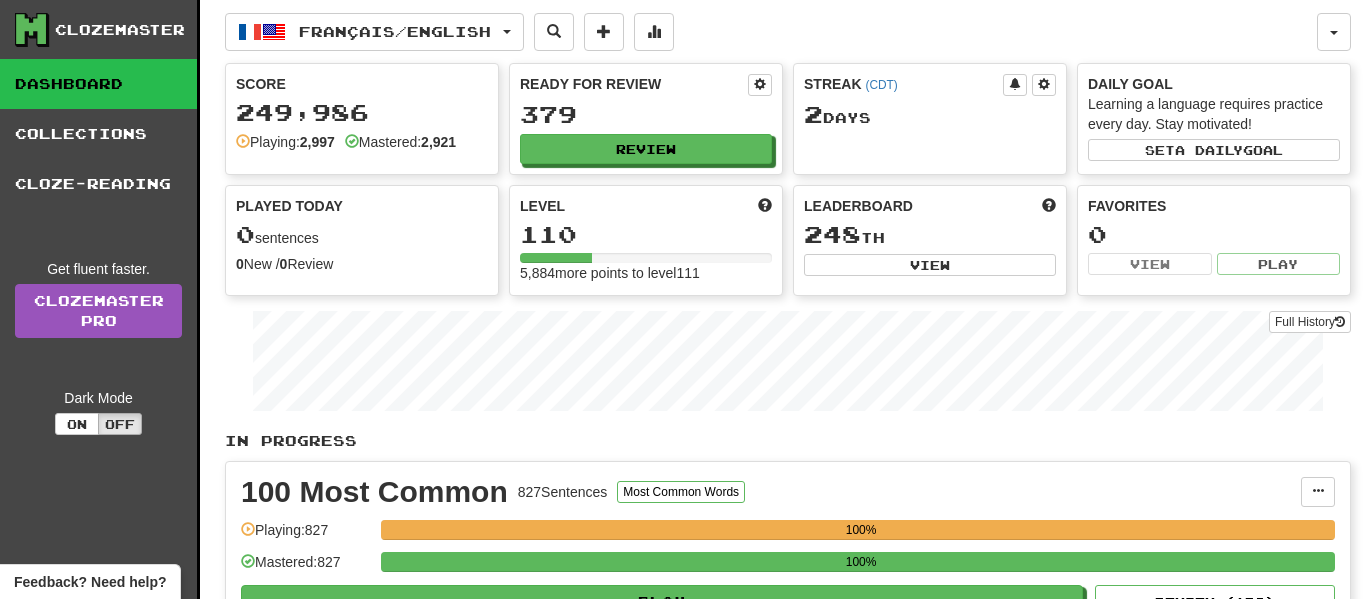 scroll, scrollTop: 0, scrollLeft: 0, axis: both 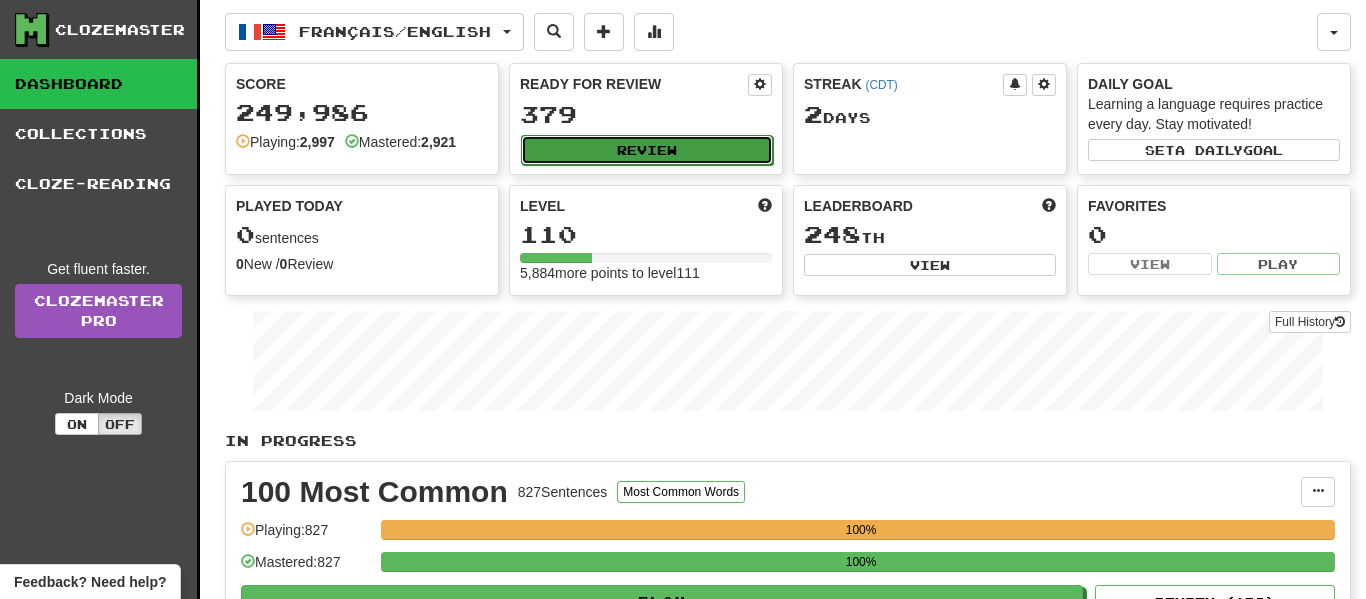 click on "Review" at bounding box center (647, 150) 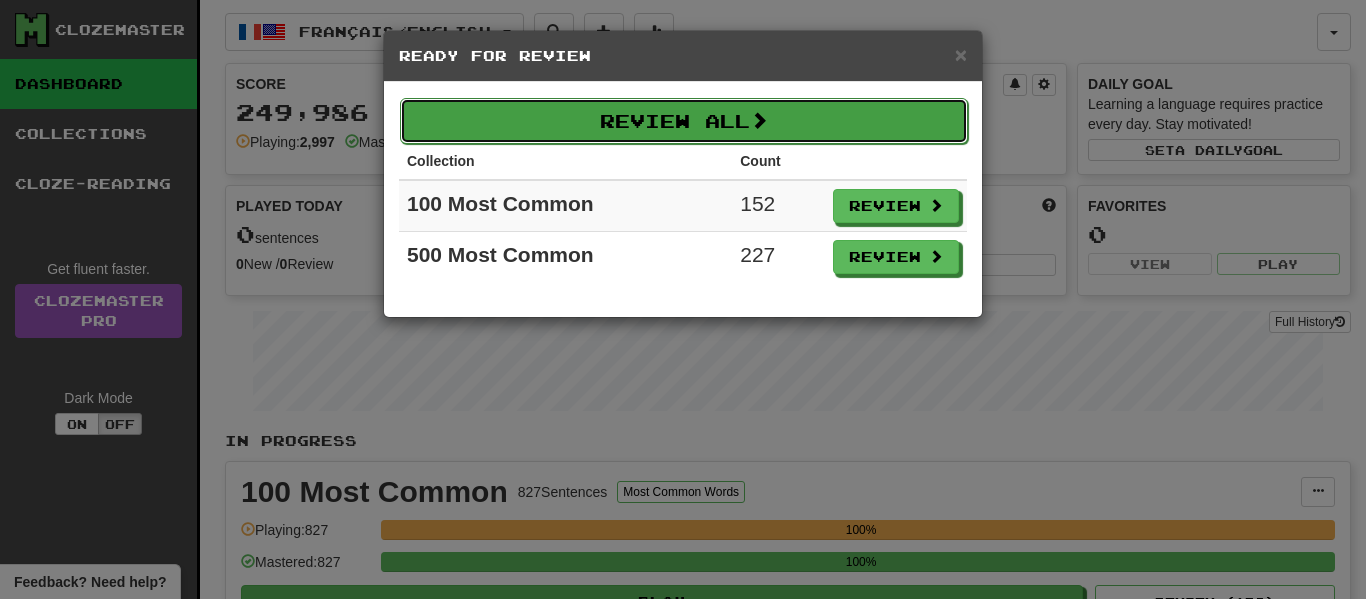 click on "Review All" at bounding box center [684, 121] 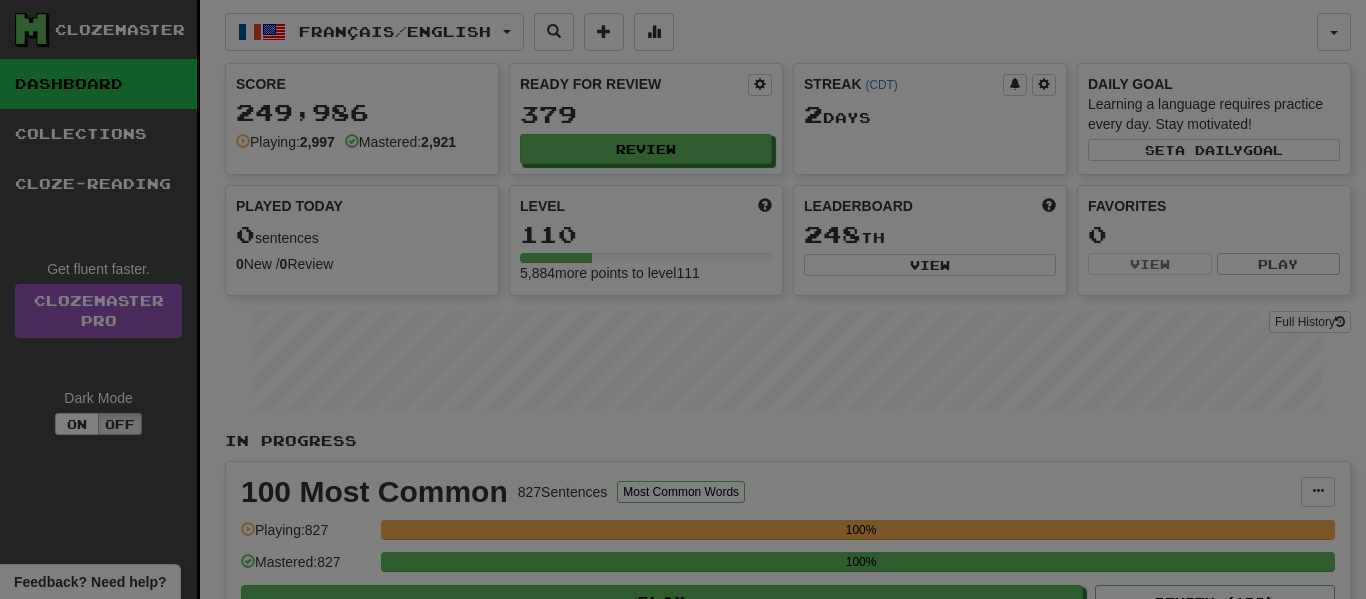 select on "**" 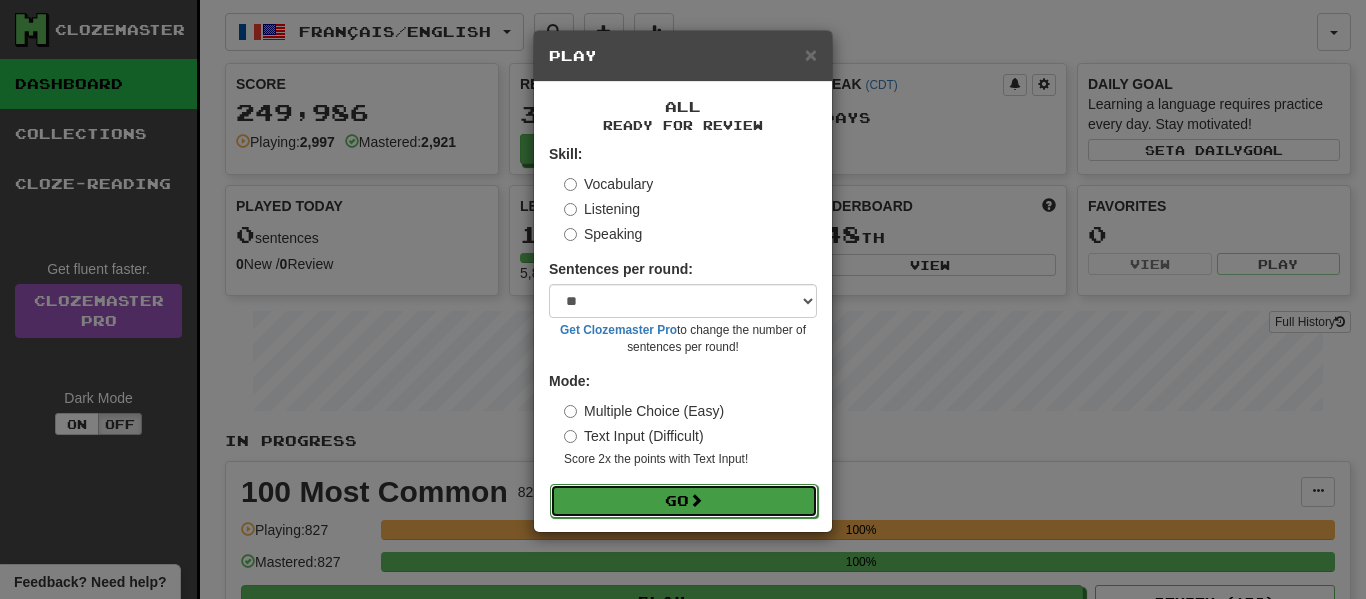 click on "Go" at bounding box center [684, 501] 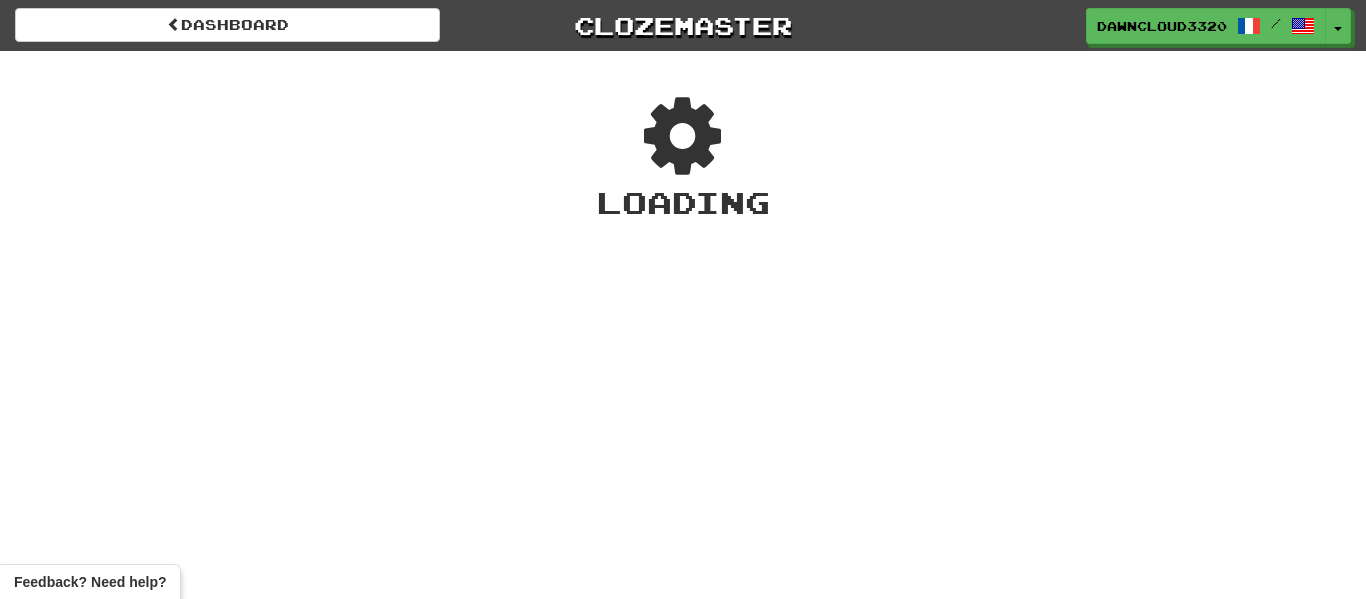 scroll, scrollTop: 0, scrollLeft: 0, axis: both 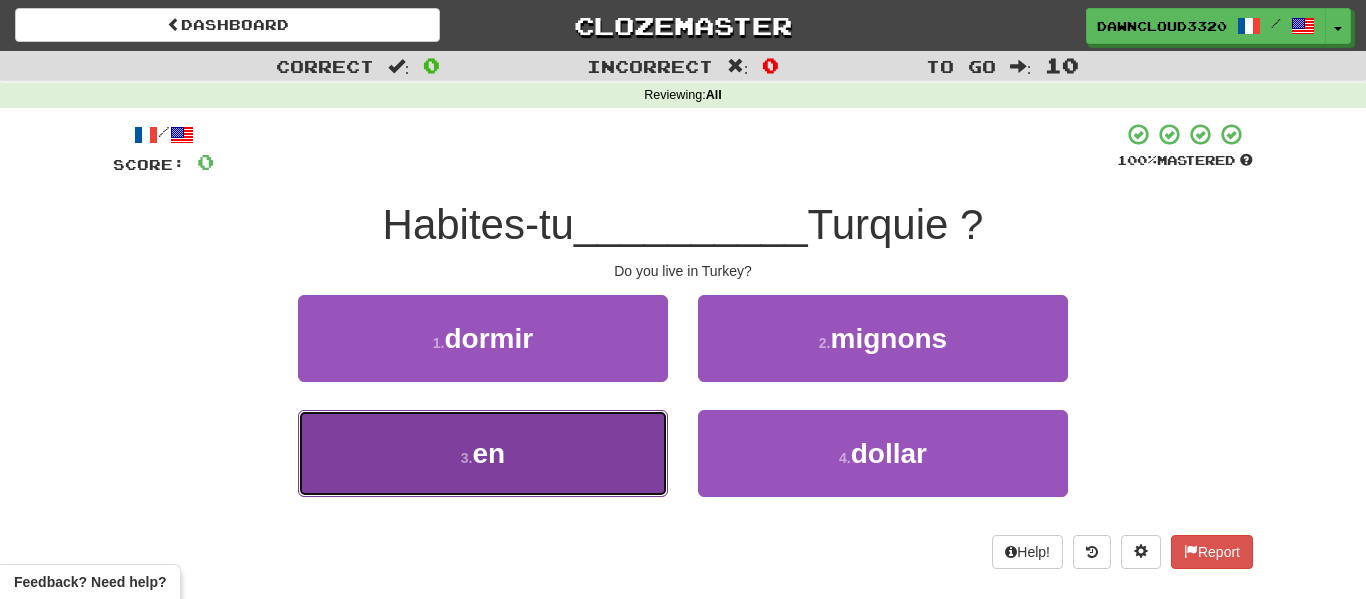 click on "3 .  en" at bounding box center (483, 453) 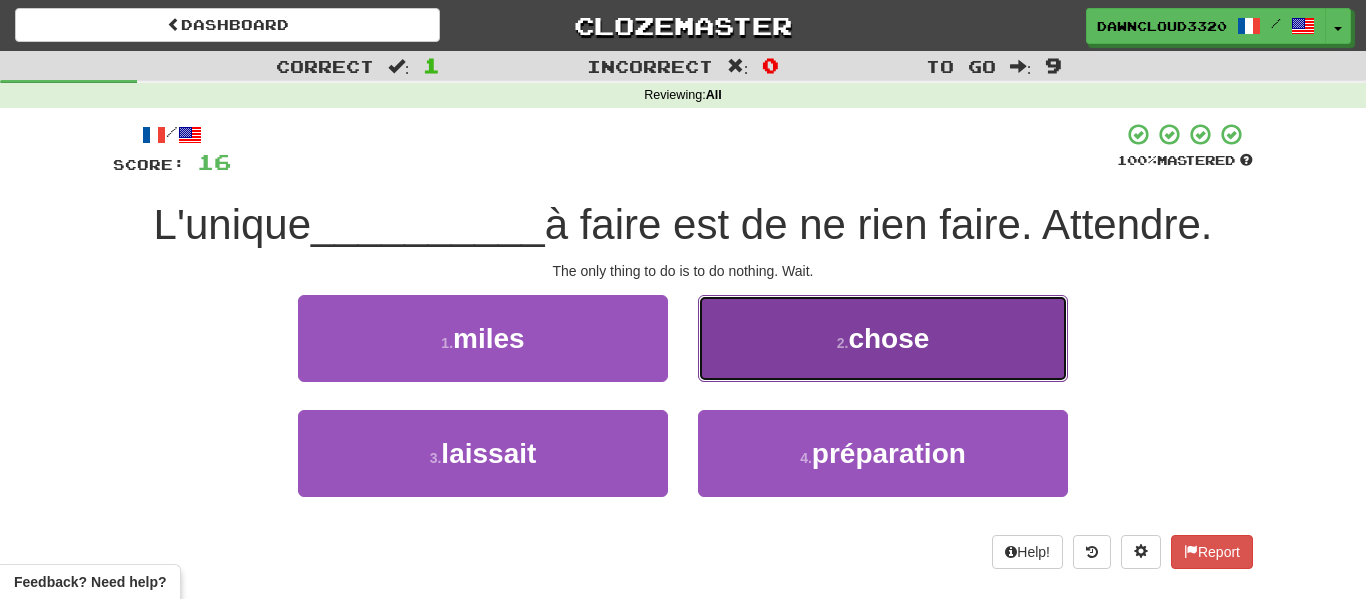 click on "2 .  chose" at bounding box center (883, 338) 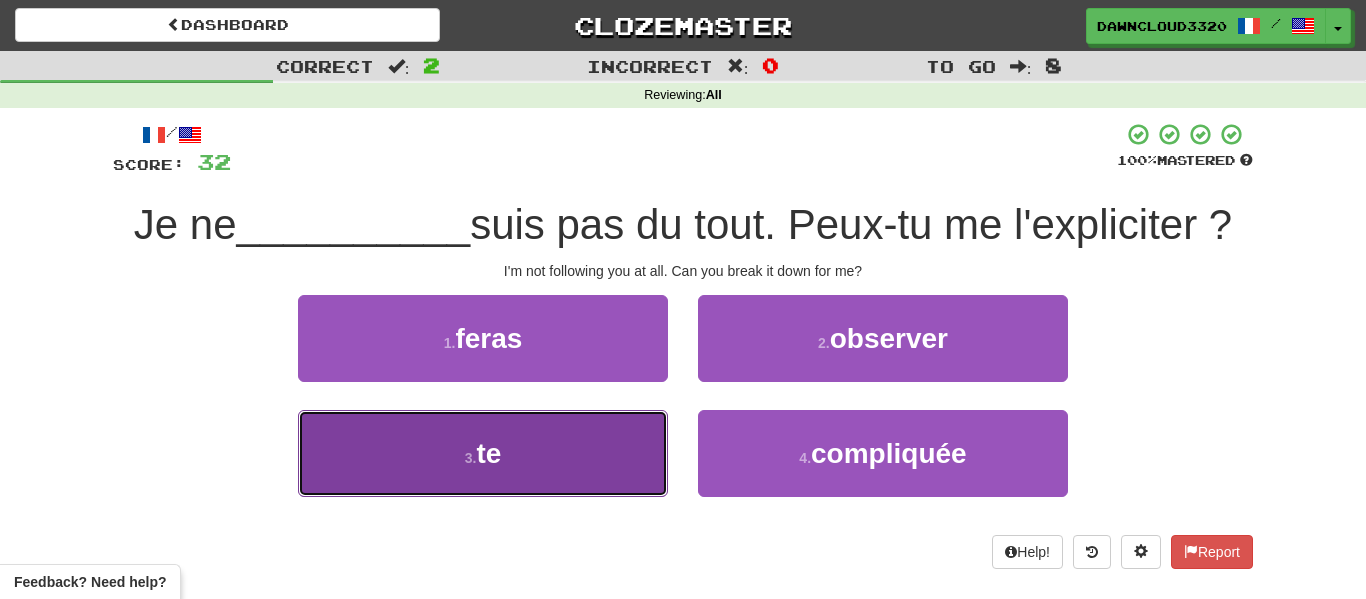 click on "3 .  te" at bounding box center (483, 453) 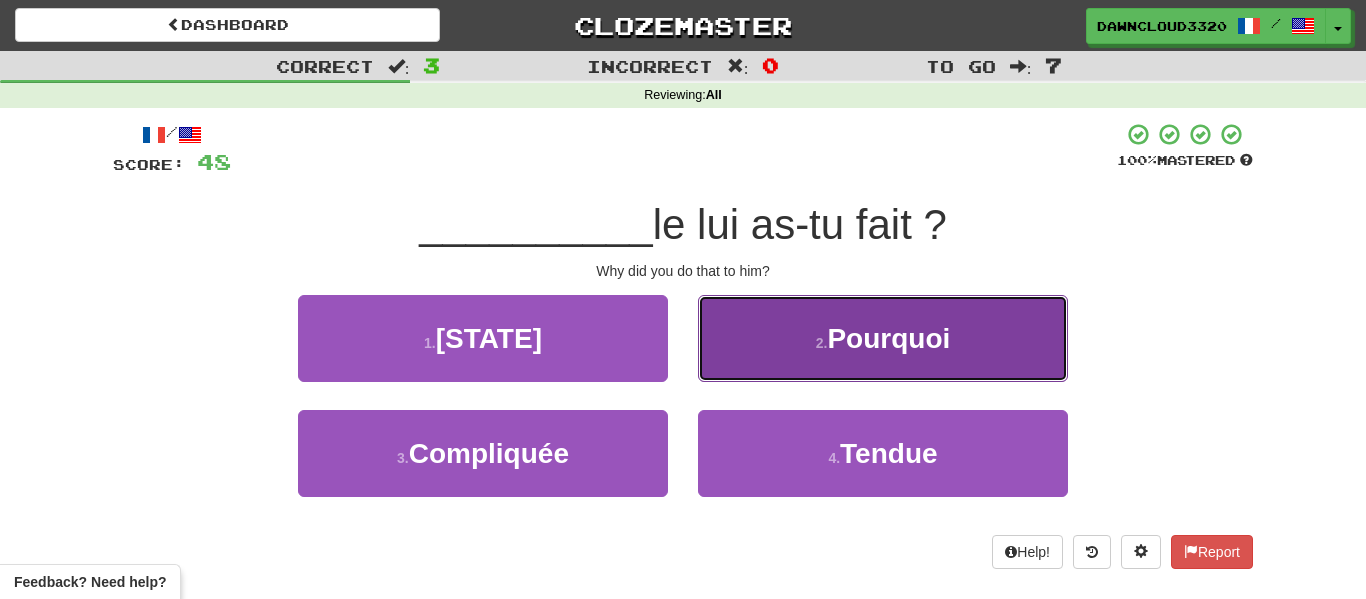 click on "2 .  Pourquoi" at bounding box center [883, 338] 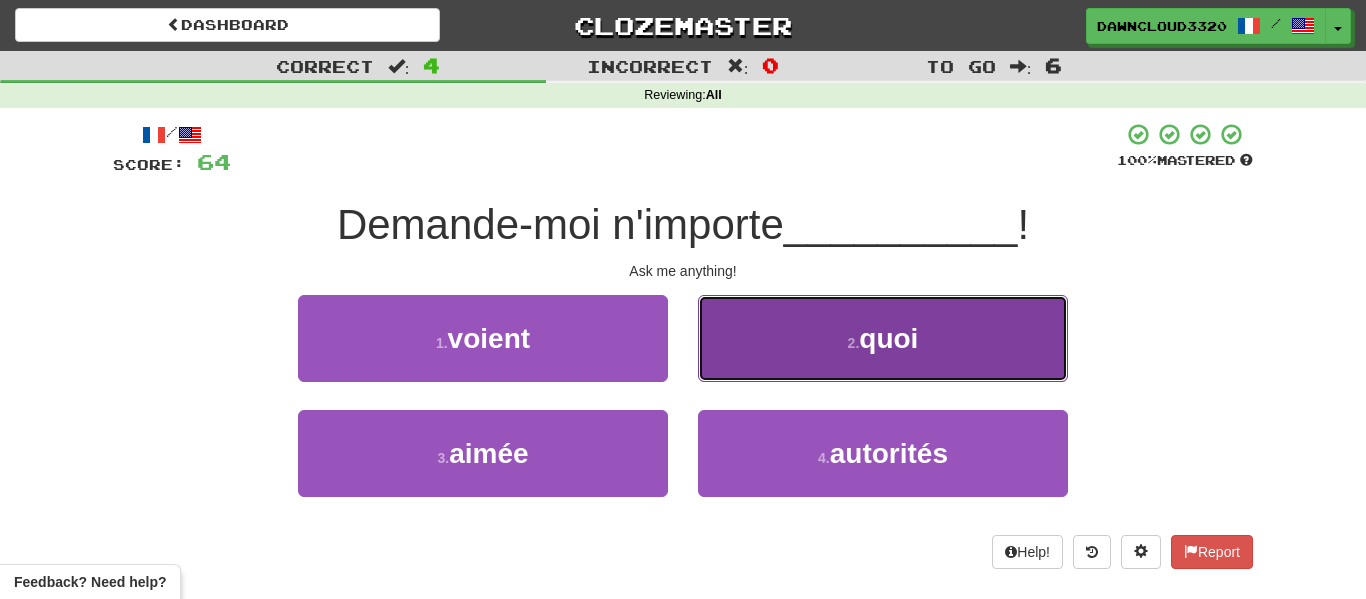 click on "quoi" at bounding box center (888, 338) 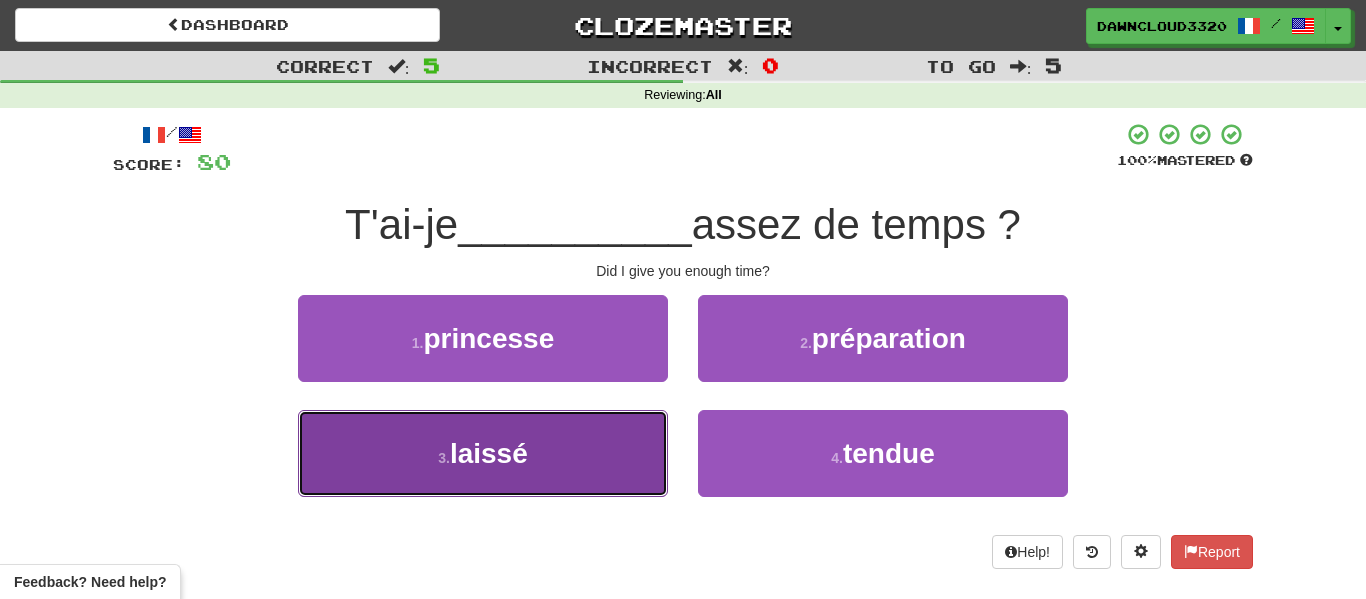 click on "3 .  laissé" at bounding box center (483, 453) 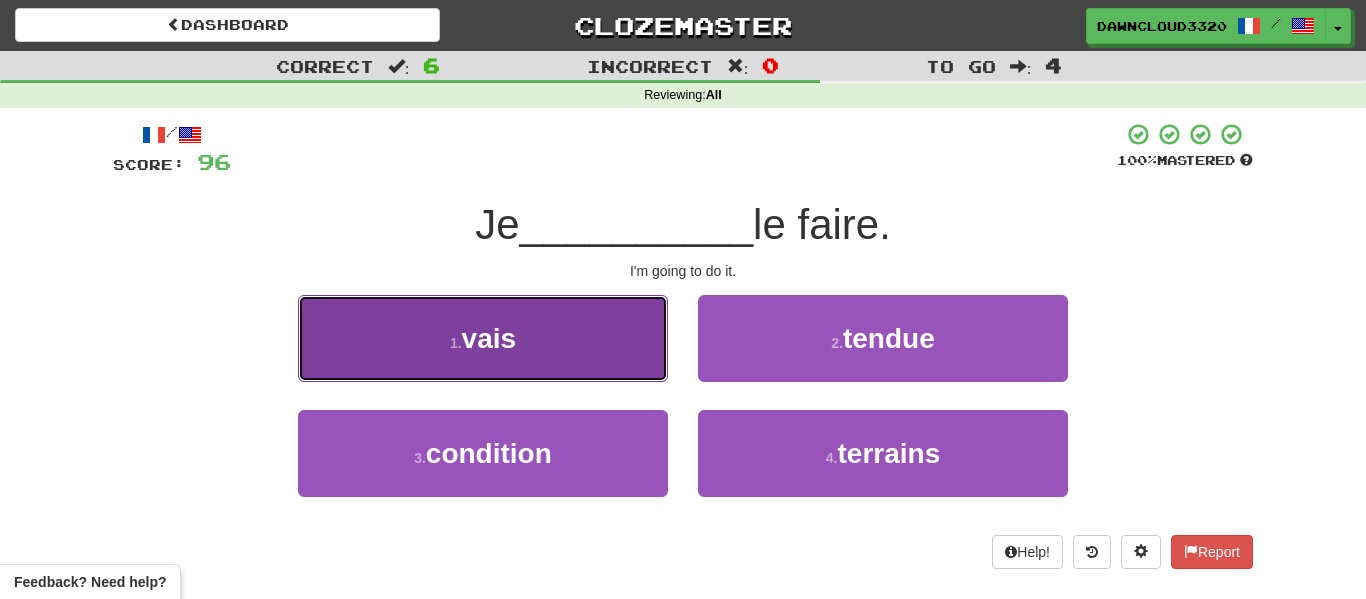 click on "1 .  vais" at bounding box center [483, 338] 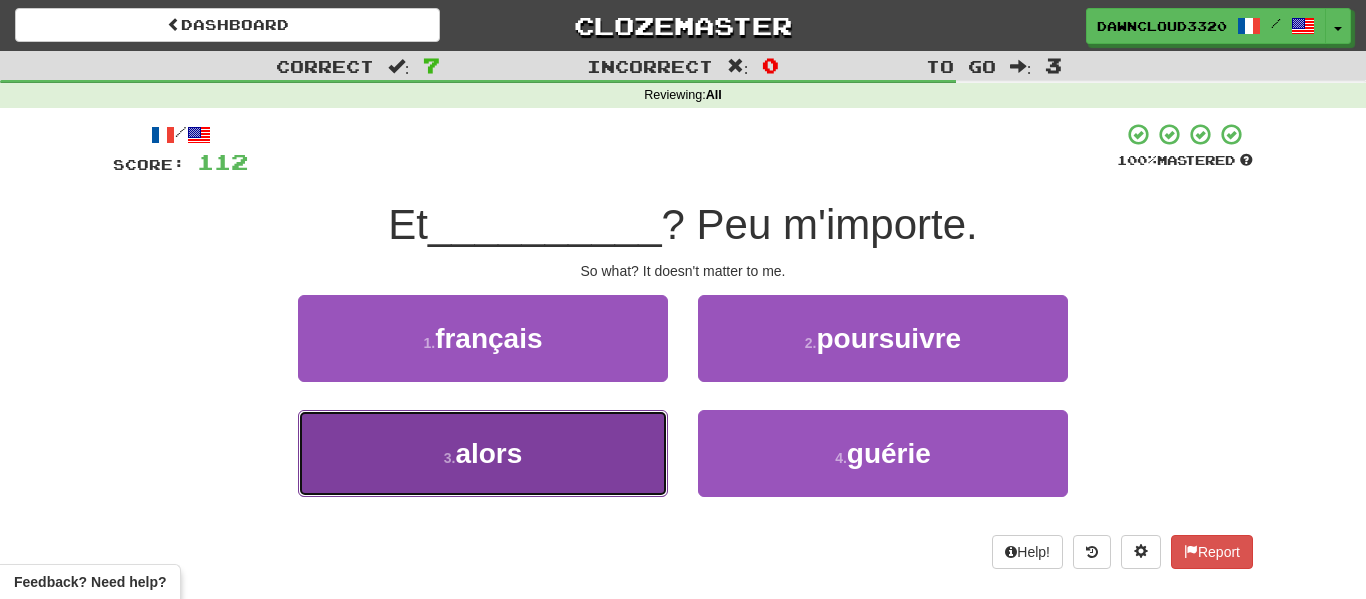 click on "alors" at bounding box center (488, 453) 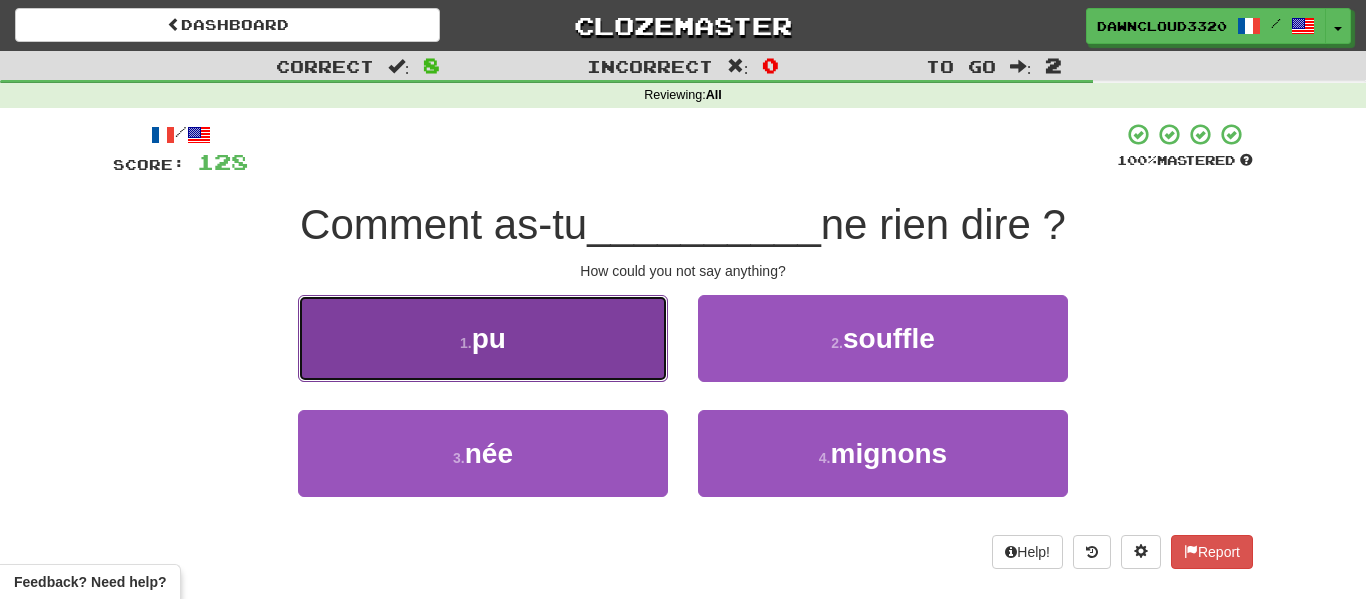 click on "1 .  pu" at bounding box center [483, 338] 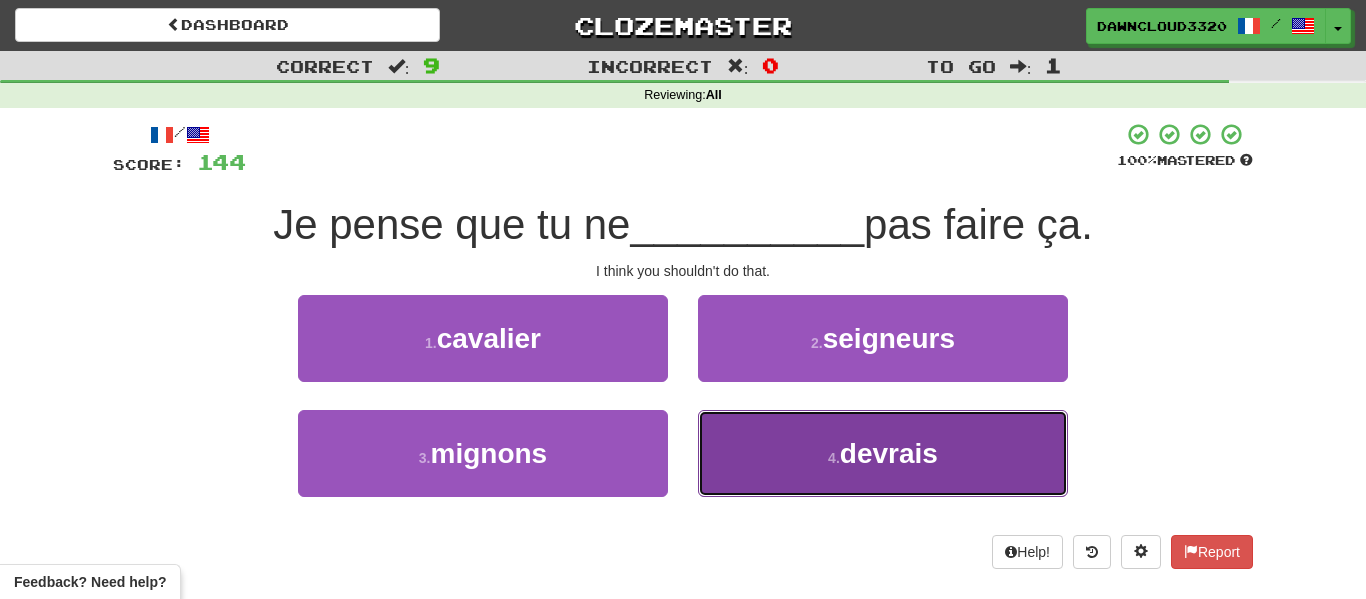 click on "4 .  devrais" at bounding box center [883, 453] 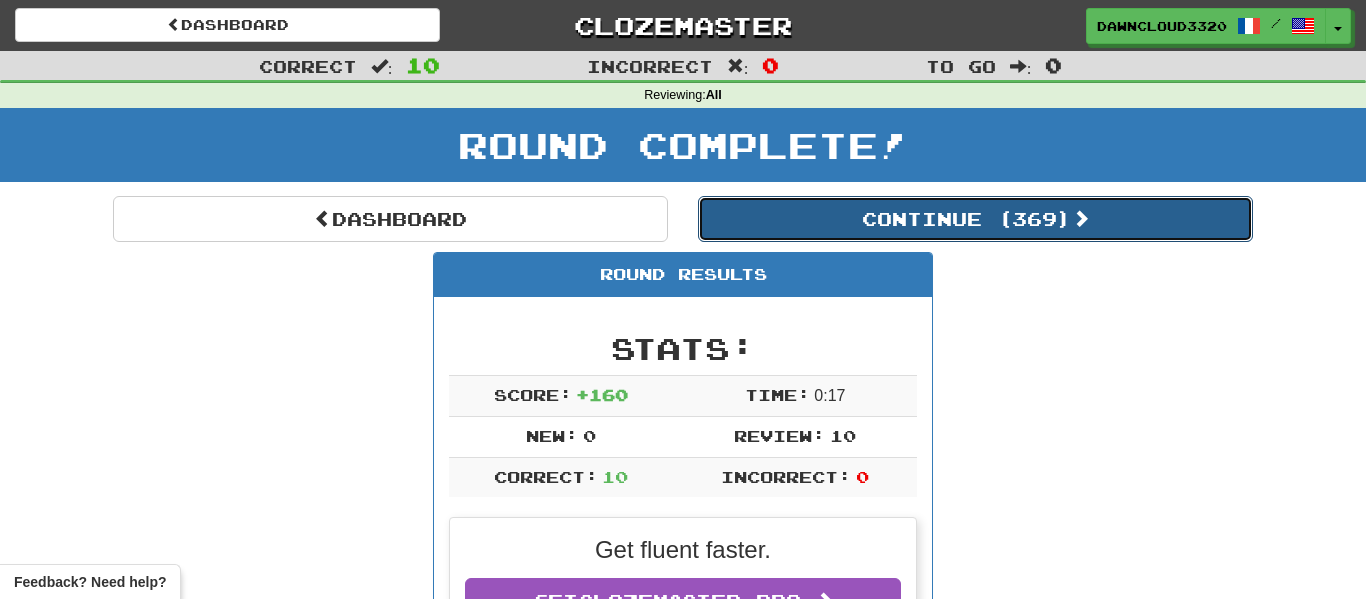 click on "Continue ( 369 )" at bounding box center (975, 219) 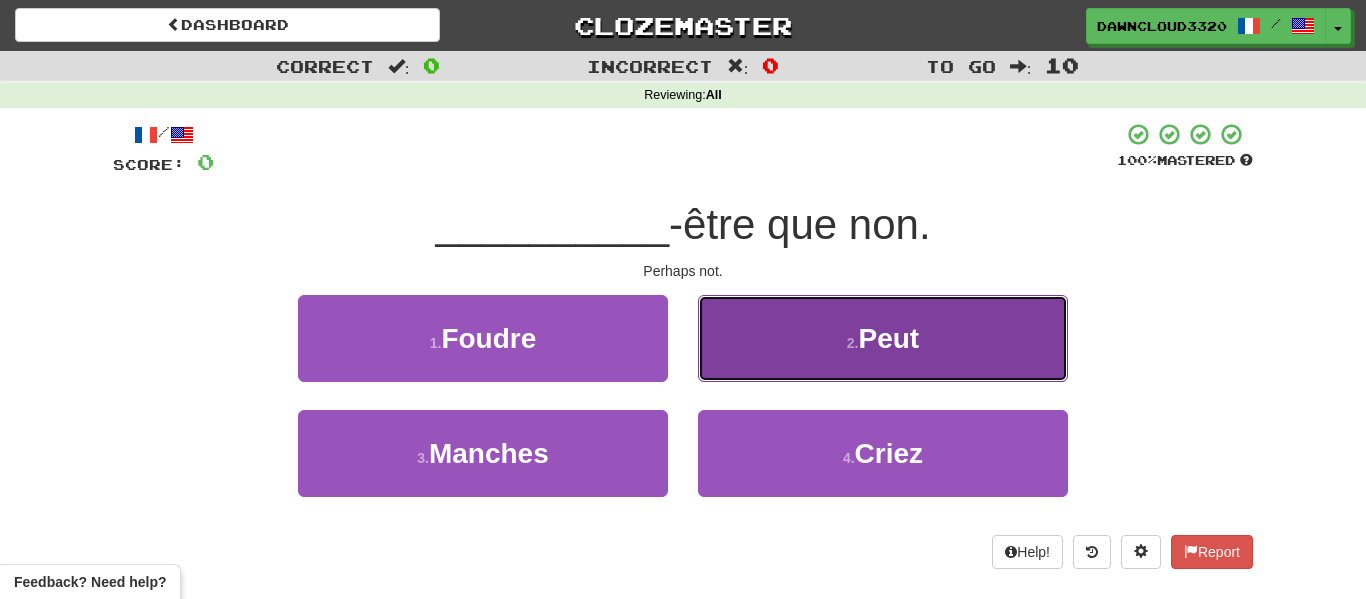 click on "Peut" at bounding box center (889, 338) 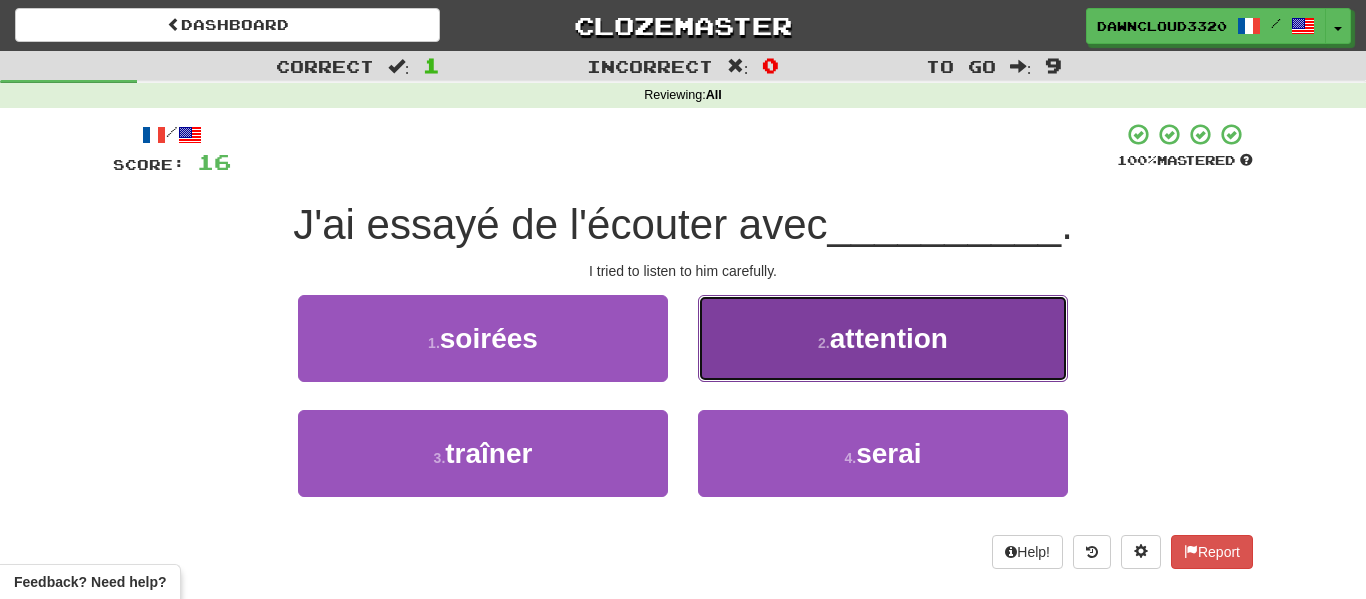 click on "2 .  attention" at bounding box center [883, 338] 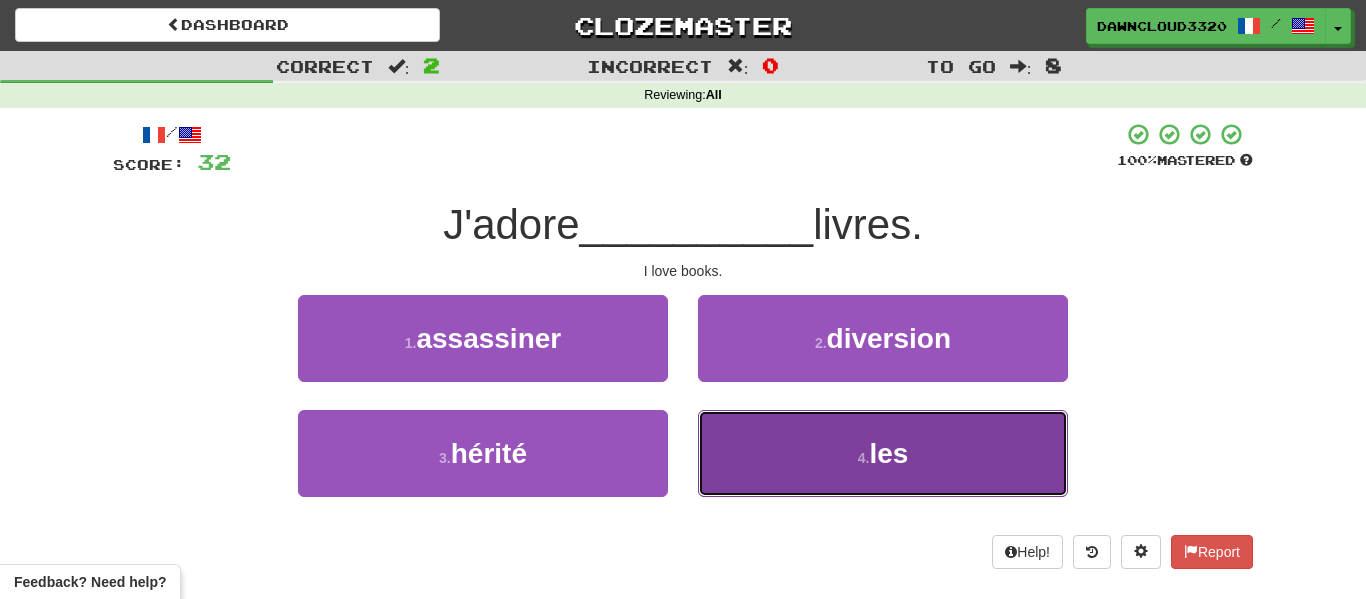 click on "4 .  les" at bounding box center (883, 453) 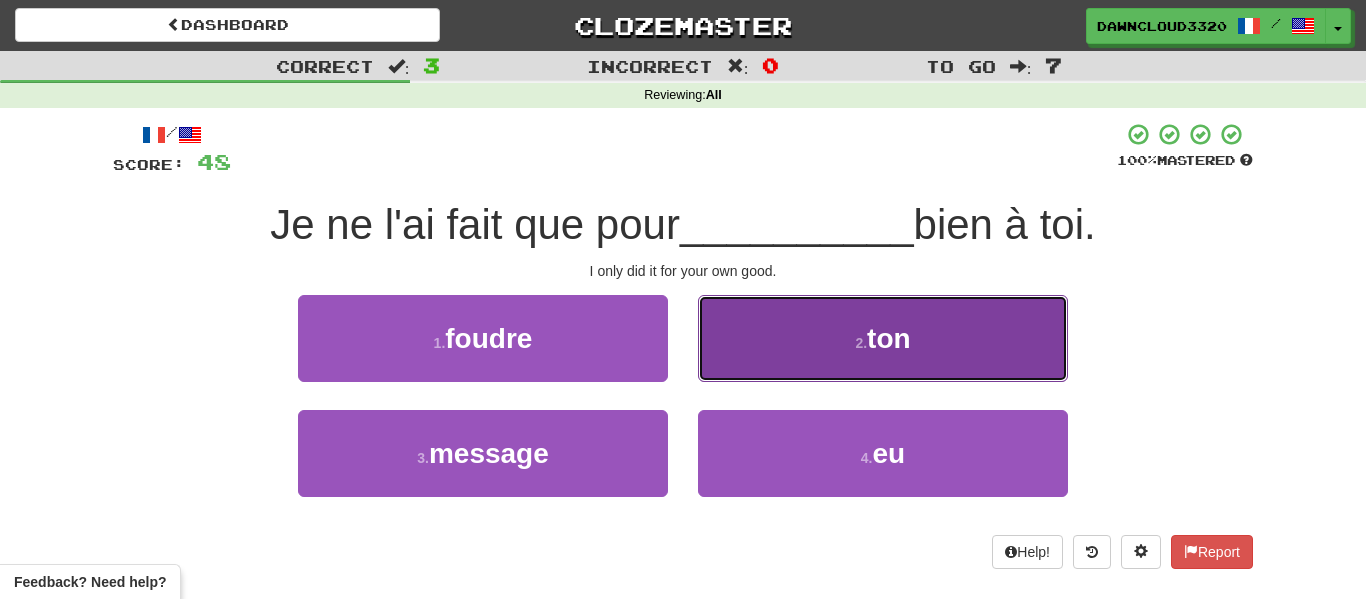 click on "2 .  ton" at bounding box center (883, 338) 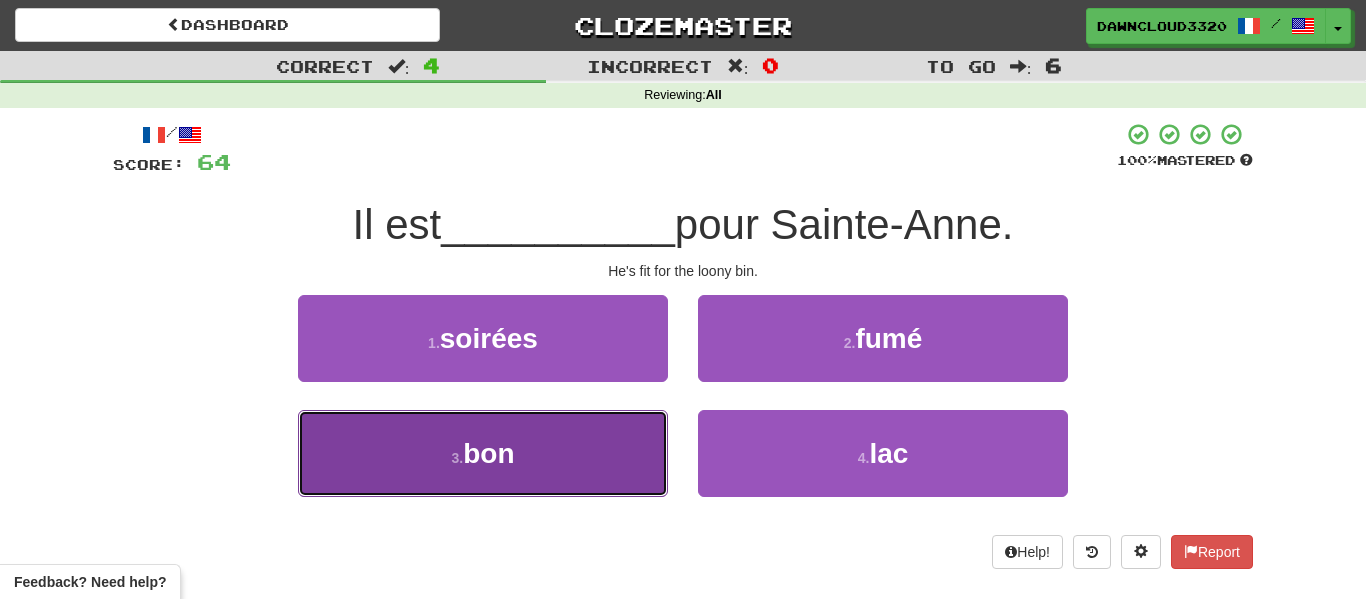 click on "3 .  bon" at bounding box center (483, 453) 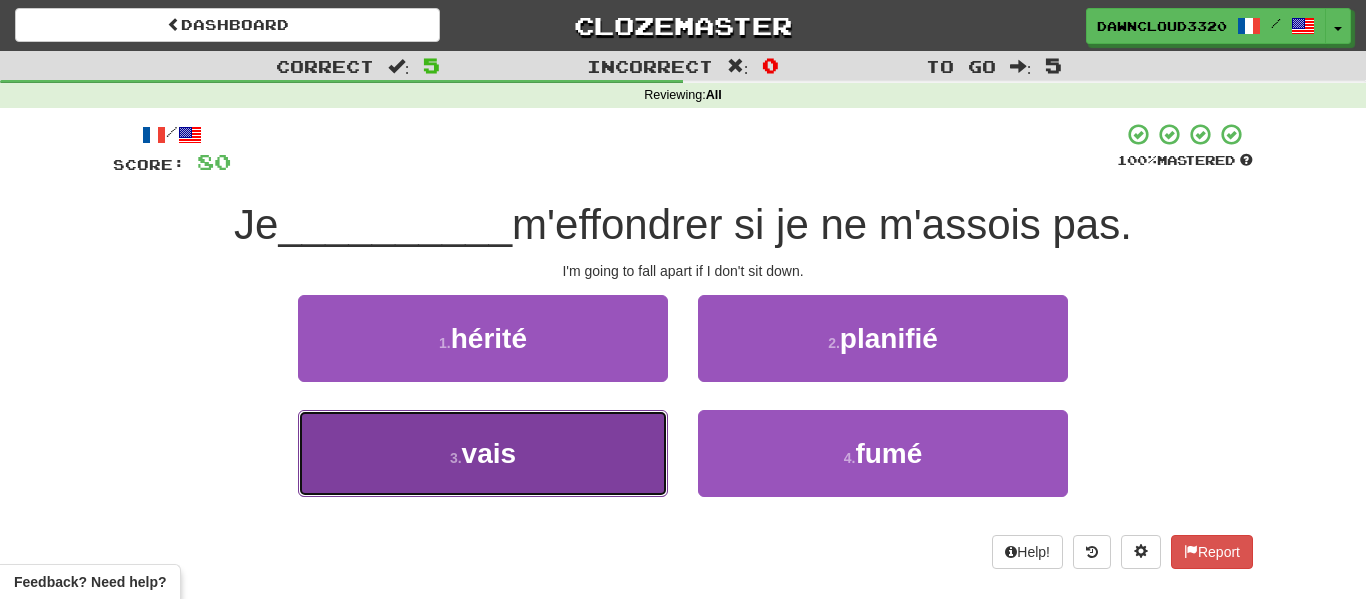 click on "3 .  vais" at bounding box center [483, 453] 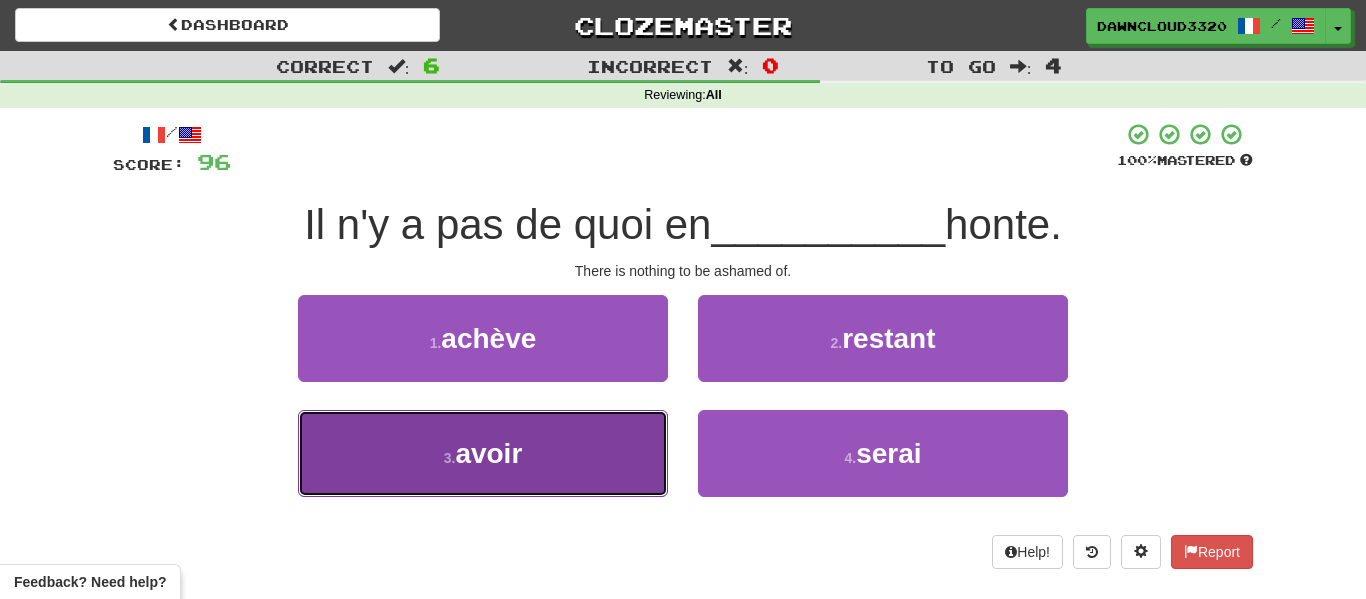 click on "3 .  avoir" at bounding box center (483, 453) 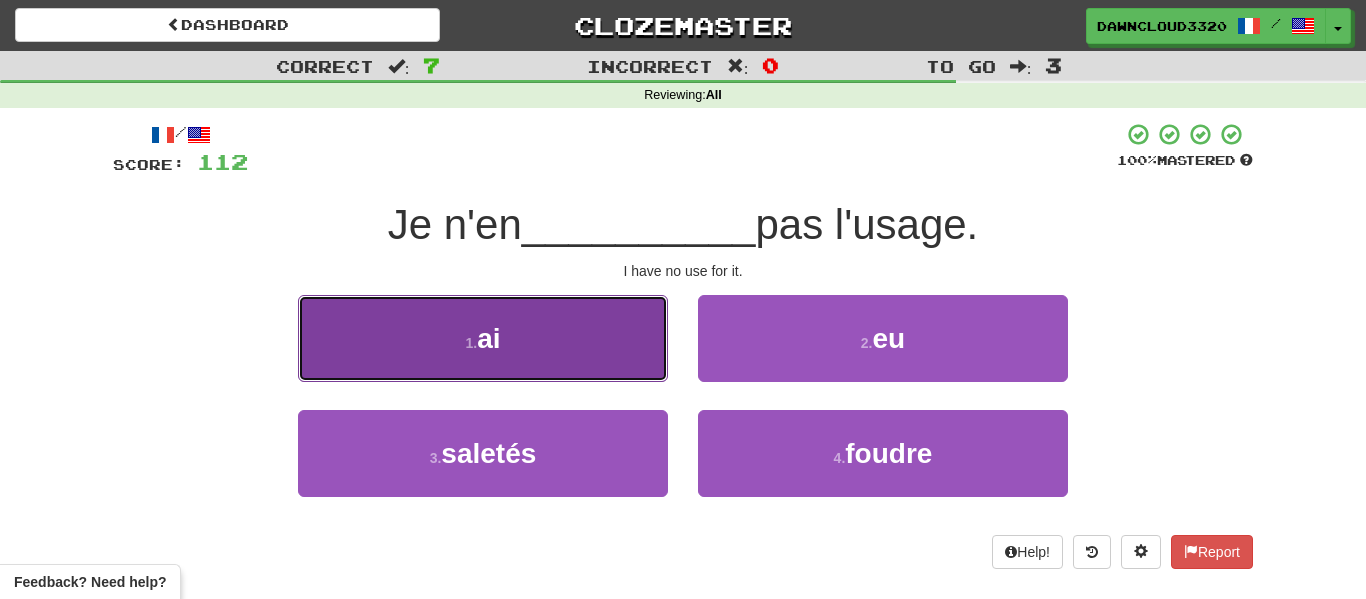click on "1 .  ai" at bounding box center (483, 338) 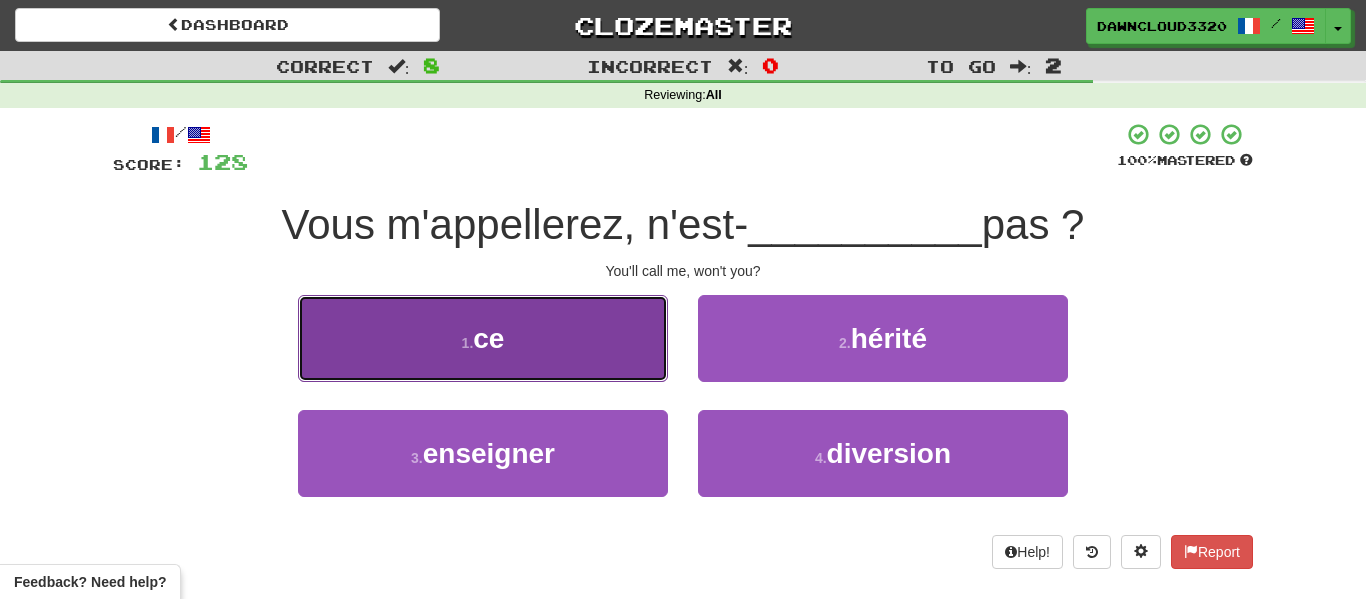 click on "1 .  ce" at bounding box center [483, 338] 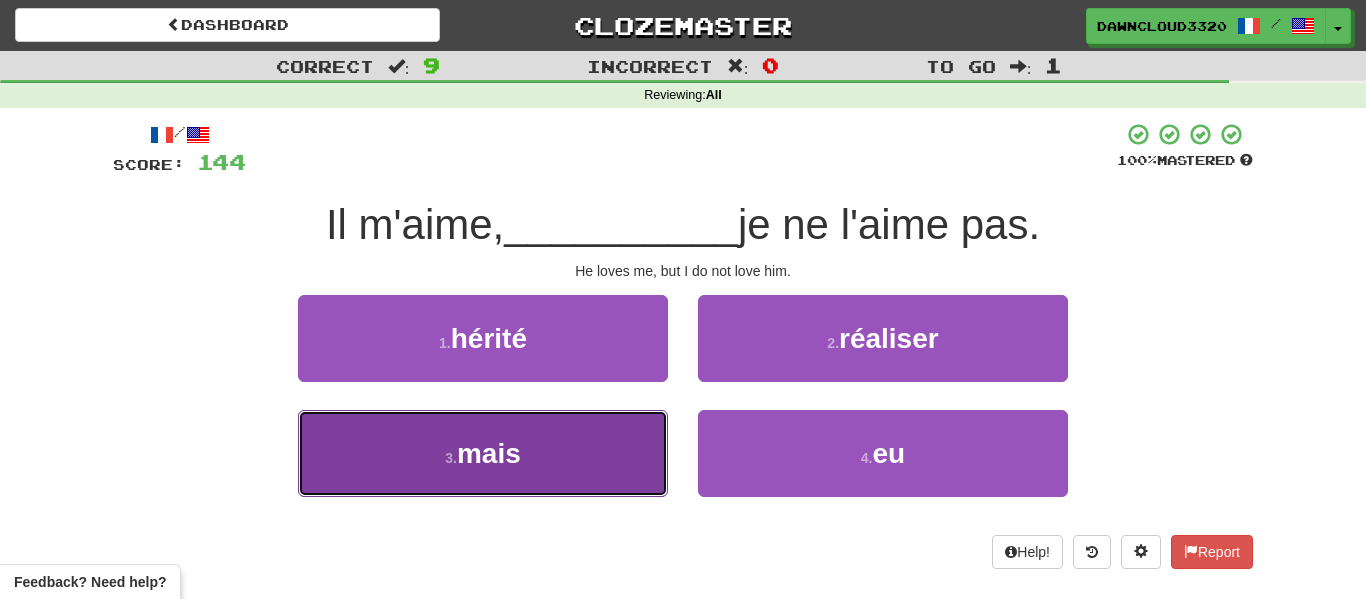 click on "3 .  mais" at bounding box center (483, 453) 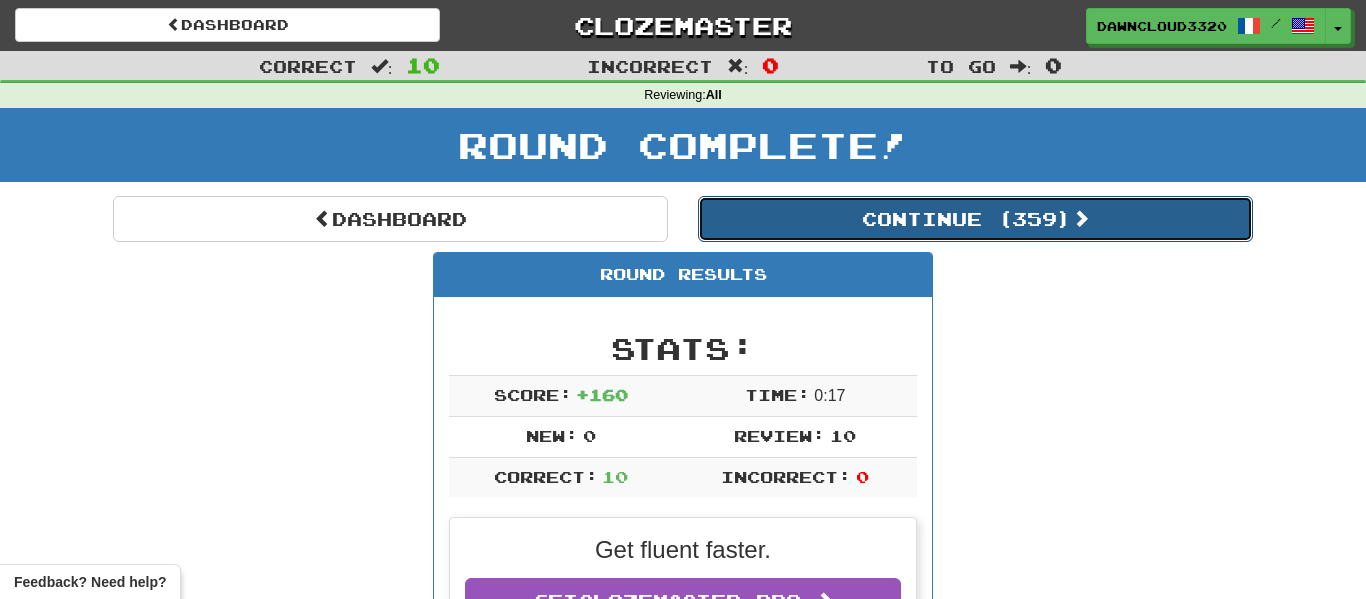 click on "Continue ( 359 )" at bounding box center [975, 219] 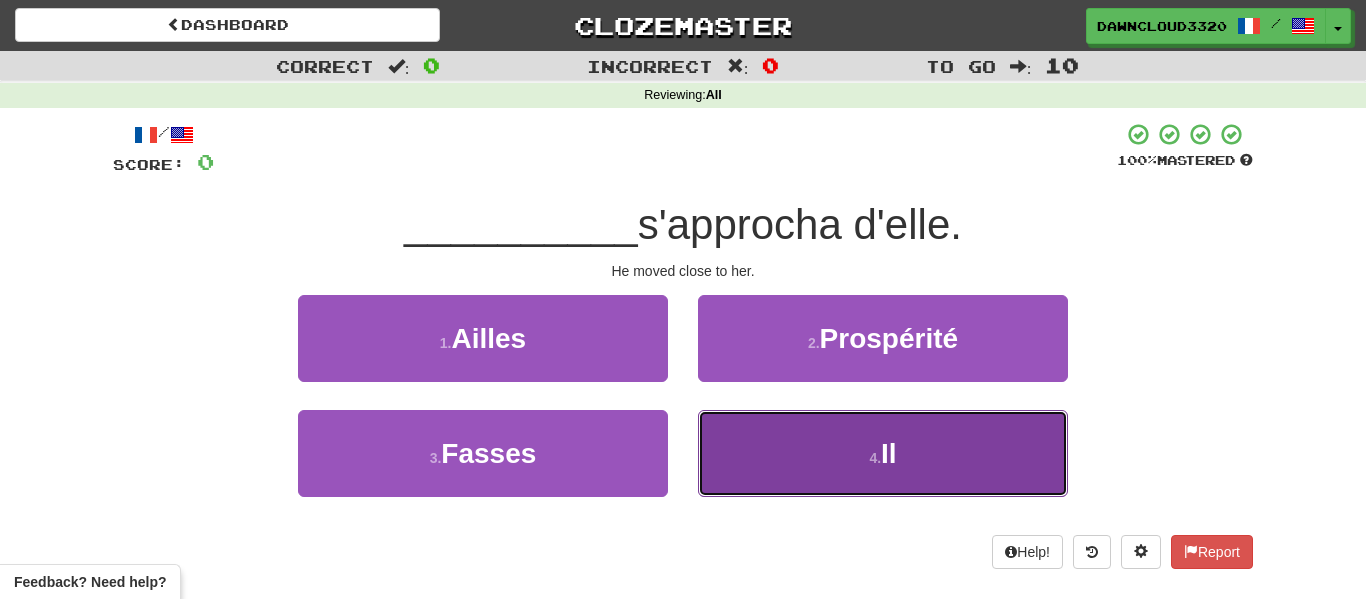 click on "4 .  Il" at bounding box center [883, 453] 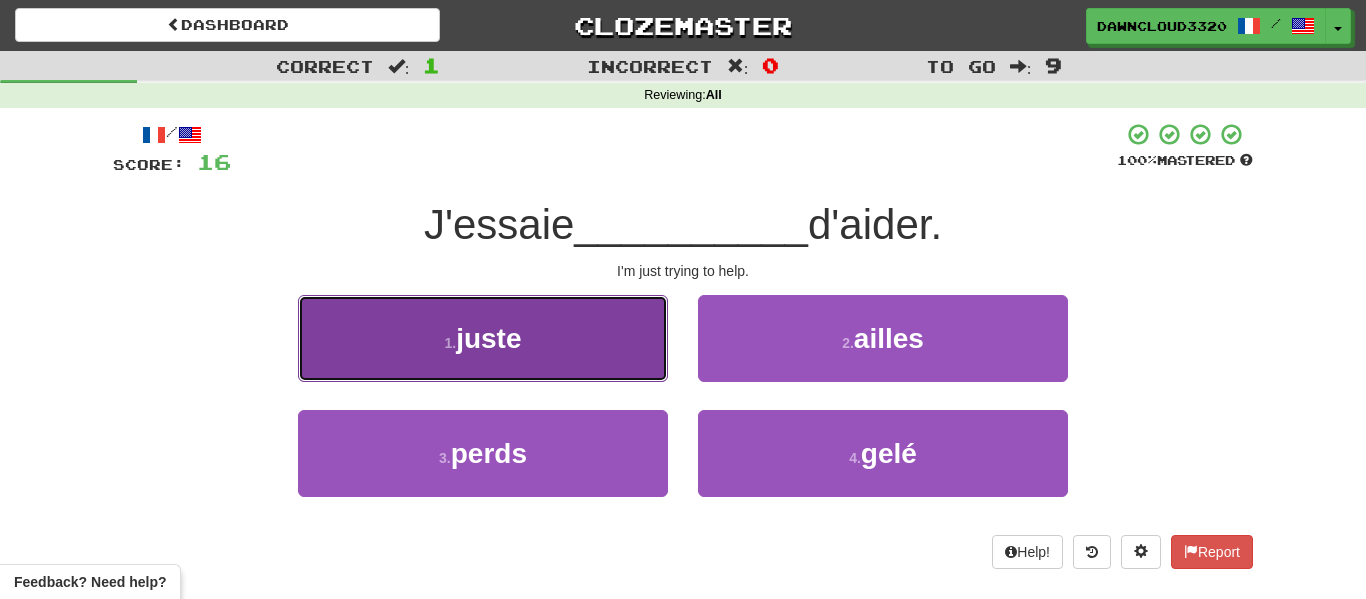 click on "1 .  juste" at bounding box center [483, 338] 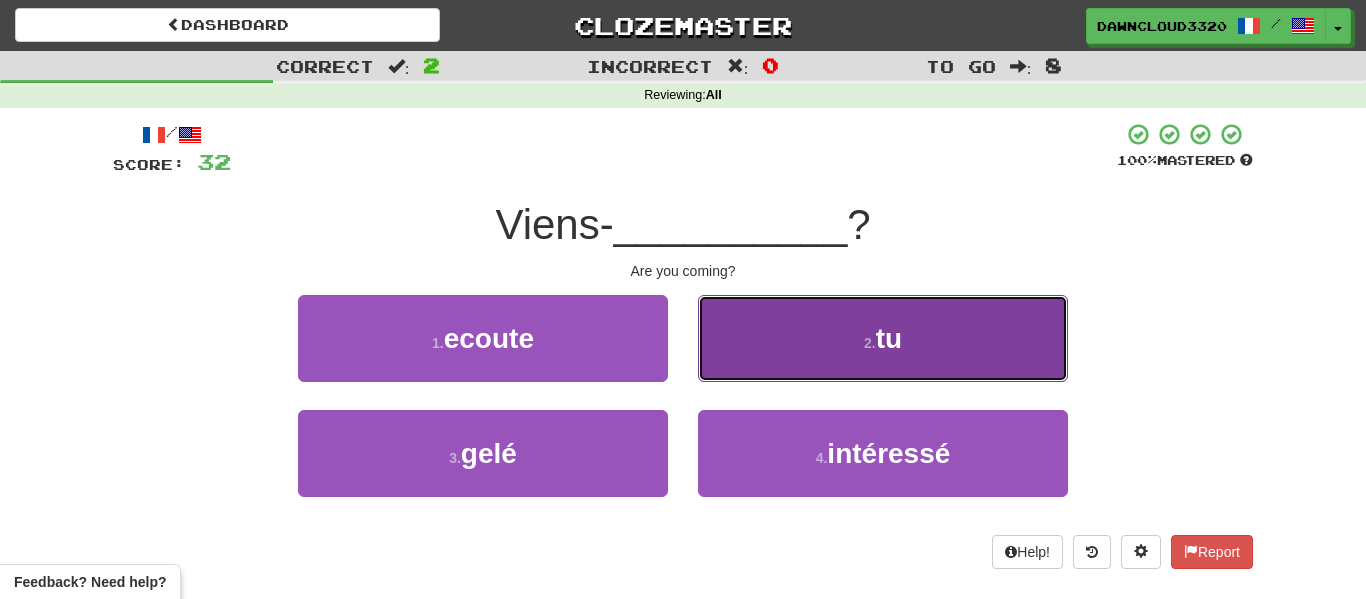 click on "2 .  tu" at bounding box center (883, 338) 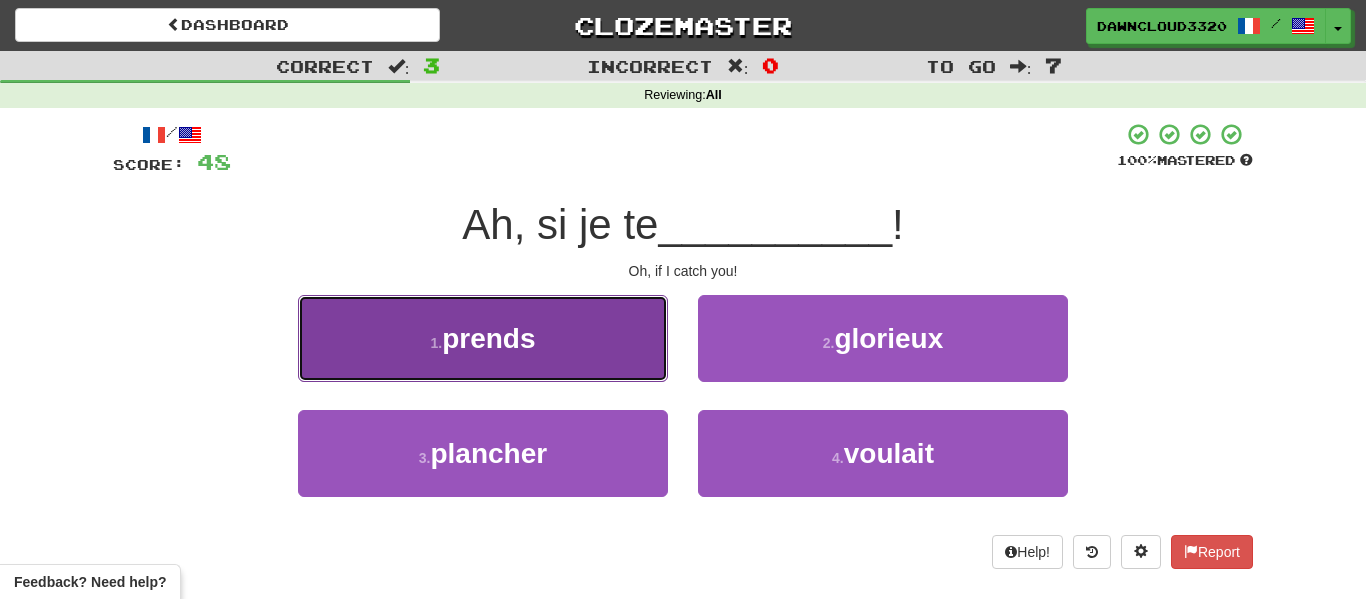 click on "1 .  prends" at bounding box center [483, 338] 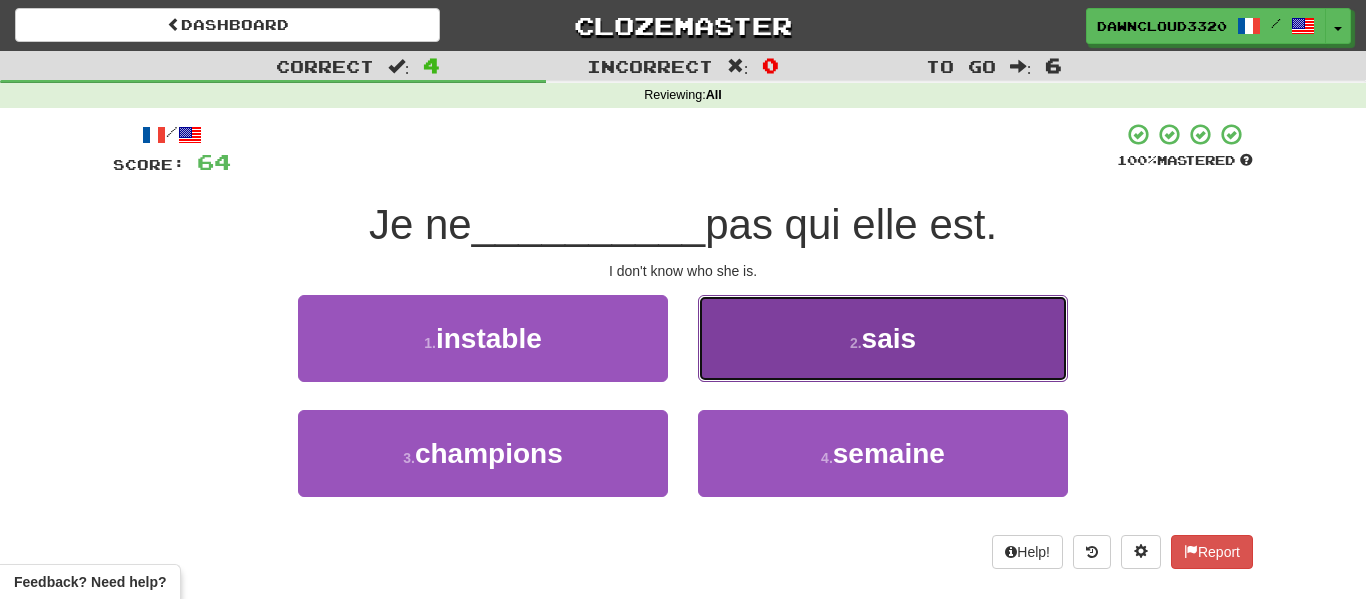 click on "2 .  sais" at bounding box center [883, 338] 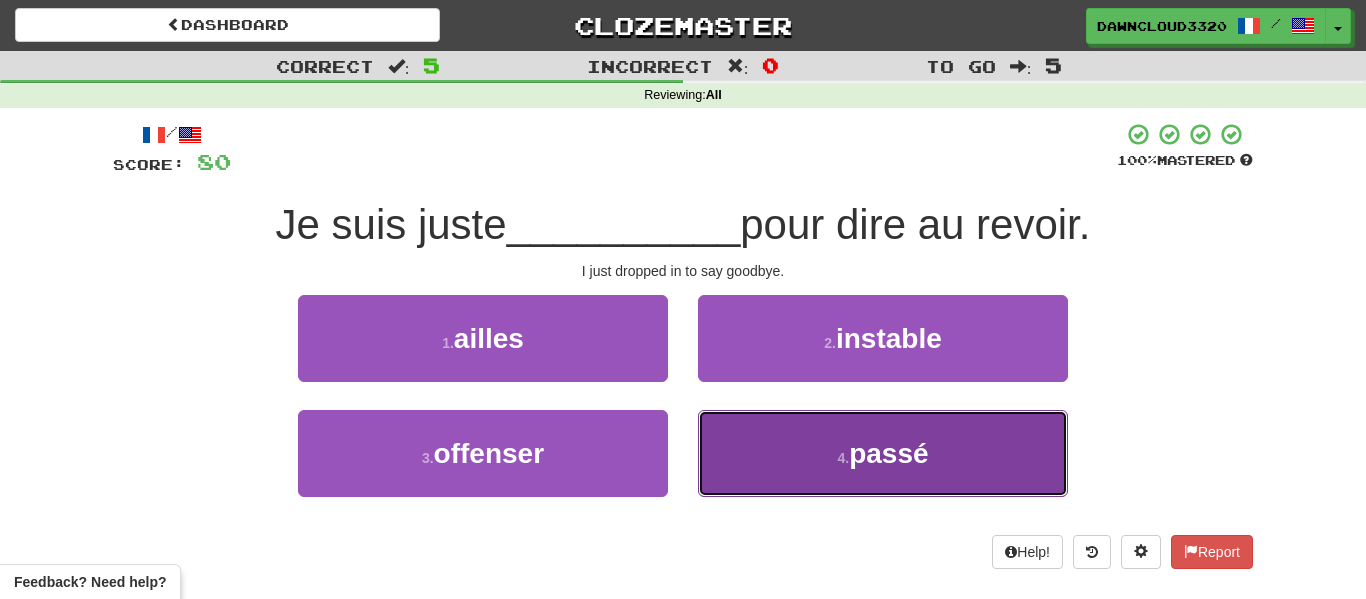 click on "4 .  passé" at bounding box center (883, 453) 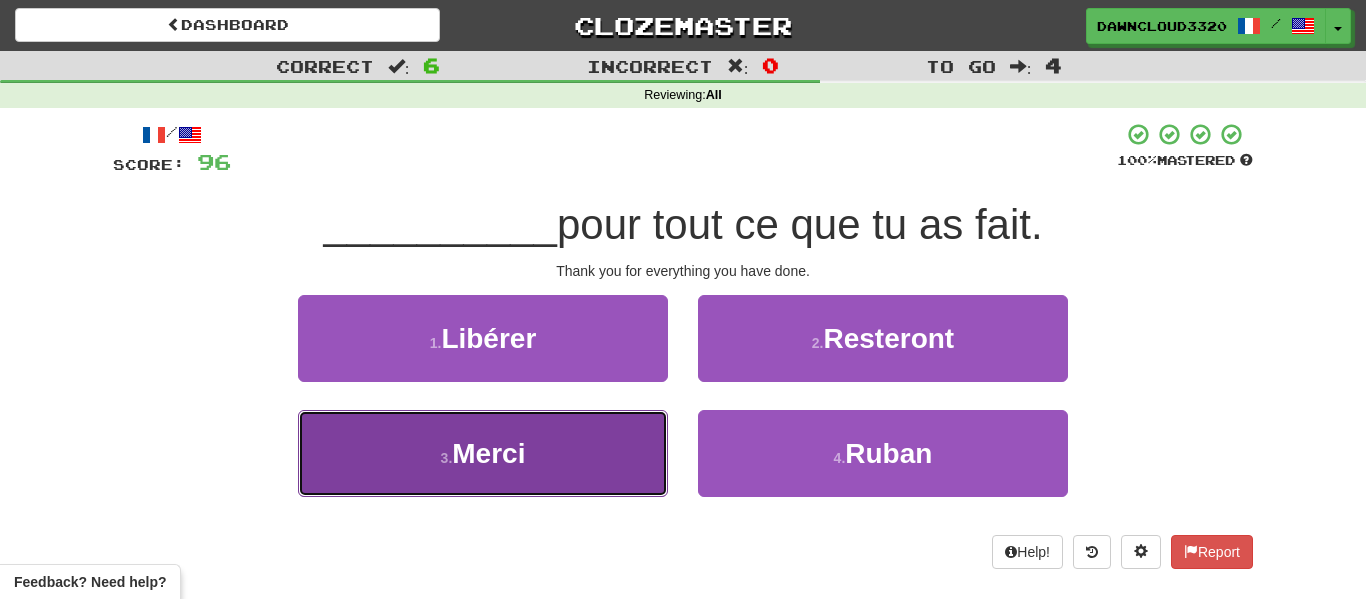 click on "3 .  Merci" at bounding box center (483, 453) 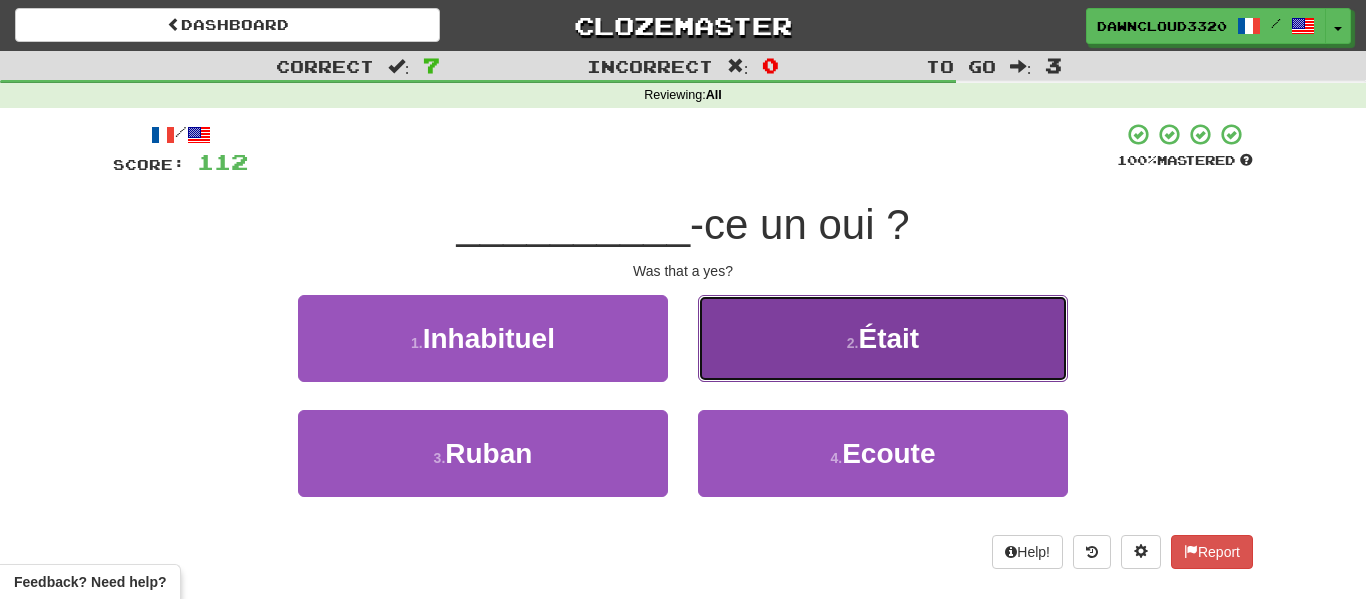 click on "2 .  Était" at bounding box center (883, 338) 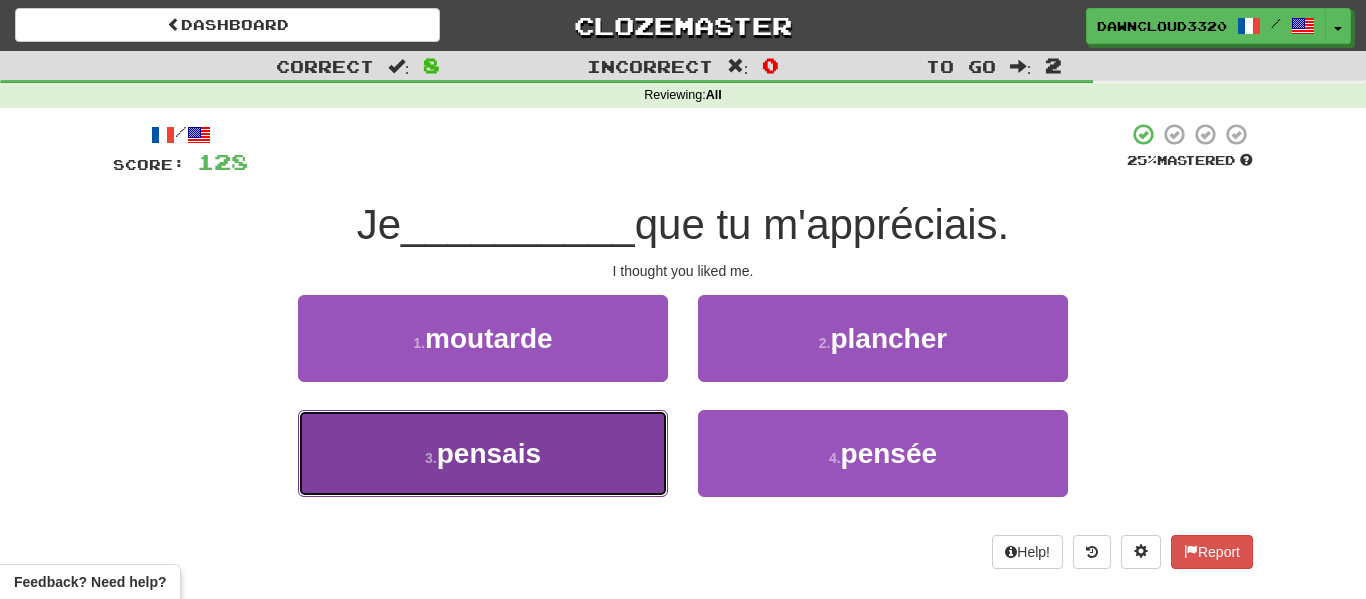 click on "3 .  pensais" at bounding box center (483, 453) 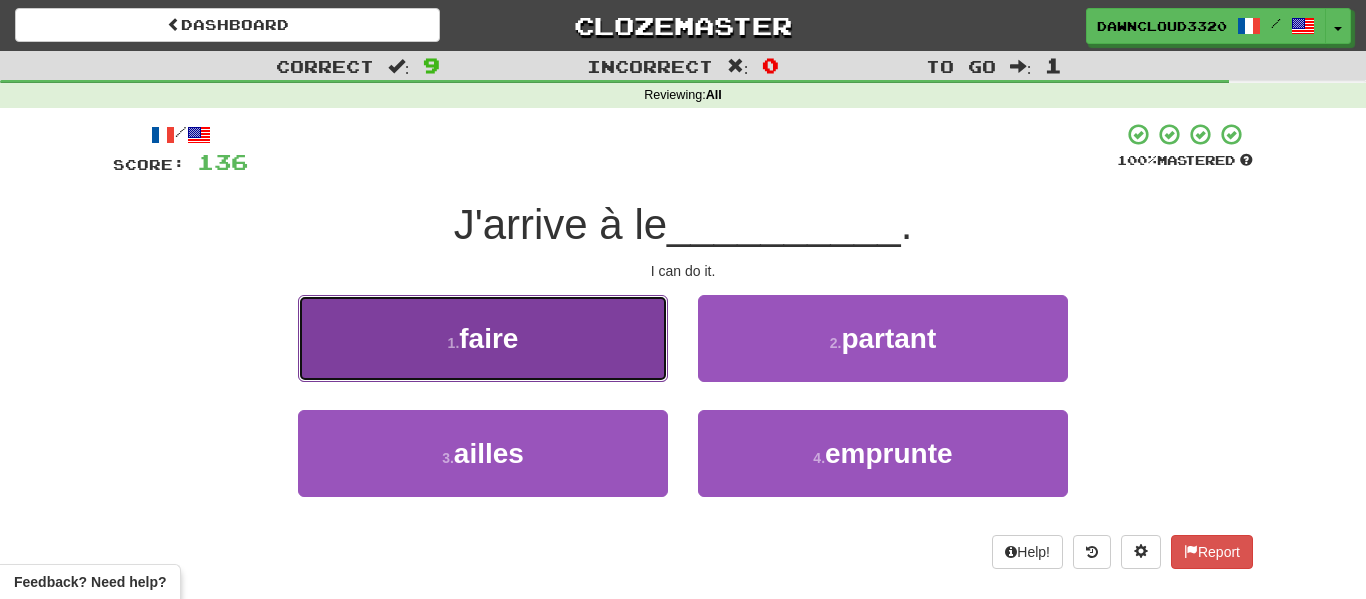 click on "1 .  faire" at bounding box center [483, 338] 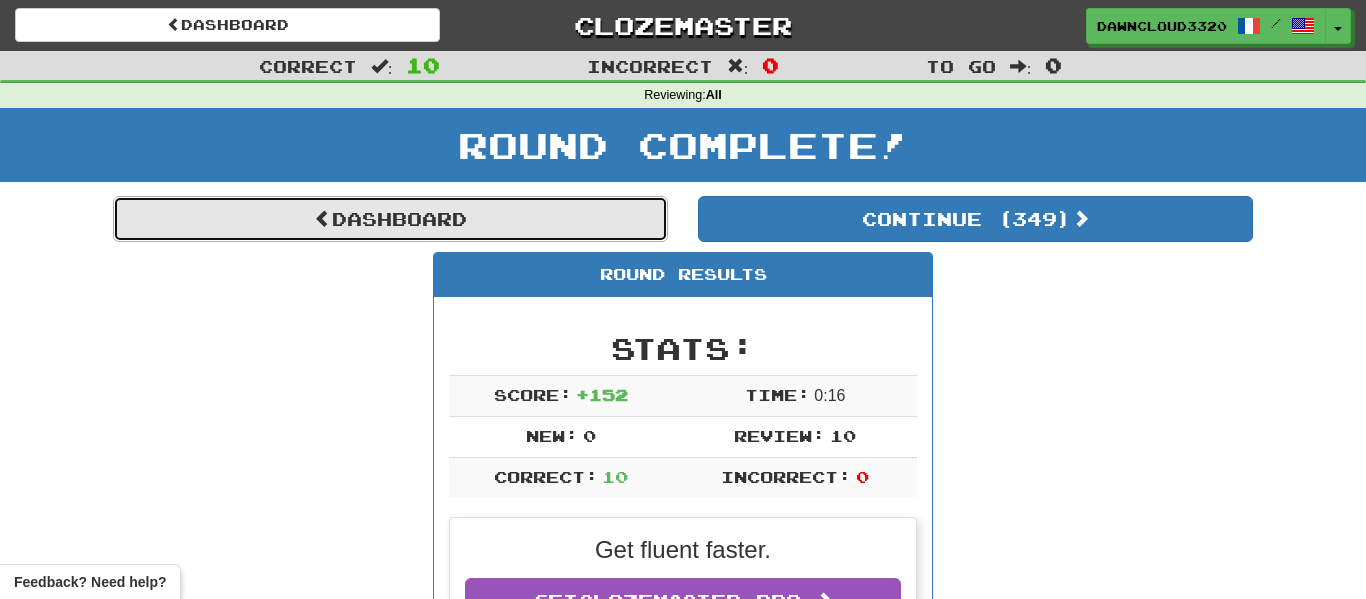 click on "Dashboard" at bounding box center (390, 219) 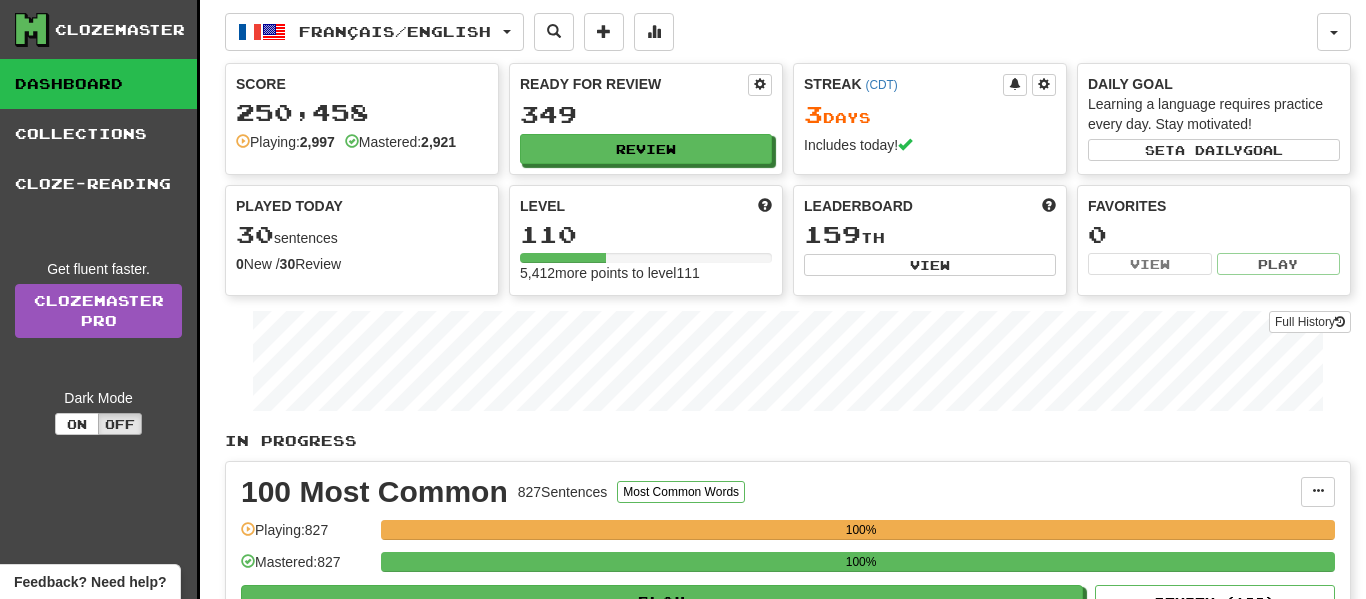scroll, scrollTop: 0, scrollLeft: 0, axis: both 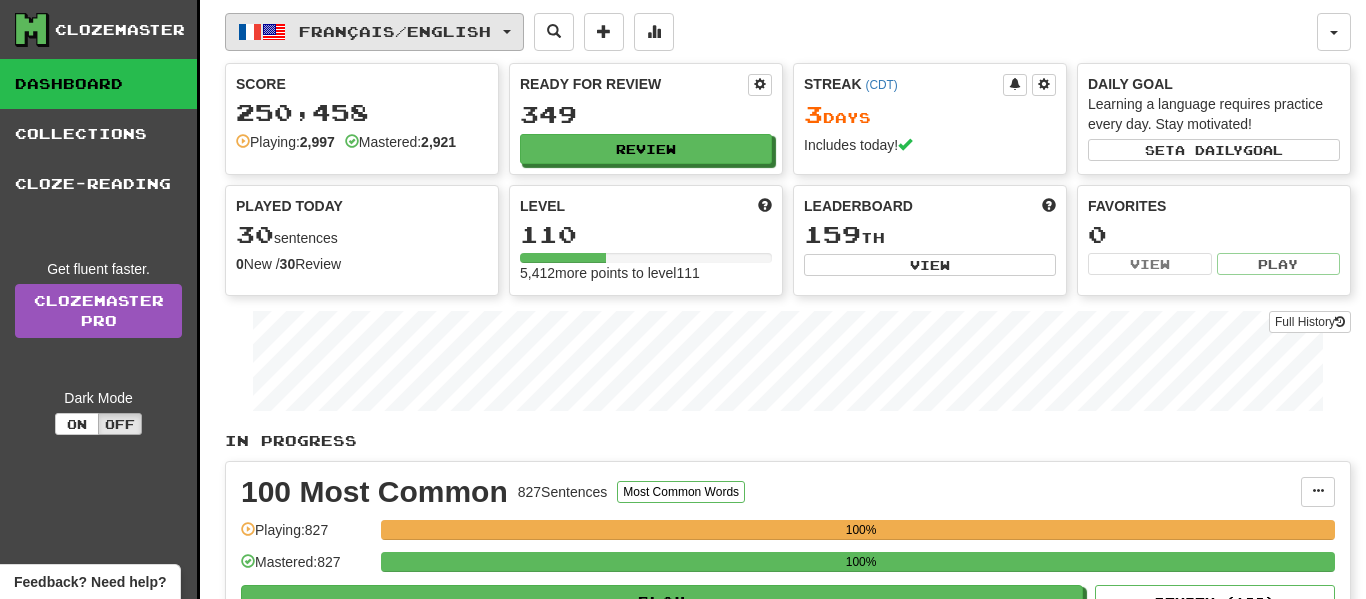 click on "Français  /  English" at bounding box center [374, 32] 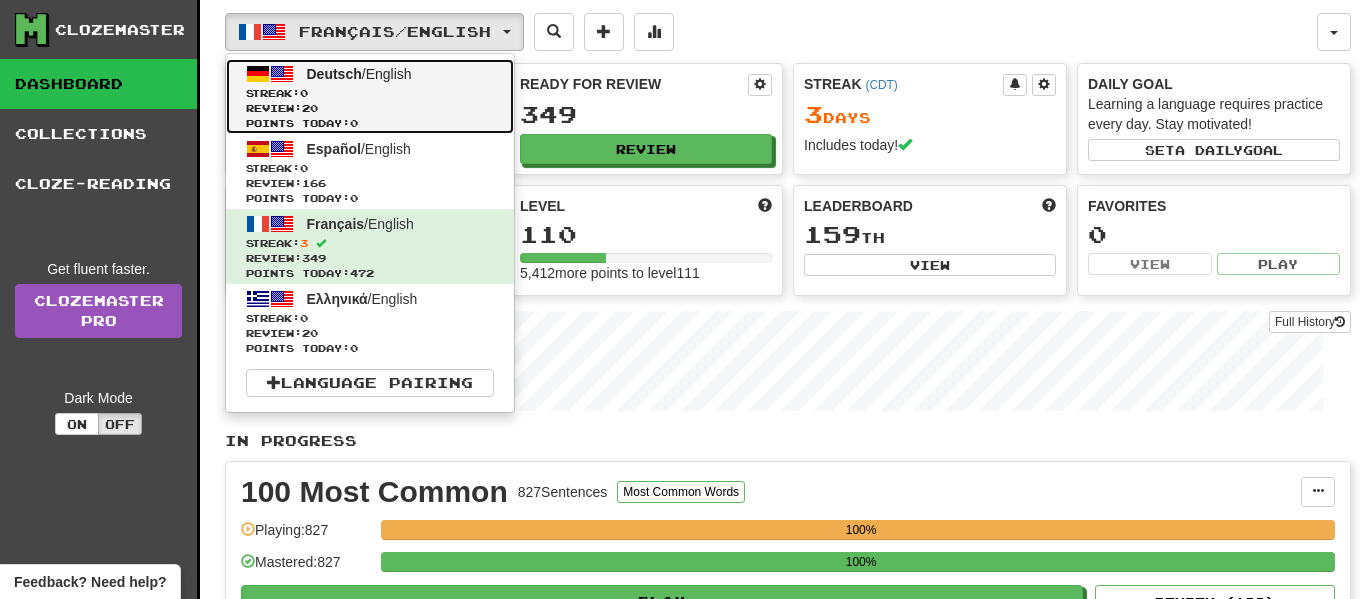 click on "Streak:  0" at bounding box center (370, 93) 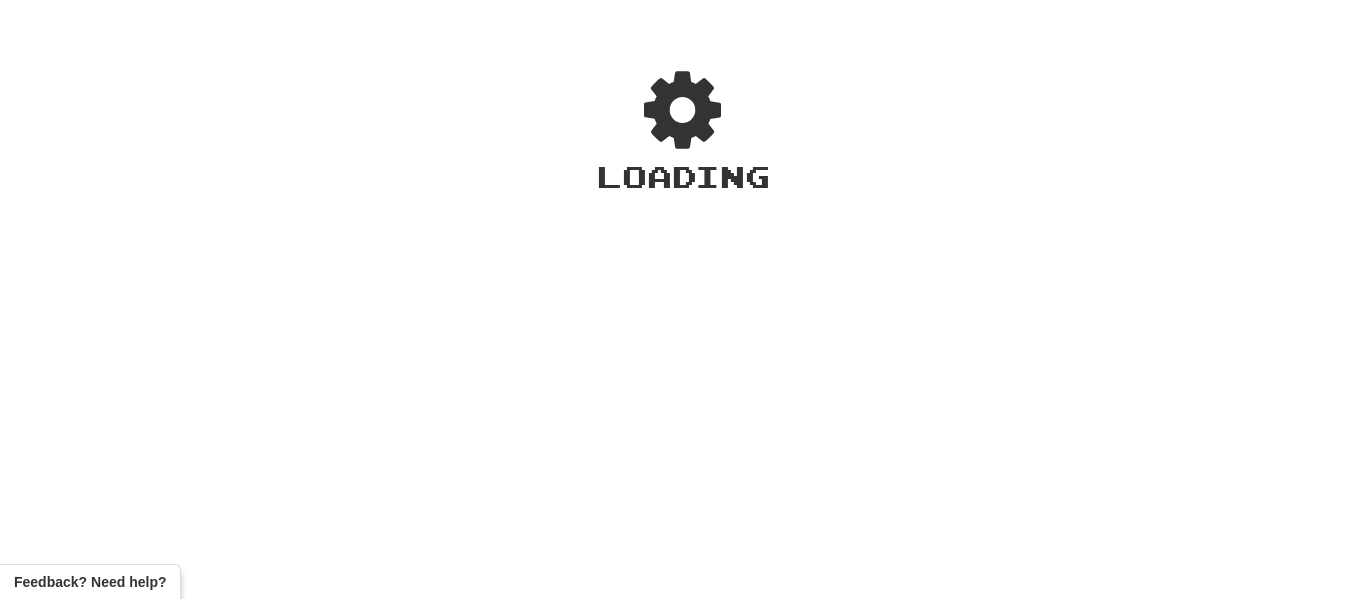 scroll, scrollTop: 0, scrollLeft: 0, axis: both 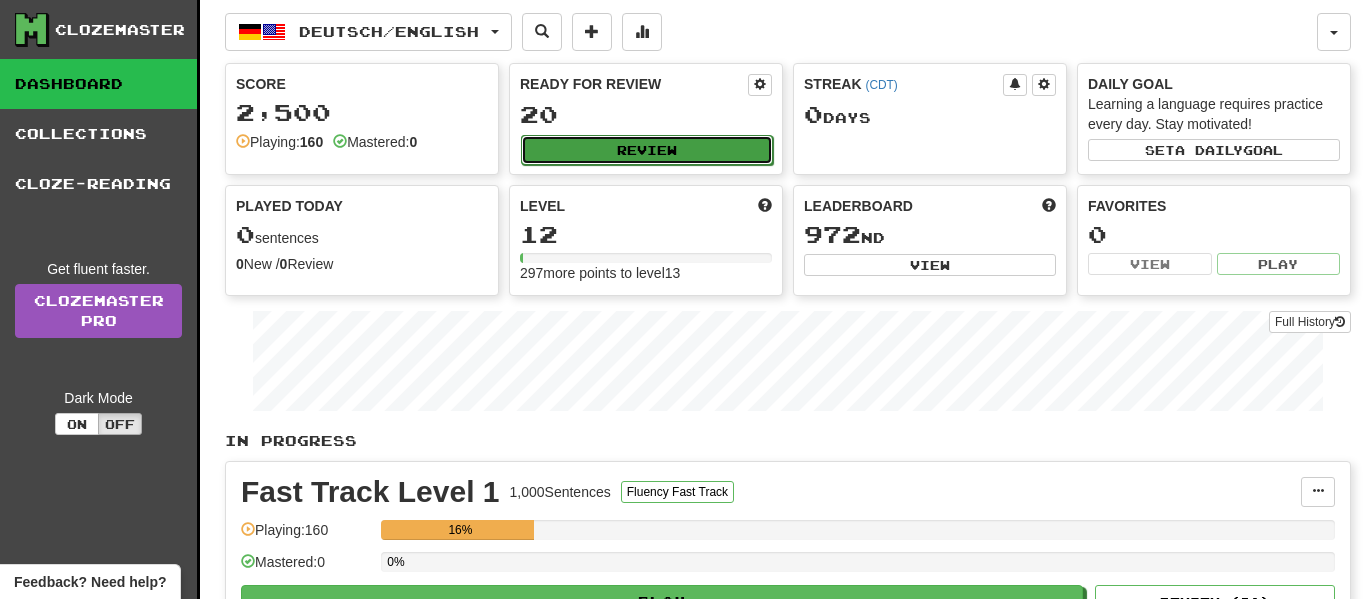 click on "Review" at bounding box center [647, 150] 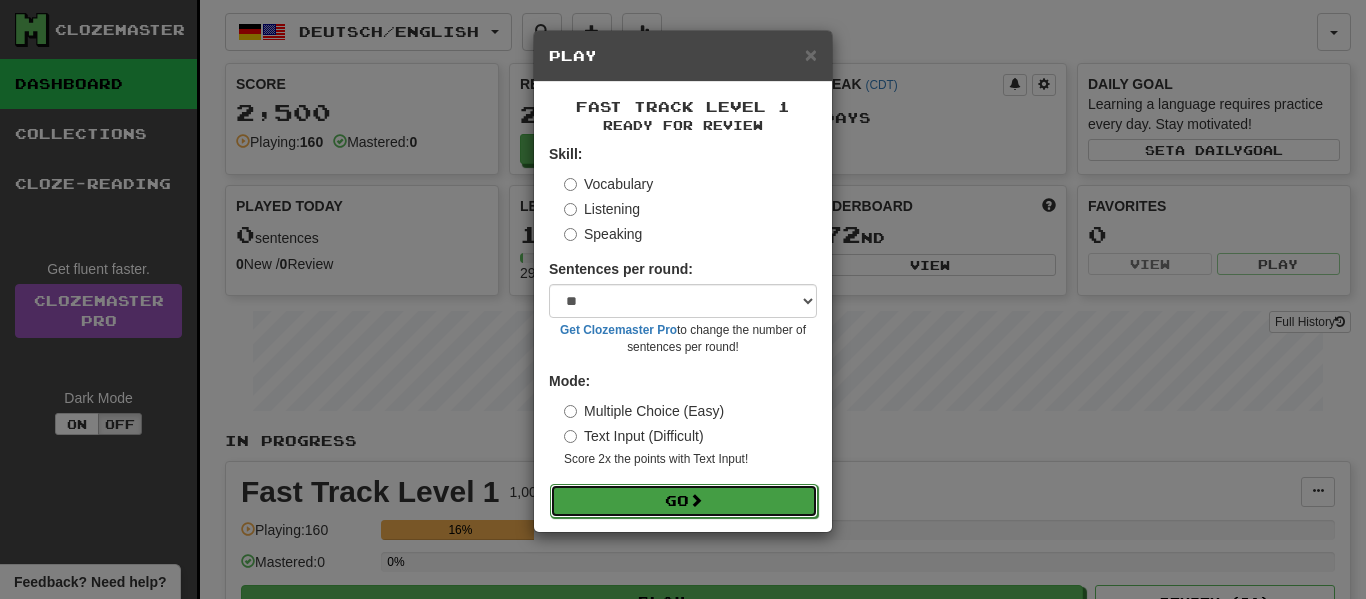 click on "Go" at bounding box center (684, 501) 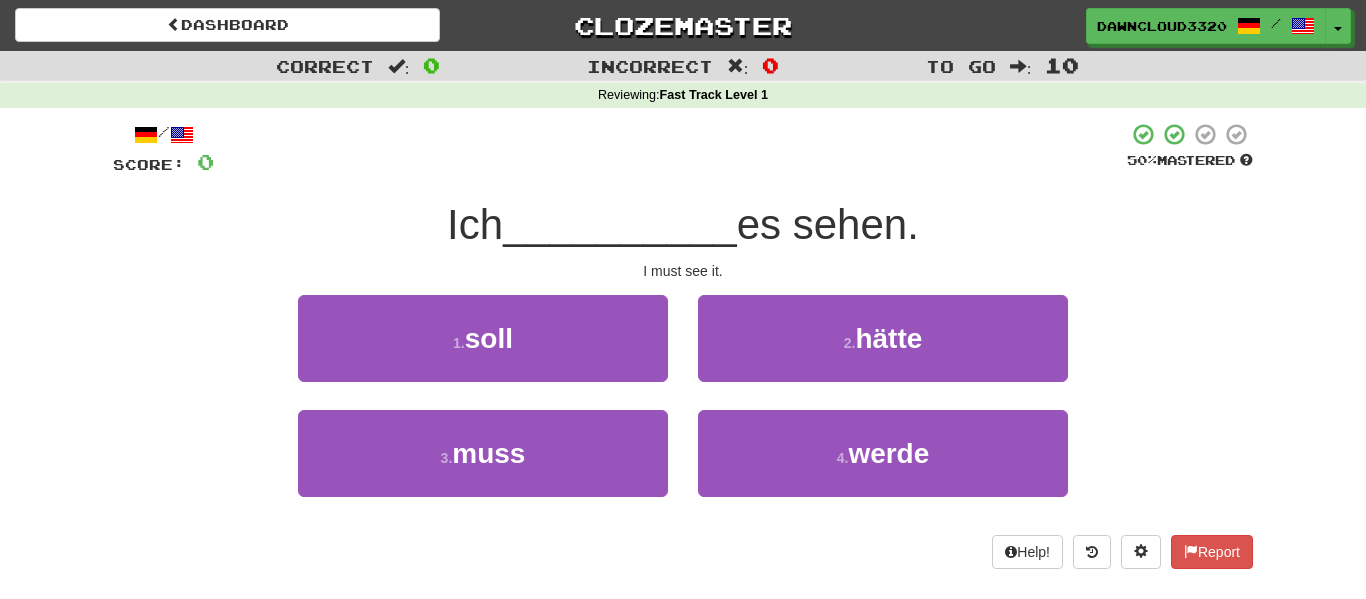 scroll, scrollTop: 0, scrollLeft: 0, axis: both 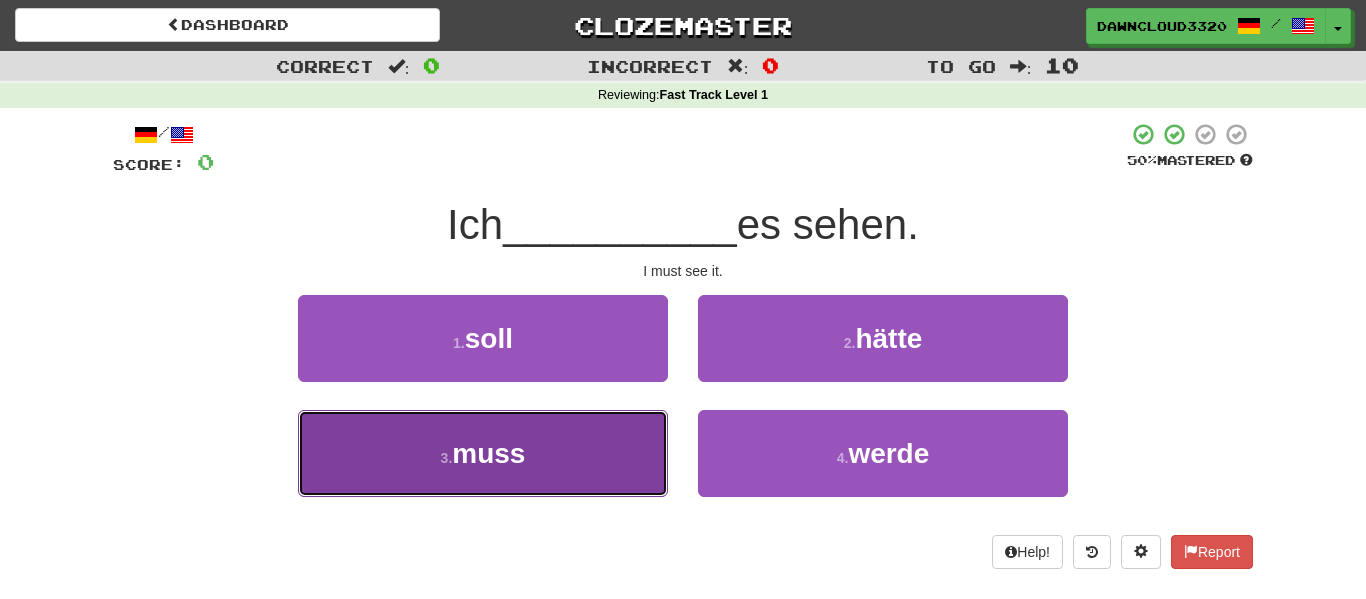 click on "3 .  muss" at bounding box center [483, 453] 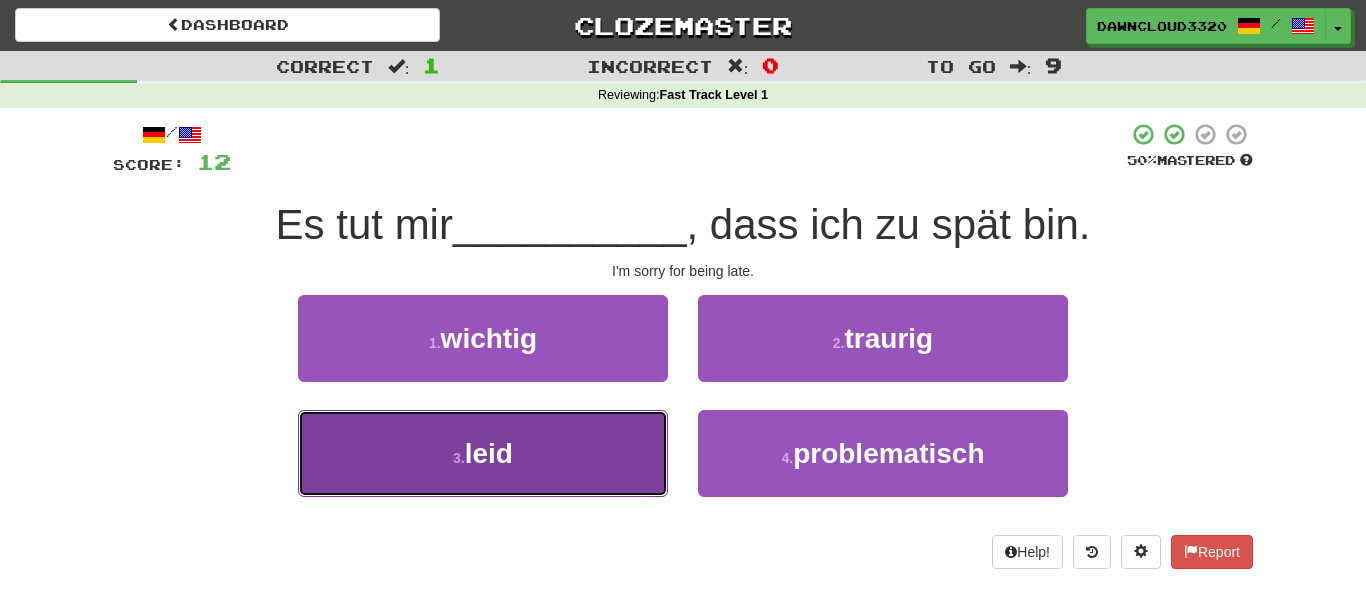 click on "3 .  leid" at bounding box center (483, 453) 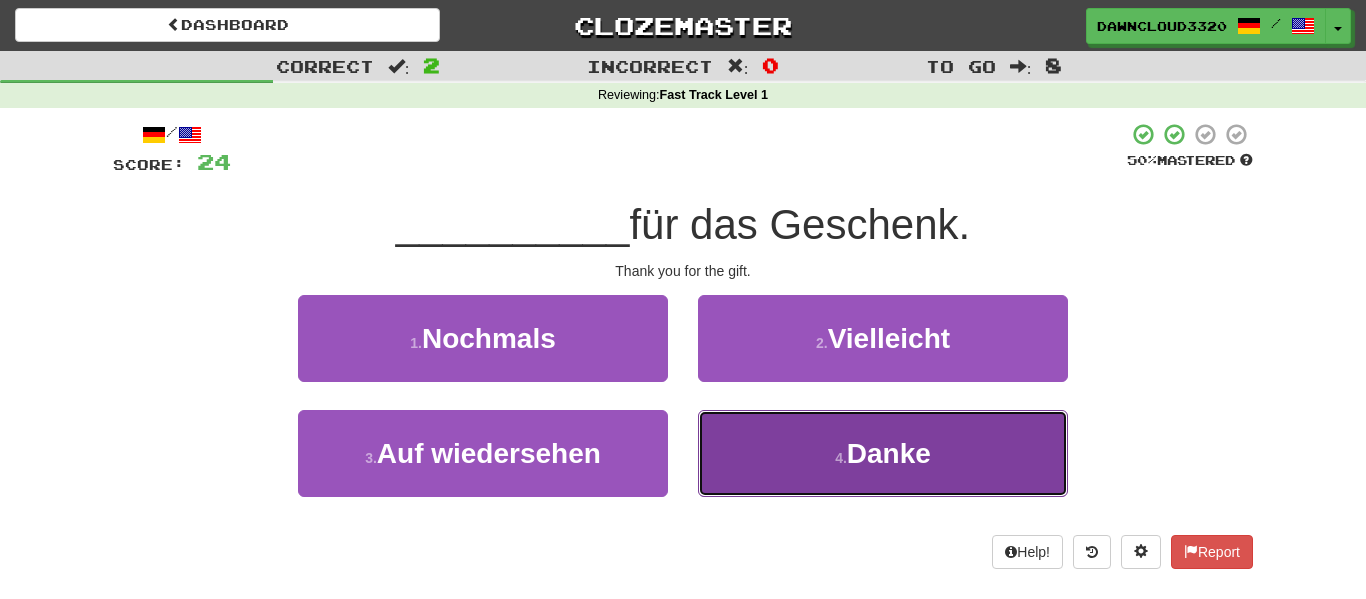 click on "4 .  Danke" at bounding box center (883, 453) 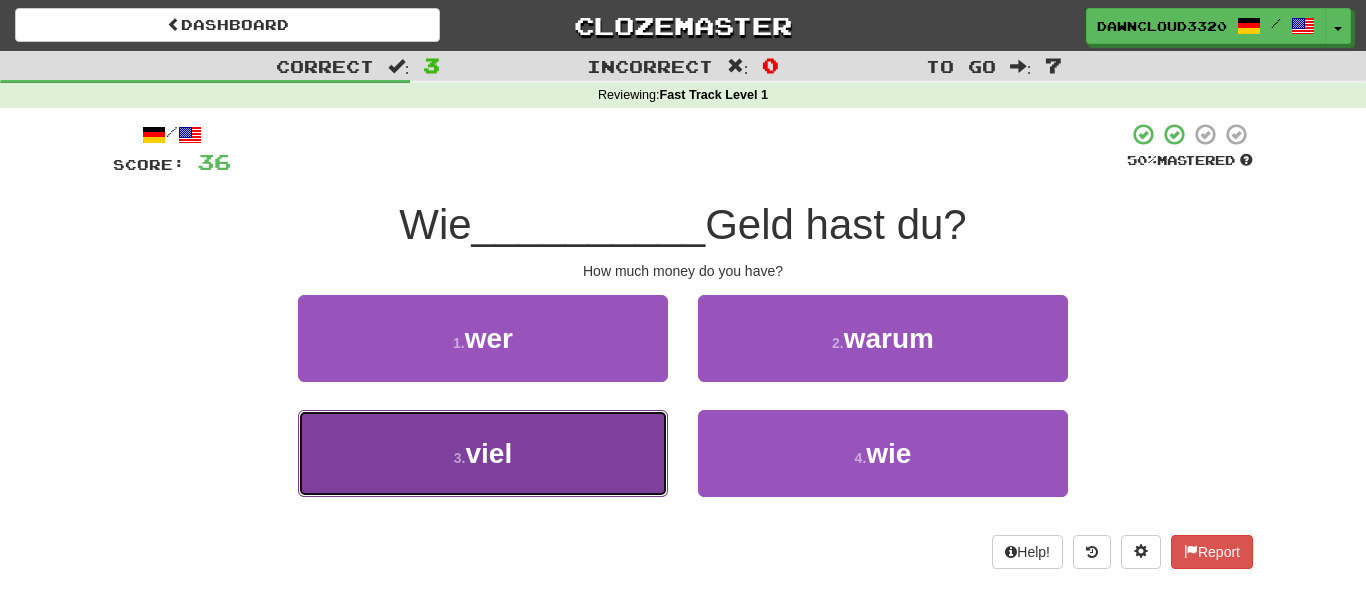 click on "3 .  viel" at bounding box center [483, 453] 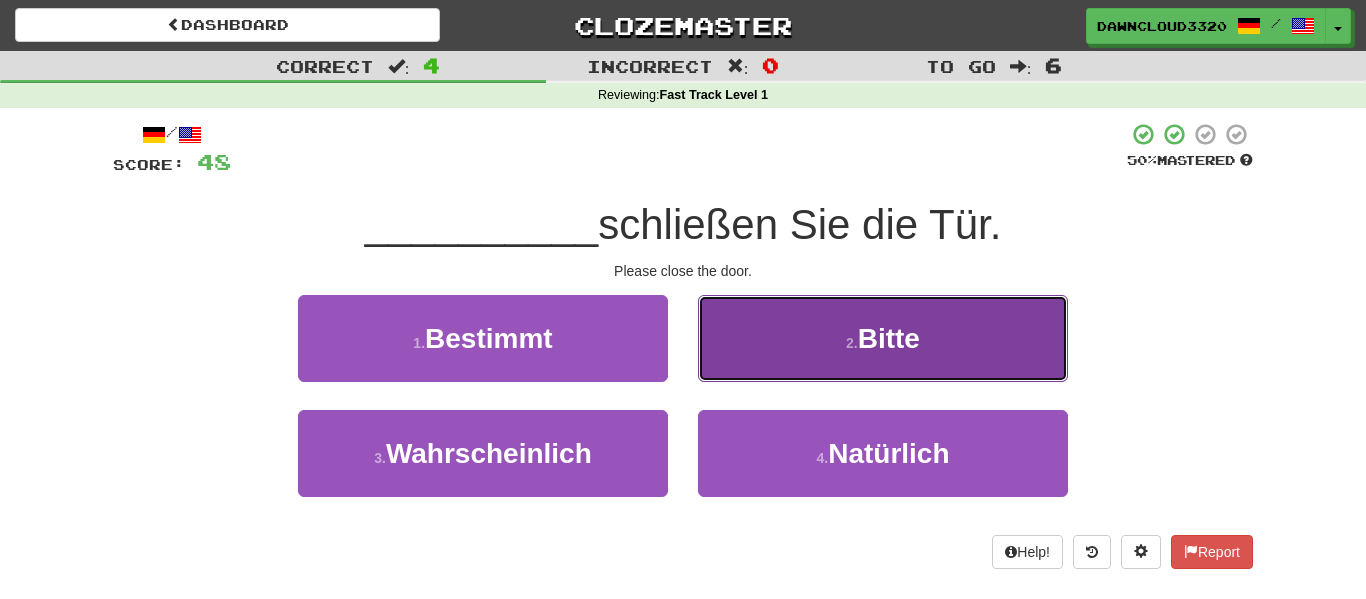 click on "2 .  Bitte" at bounding box center (883, 338) 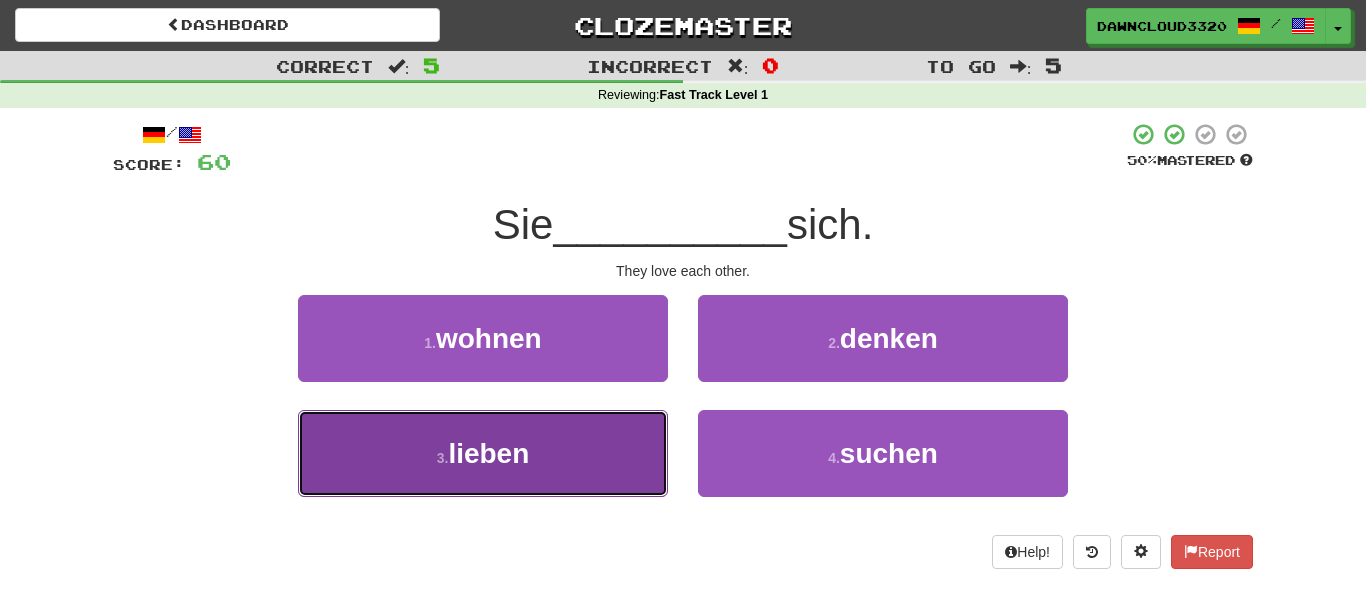 click on "3 .  lieben" at bounding box center (483, 453) 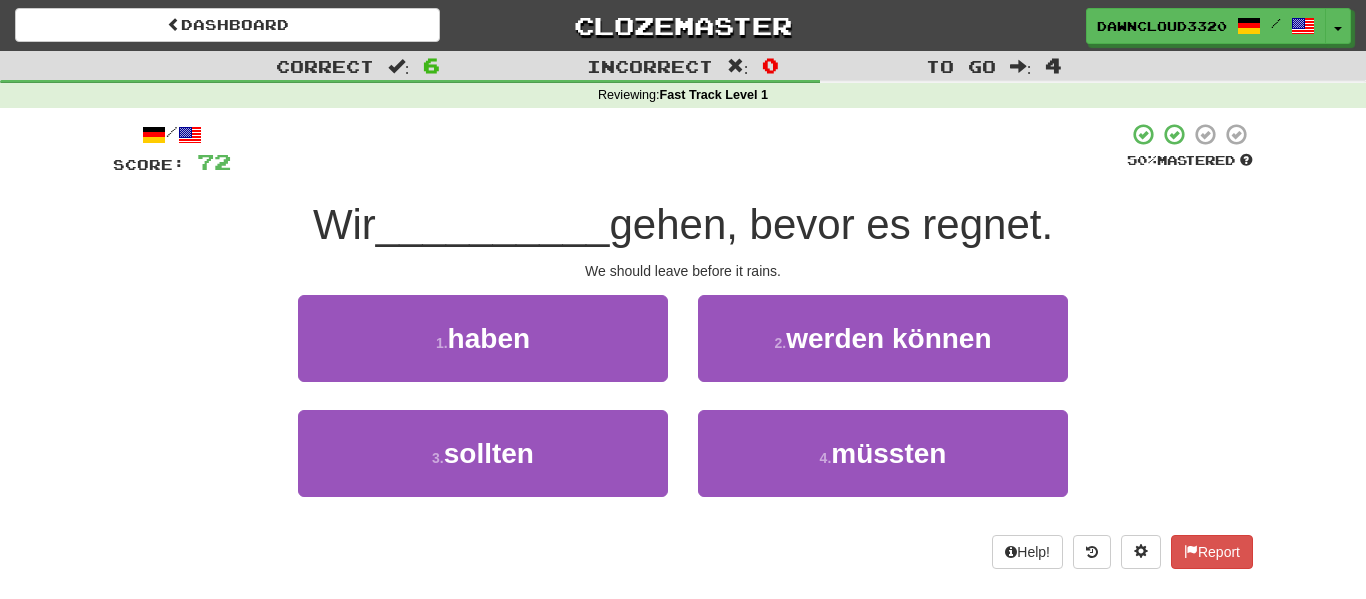 click on "2 .  werden können" at bounding box center (883, 352) 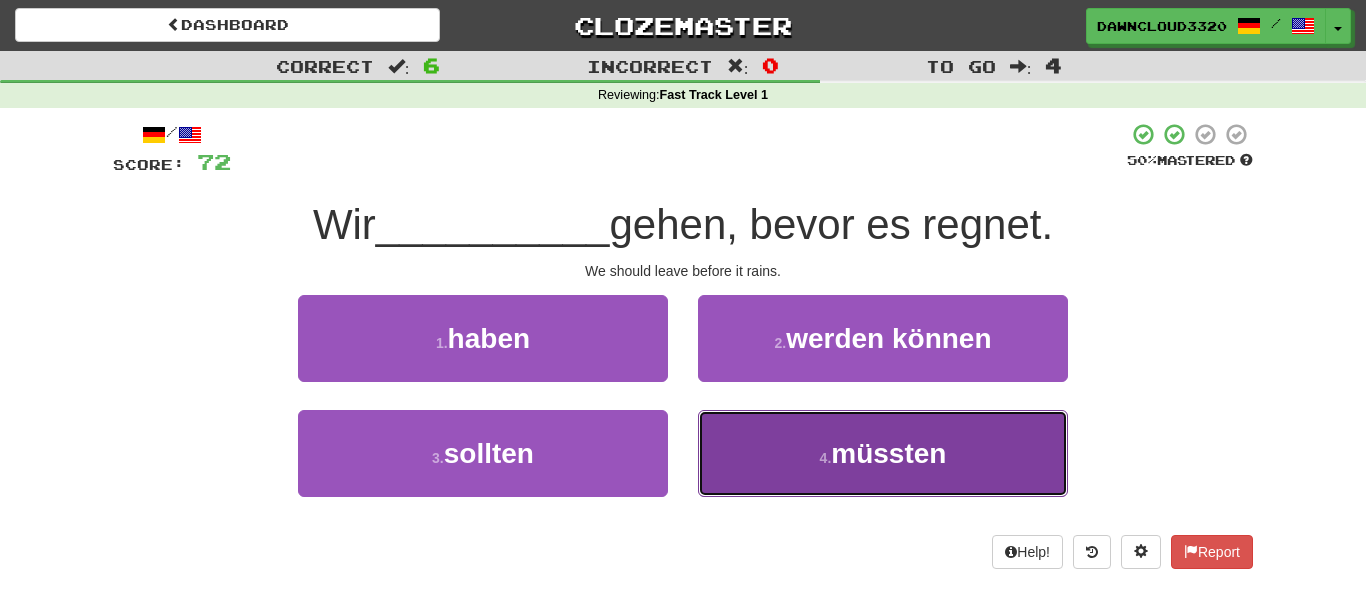 click on "müssten" at bounding box center (888, 453) 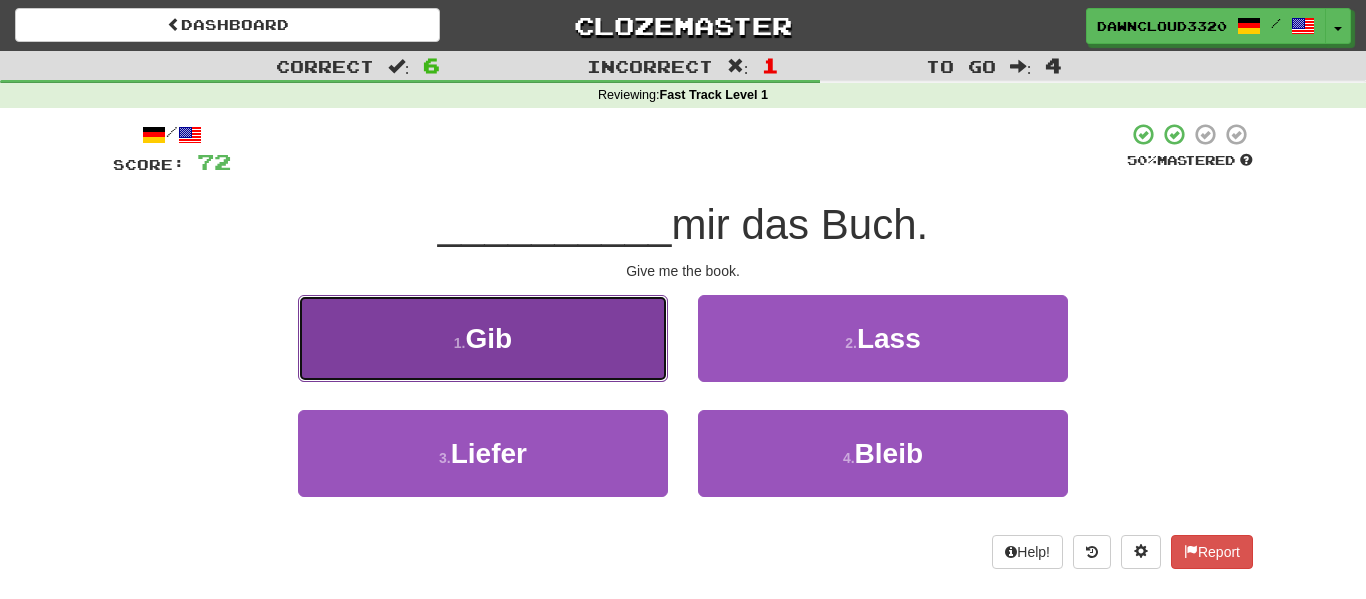 click on "1 .  Gib" at bounding box center (483, 338) 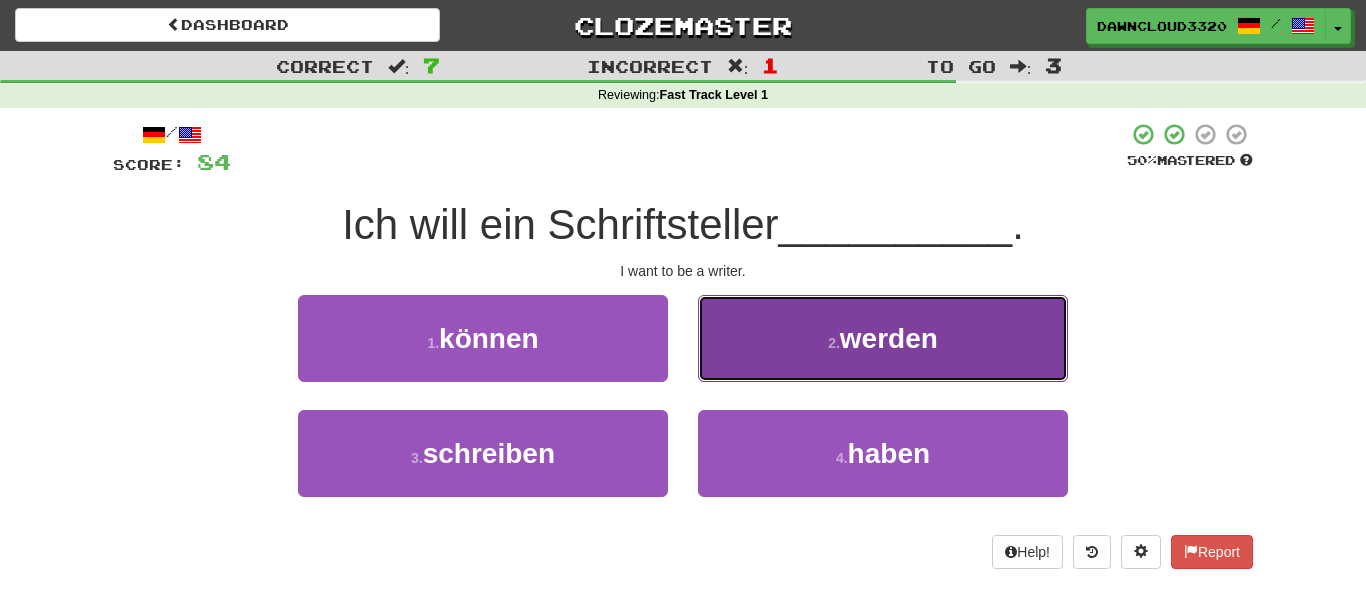 click on "2 .  werden" at bounding box center [883, 338] 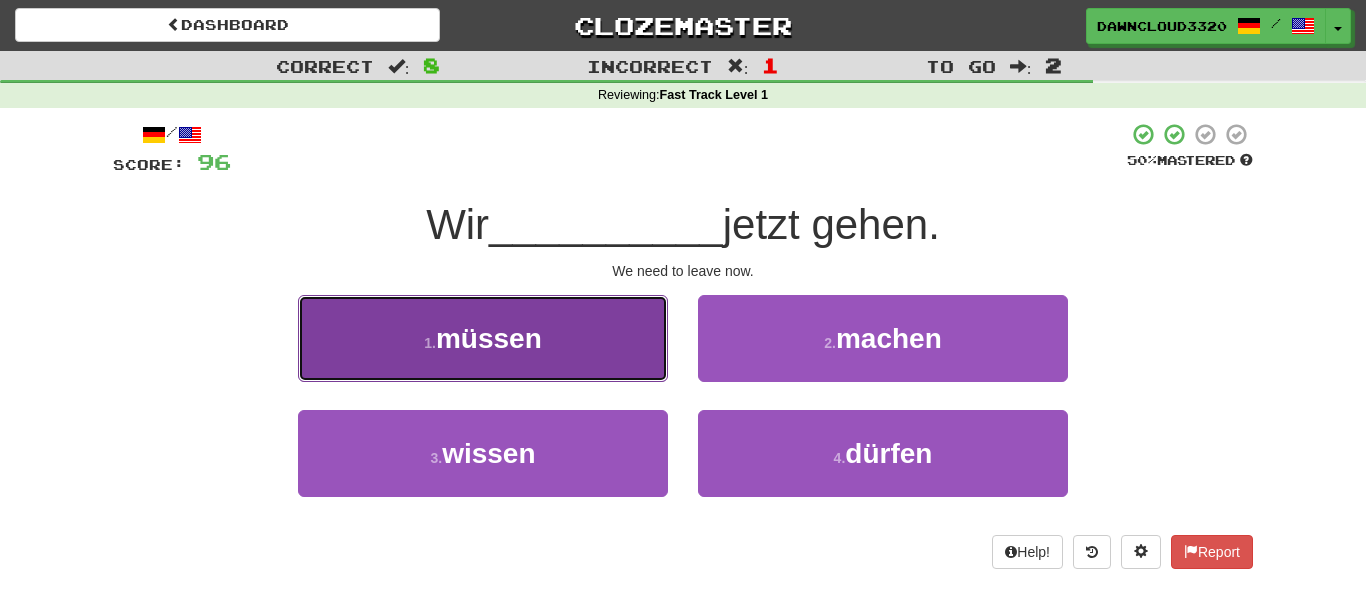 click on "1 .  müssen" at bounding box center (483, 338) 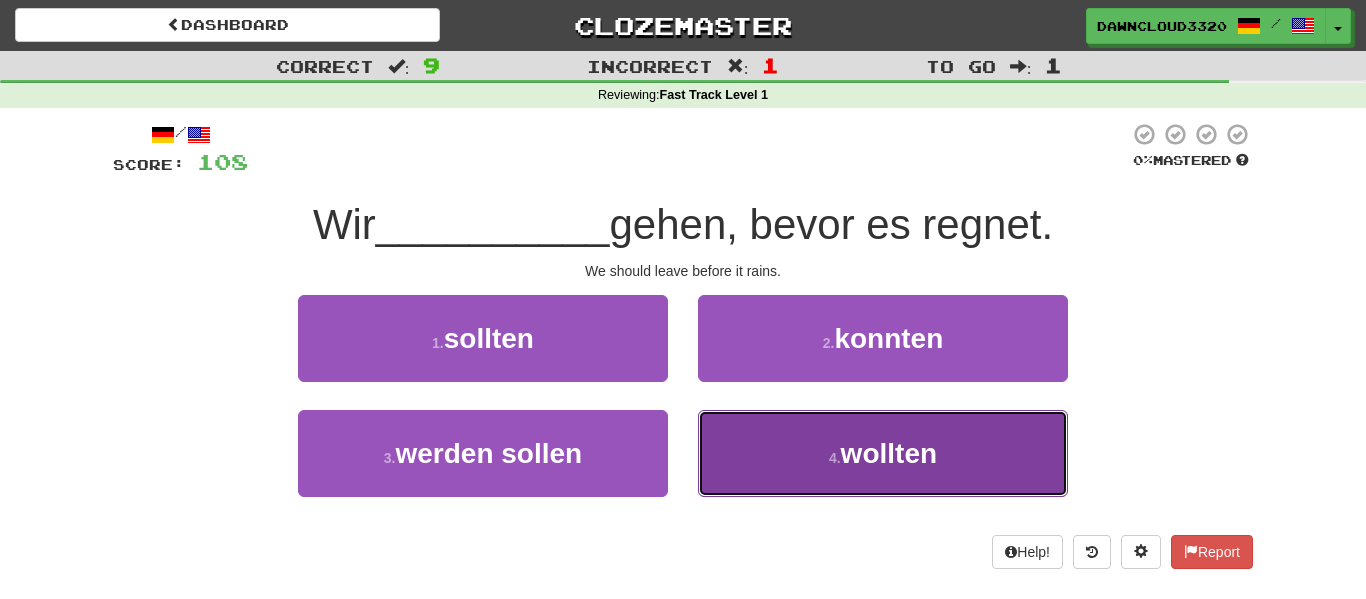 click on "4 .  wollten" at bounding box center (883, 453) 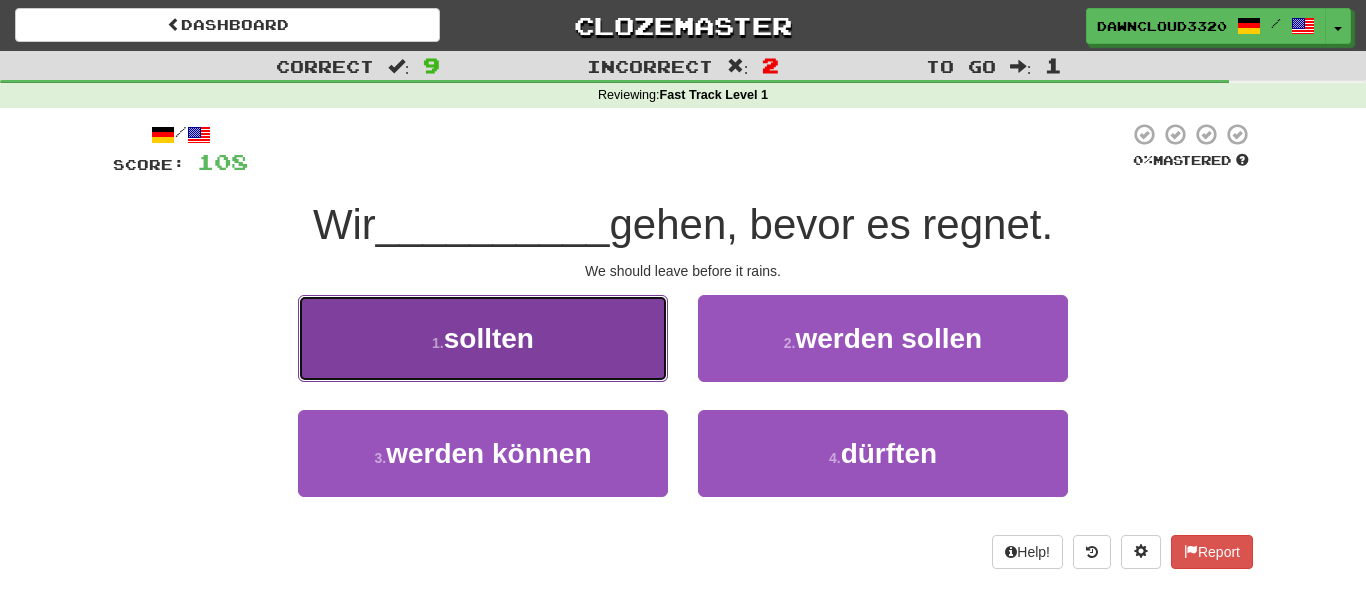 click on "1 .  sollten" at bounding box center [483, 338] 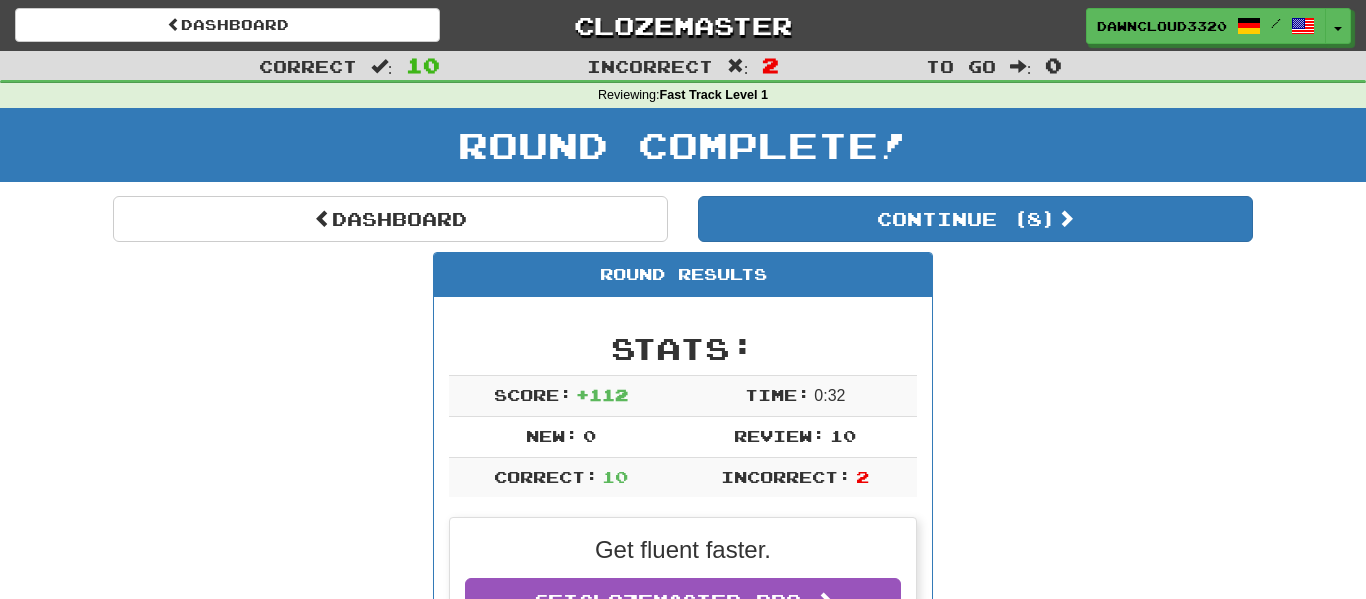 click on "Round Complete!" at bounding box center (683, 152) 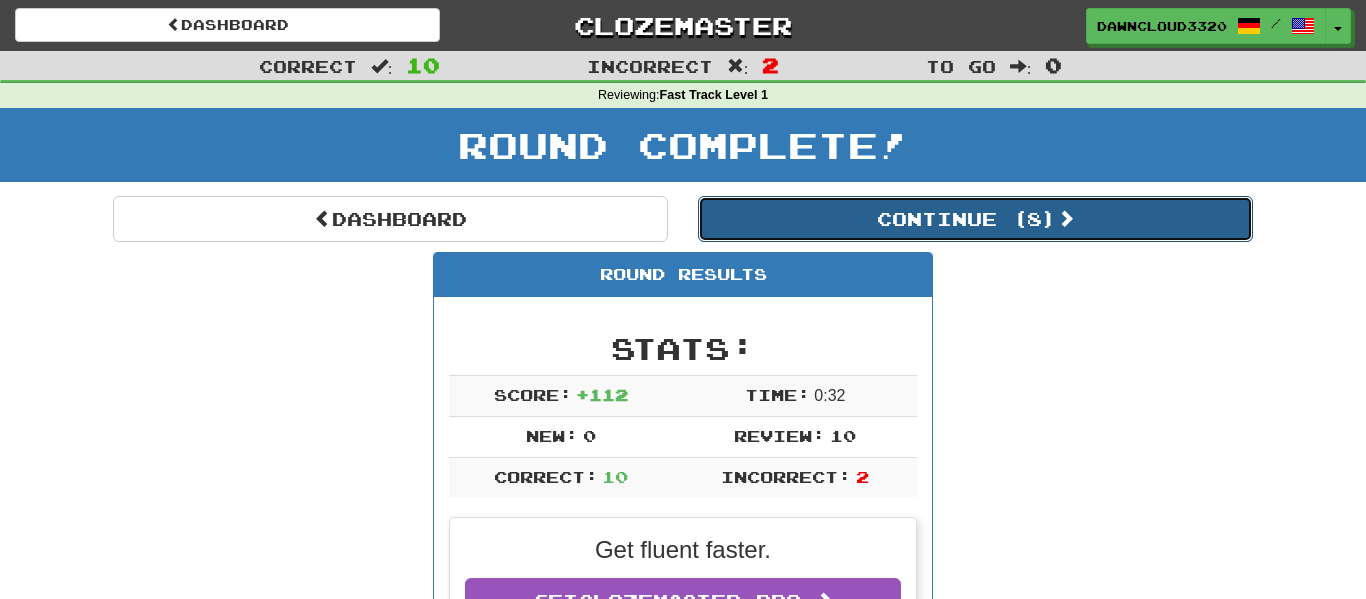 click on "Continue ( 8 )" at bounding box center (975, 219) 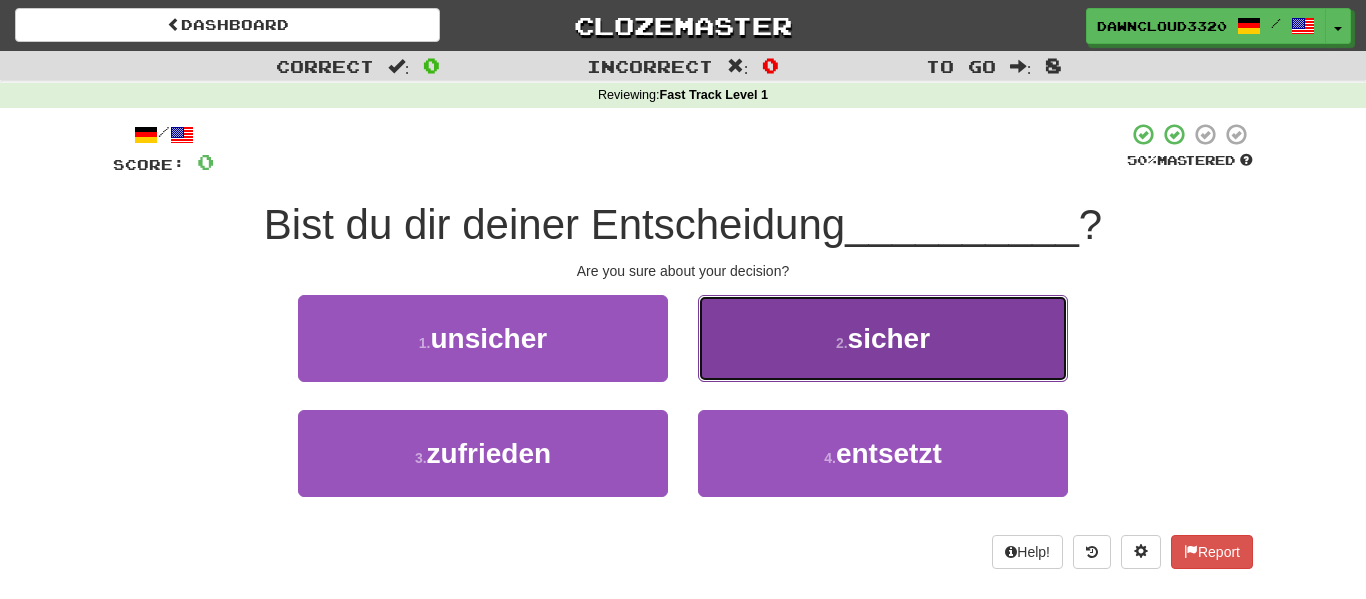 click on "2 .  sicher" at bounding box center (883, 338) 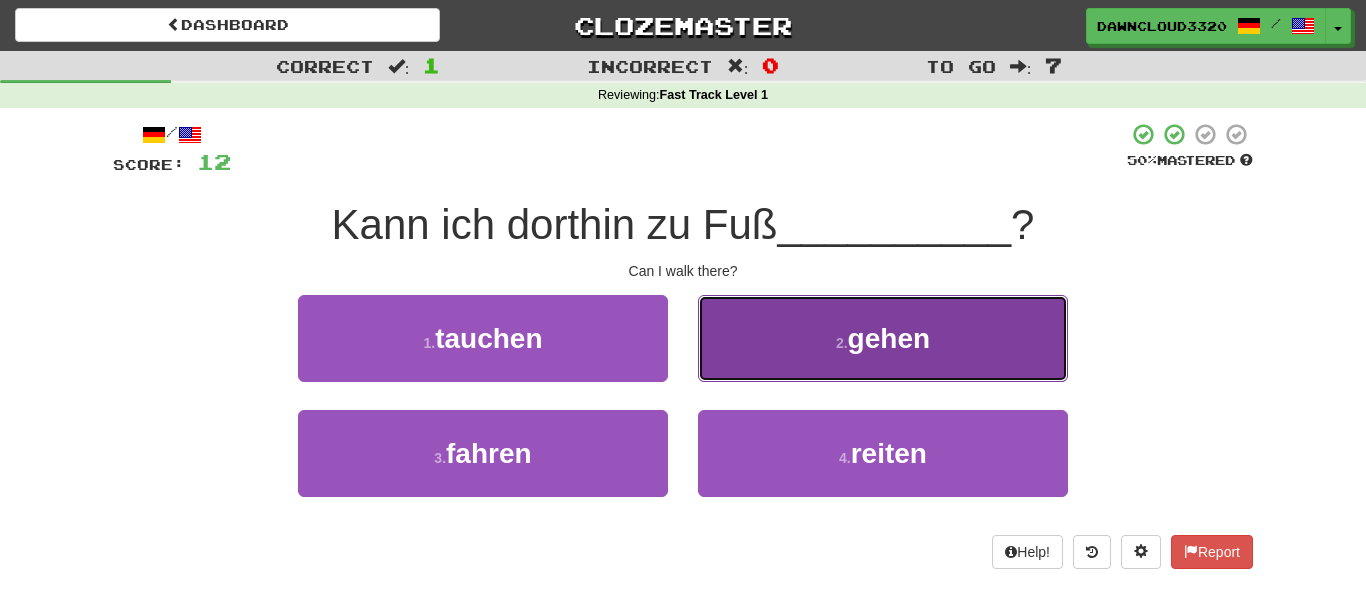 click on "gehen" at bounding box center [889, 338] 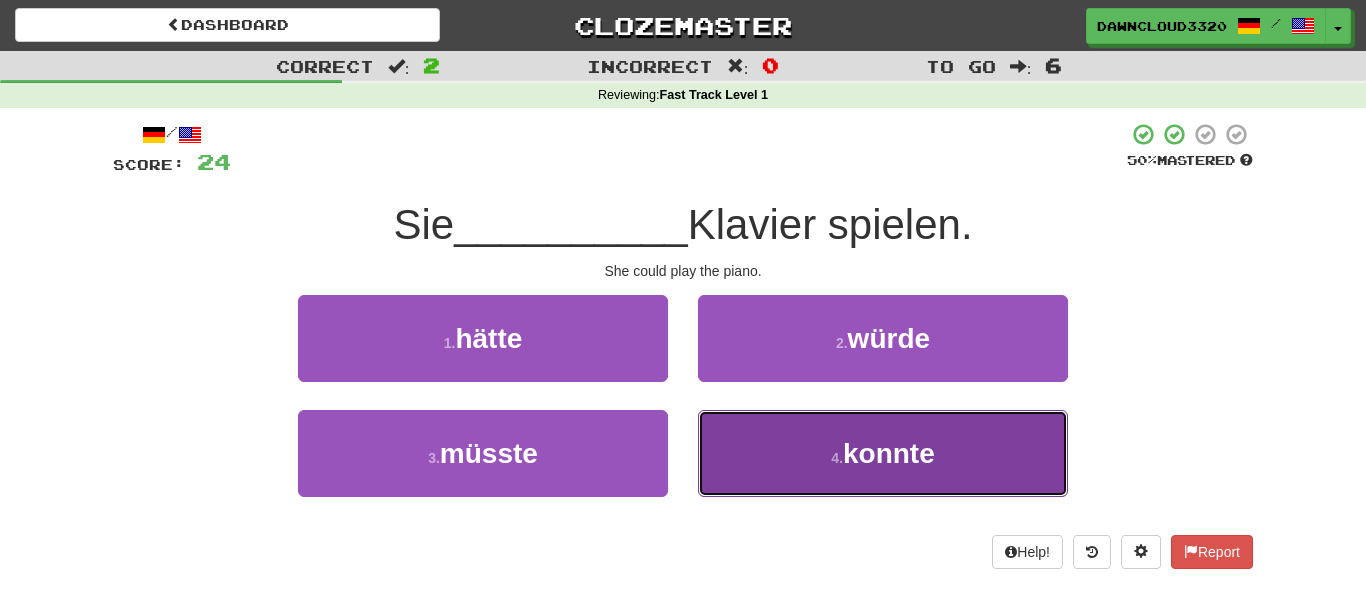 click on "4 ." at bounding box center (837, 458) 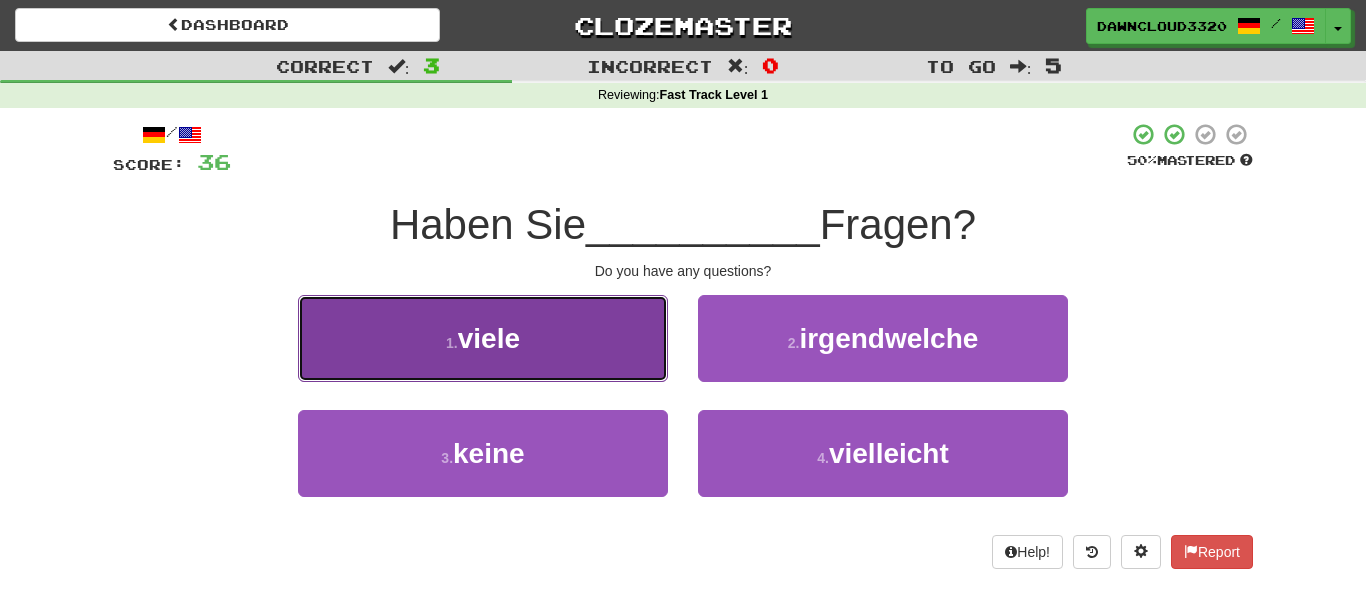 click on "1 .  viele" at bounding box center [483, 338] 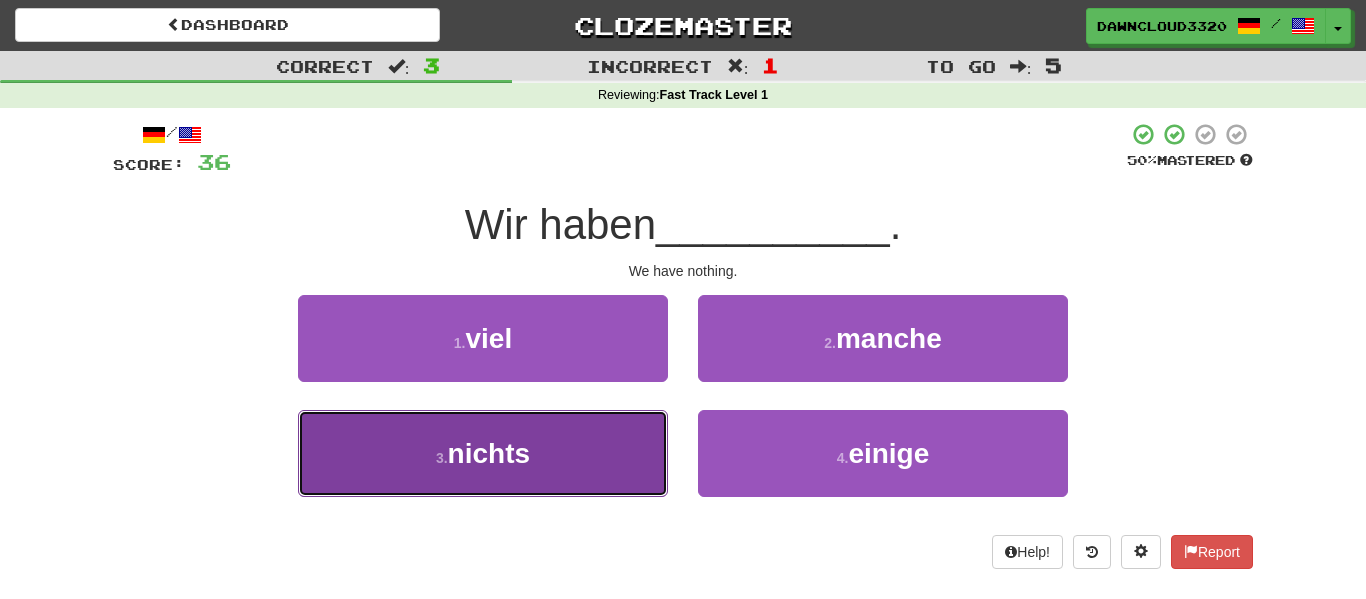 click on "3 .  nichts" at bounding box center (483, 453) 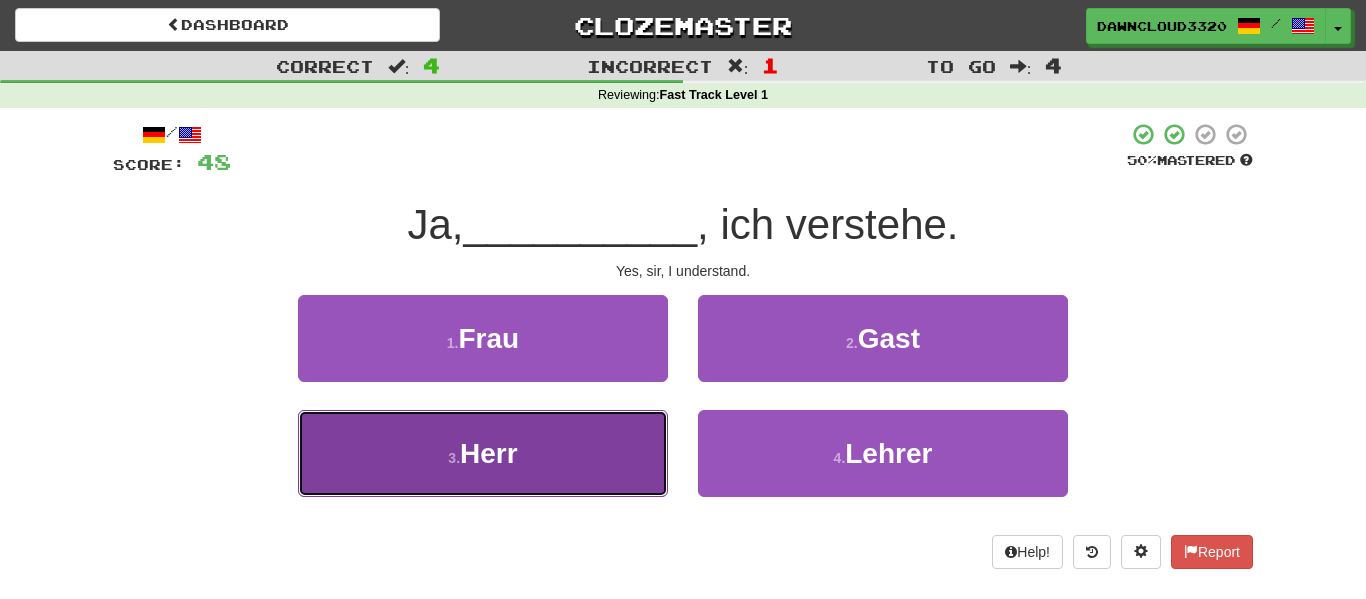 click on "3 .  Herr" at bounding box center (483, 453) 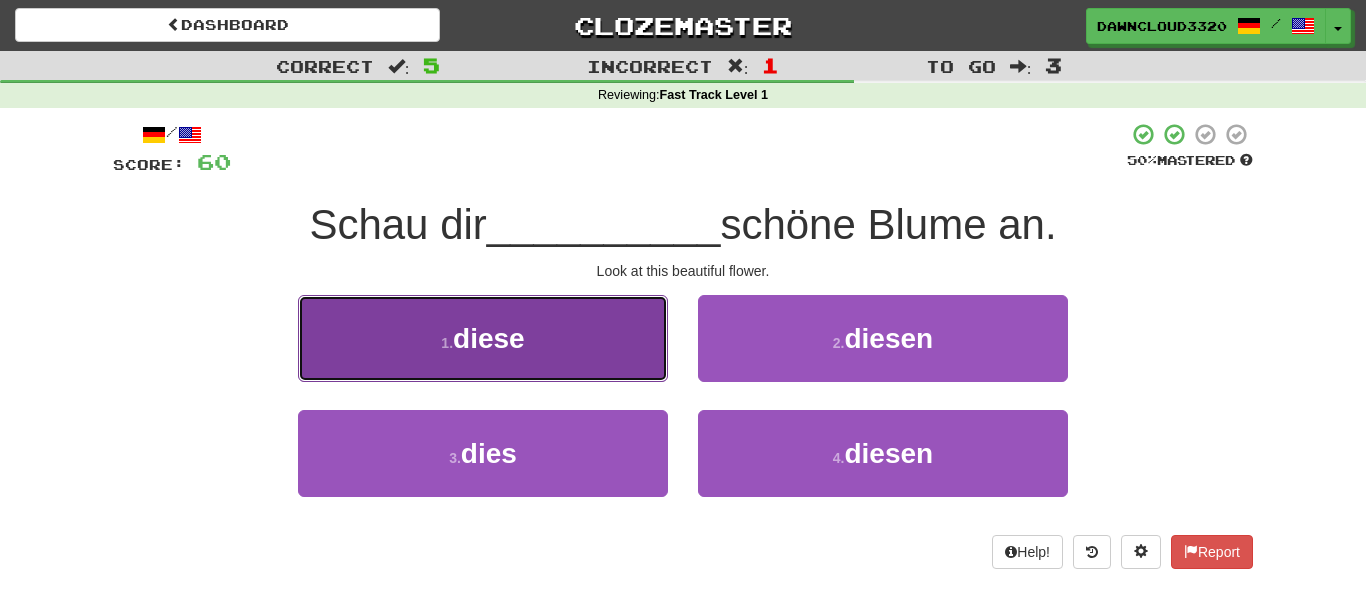 click on "1 .  diese" at bounding box center (483, 338) 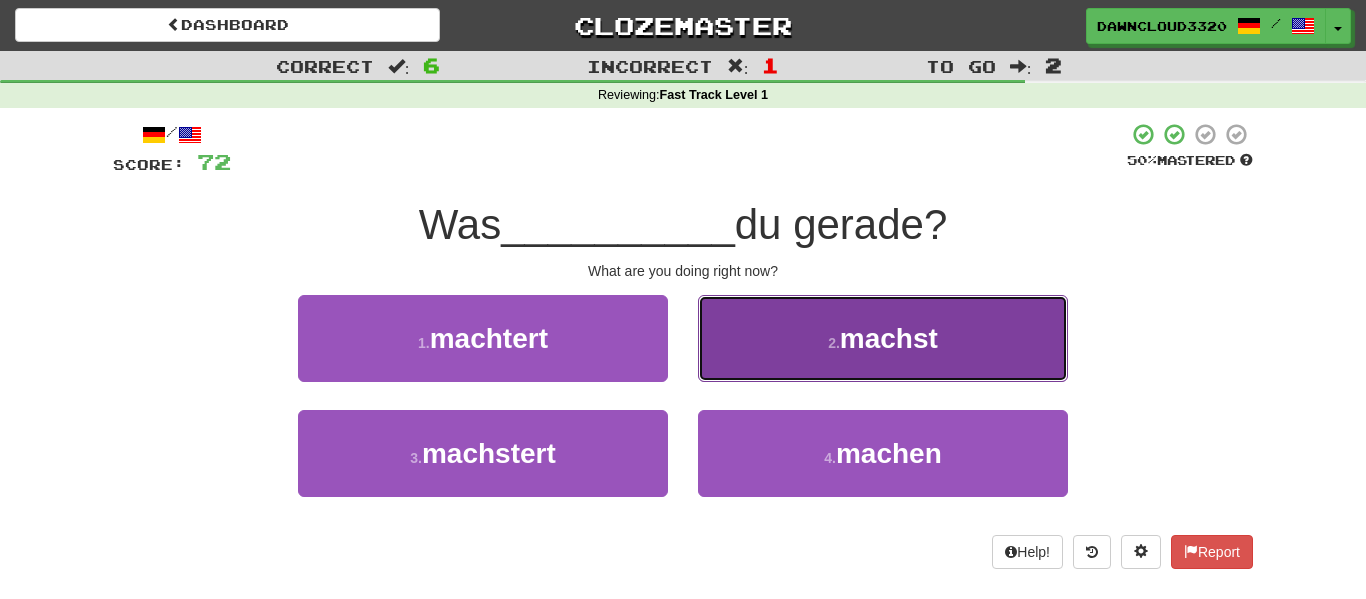 click on "machst" at bounding box center [889, 338] 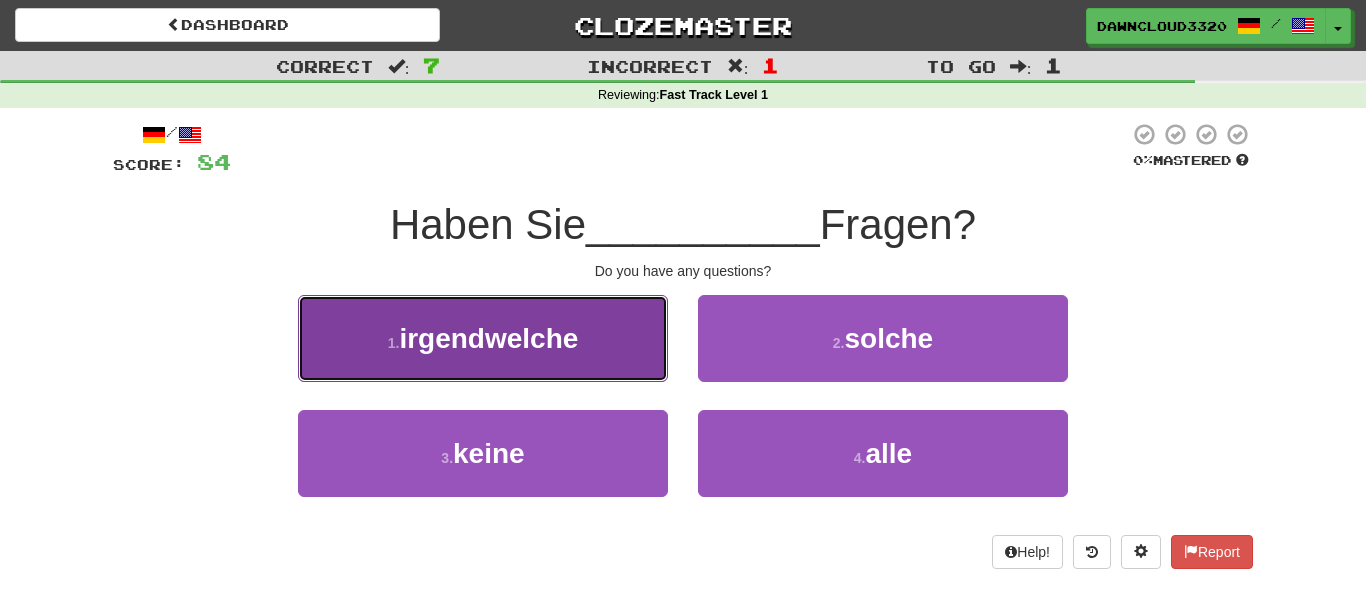 click on "irgendwelche" at bounding box center [488, 338] 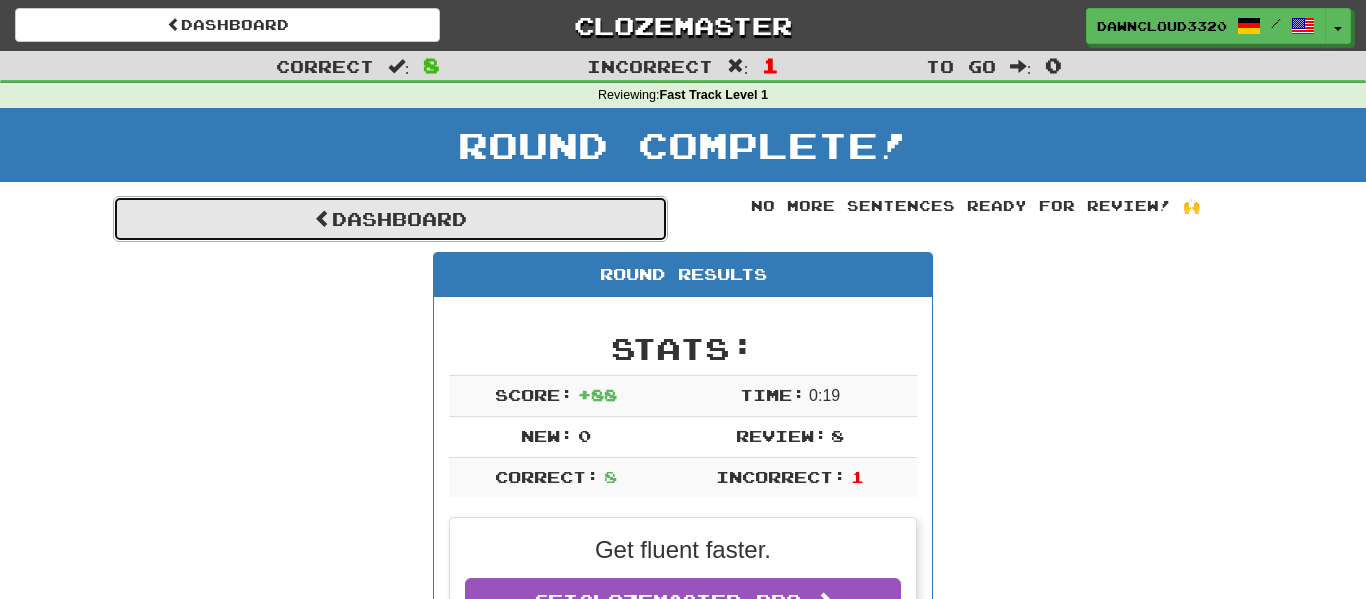 click on "Dashboard" at bounding box center (390, 219) 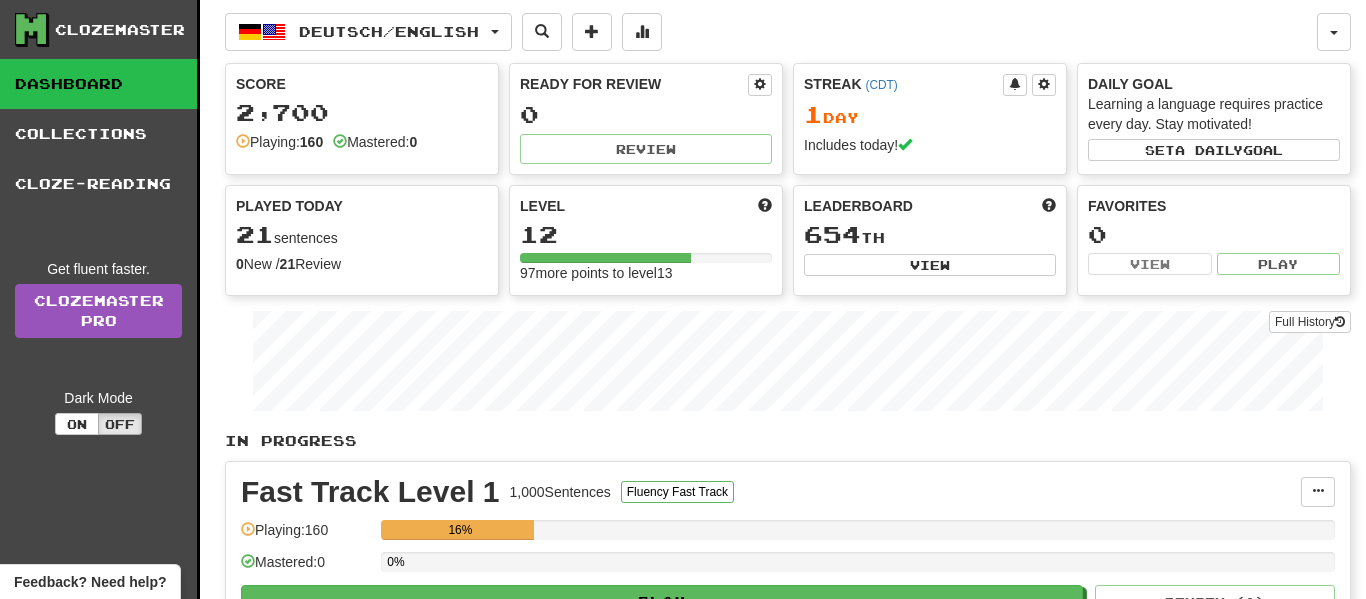 scroll, scrollTop: 0, scrollLeft: 0, axis: both 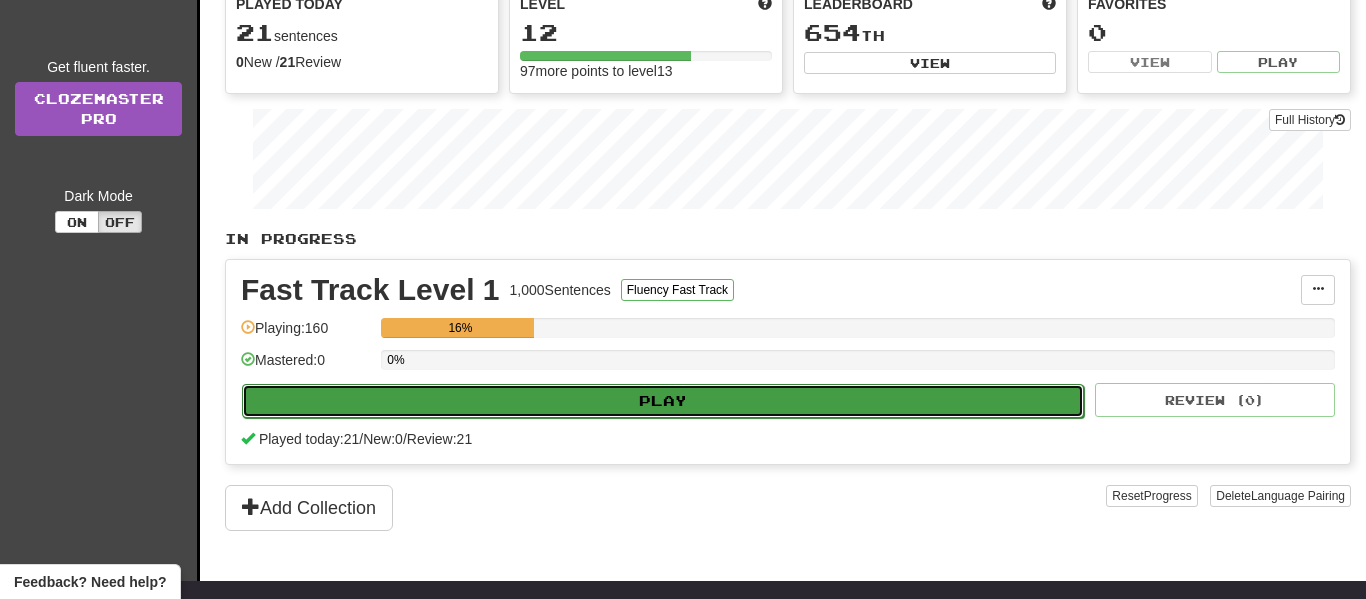 click on "Play" at bounding box center (663, 401) 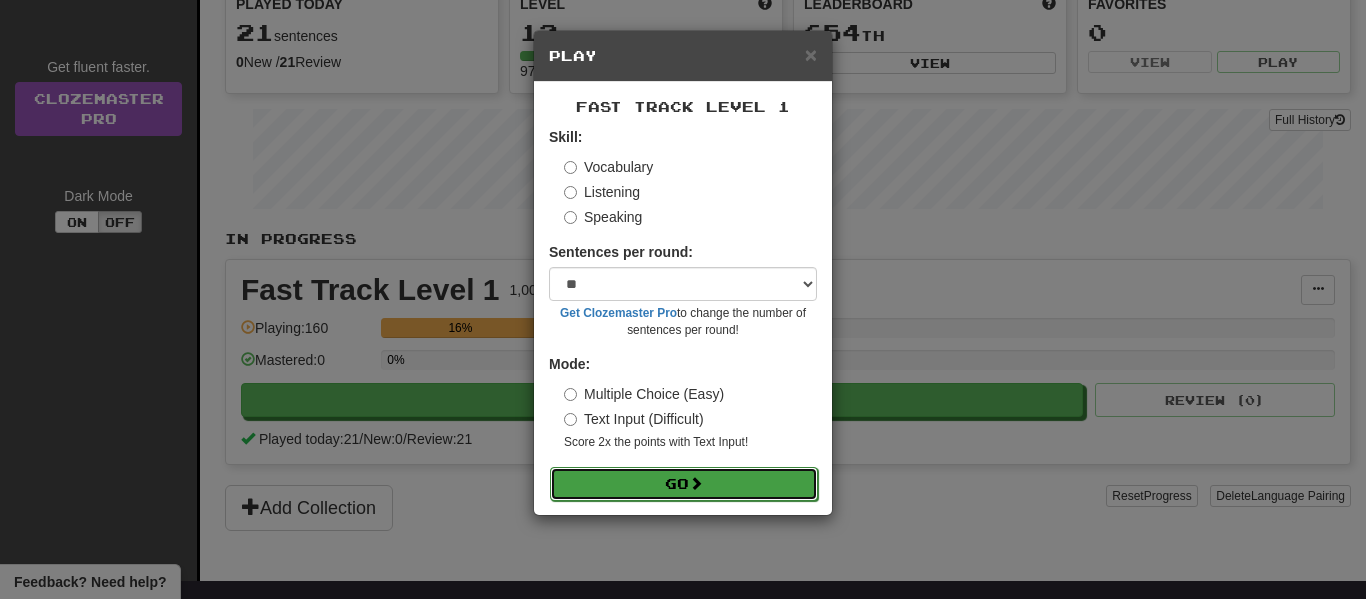 click on "Go" at bounding box center [684, 484] 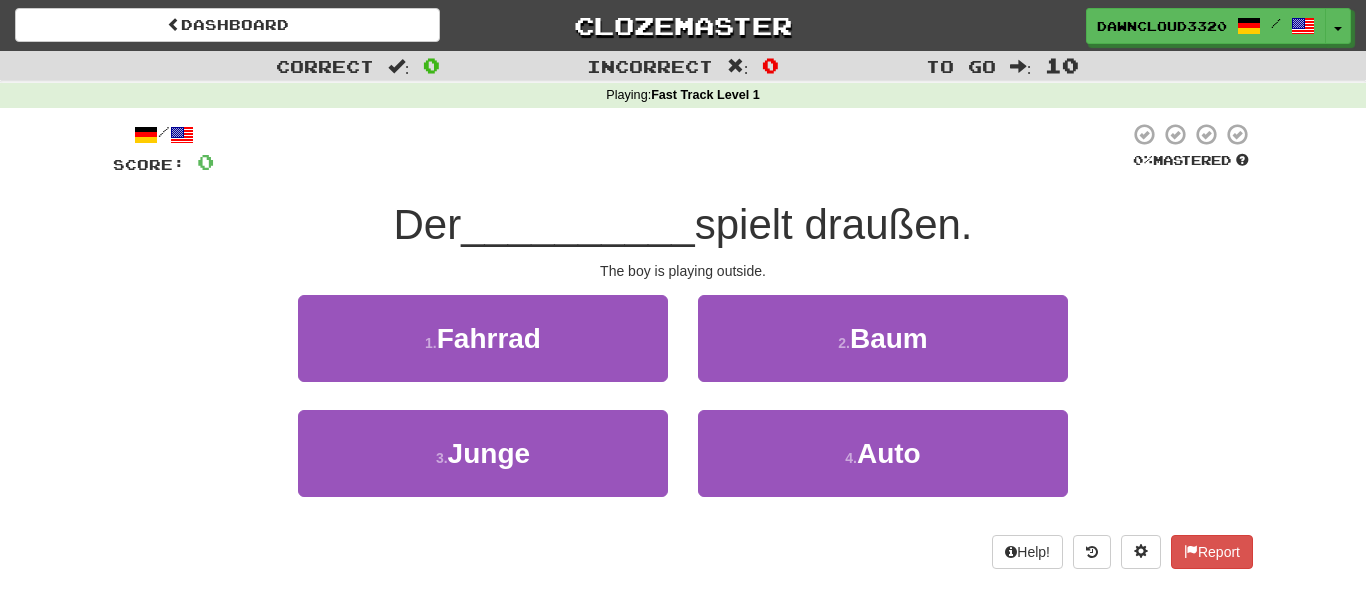 scroll, scrollTop: 0, scrollLeft: 0, axis: both 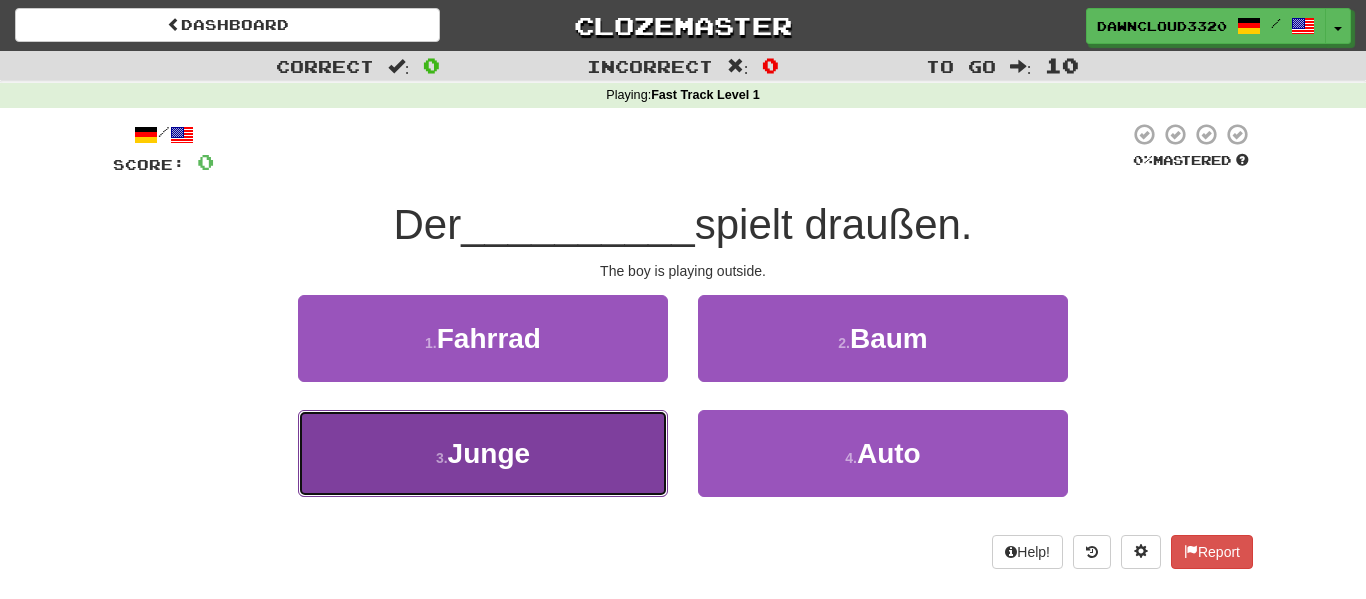 click on "3 .  Junge" at bounding box center [483, 453] 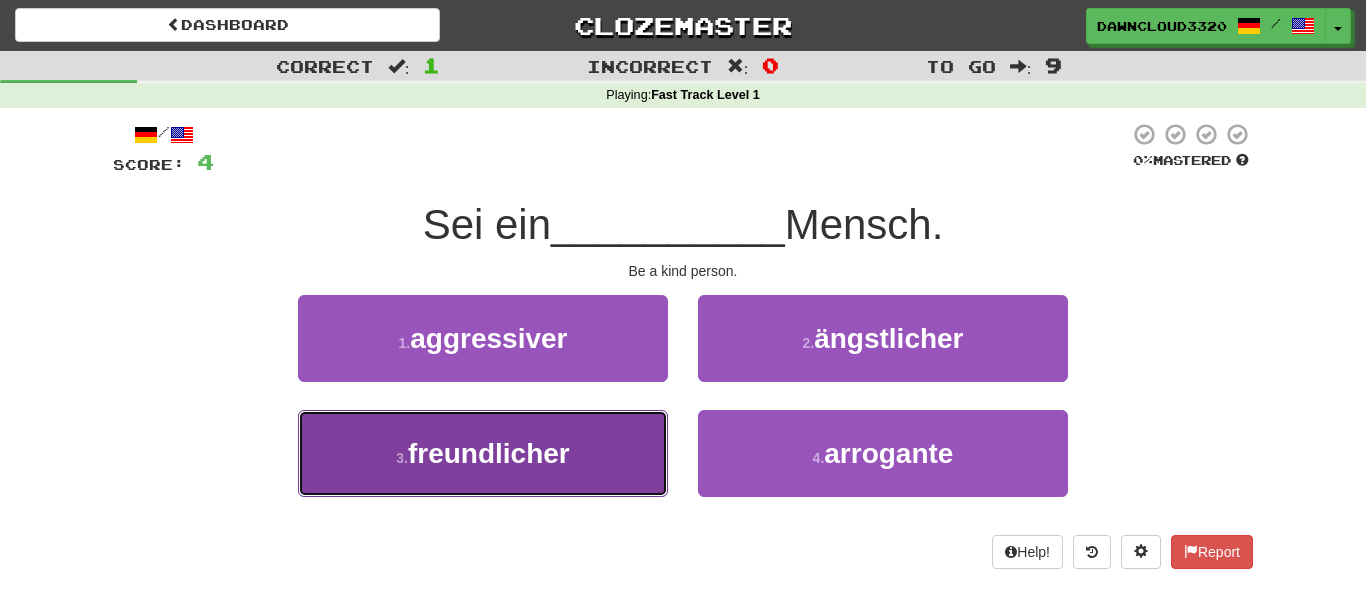 click on "3 .  freundlicher" at bounding box center (483, 453) 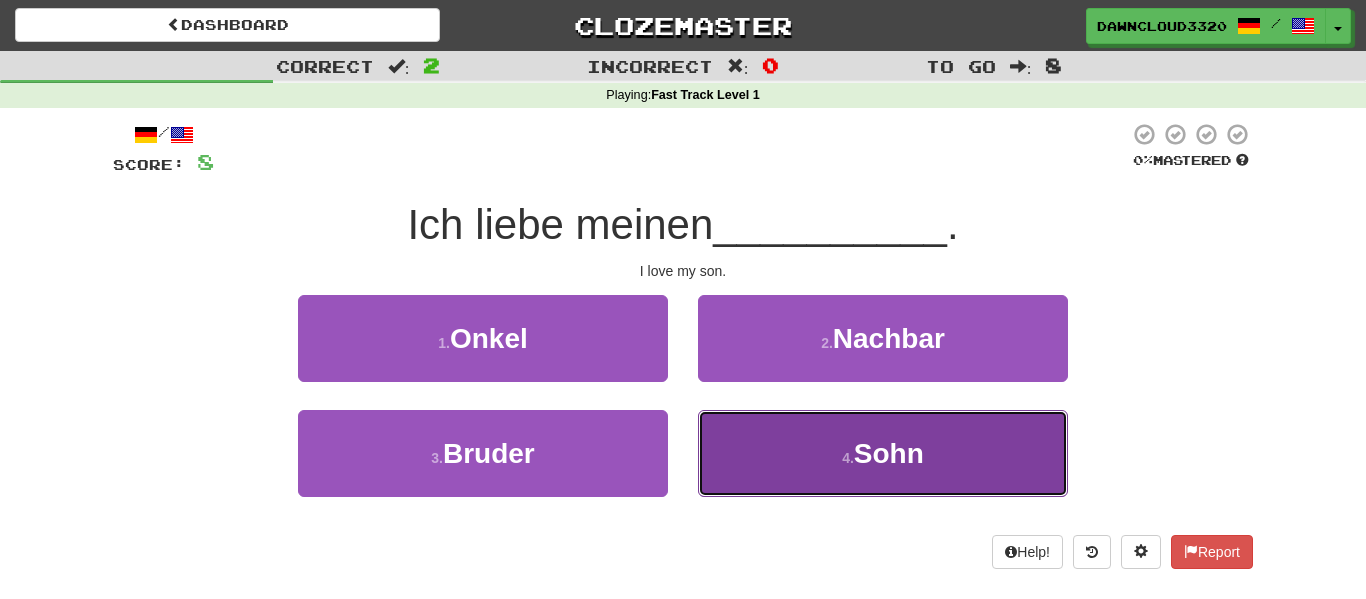 click on "4 .  Sohn" at bounding box center [883, 453] 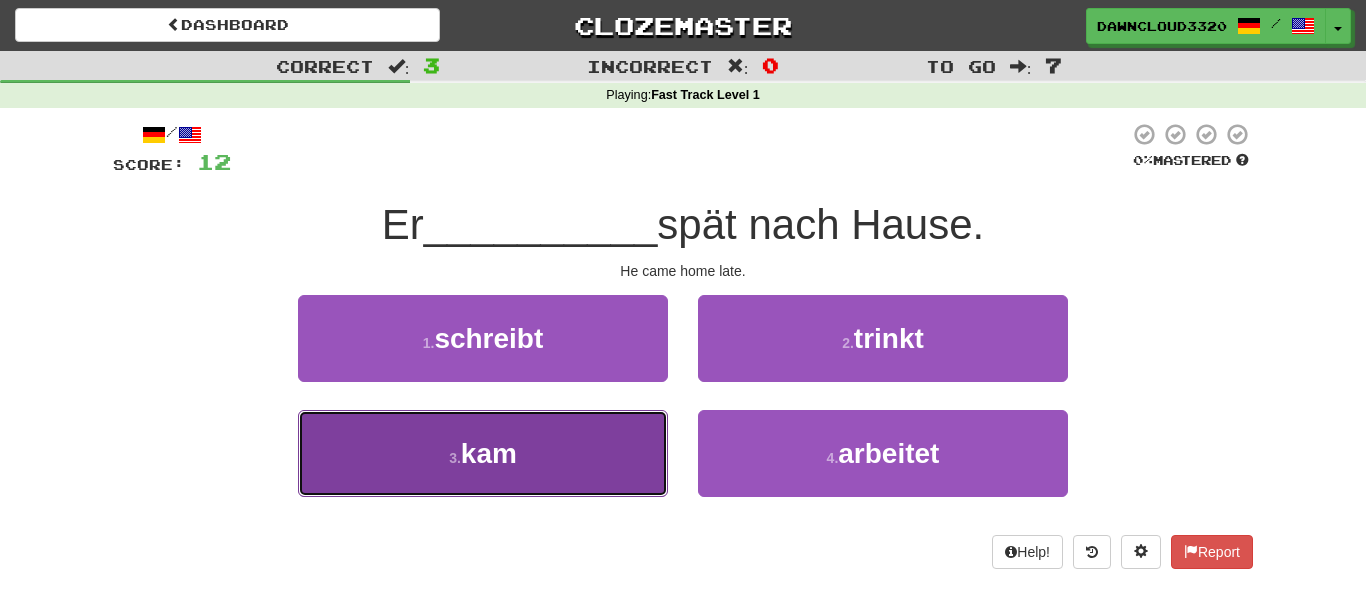 click on "3 .  kam" at bounding box center (483, 453) 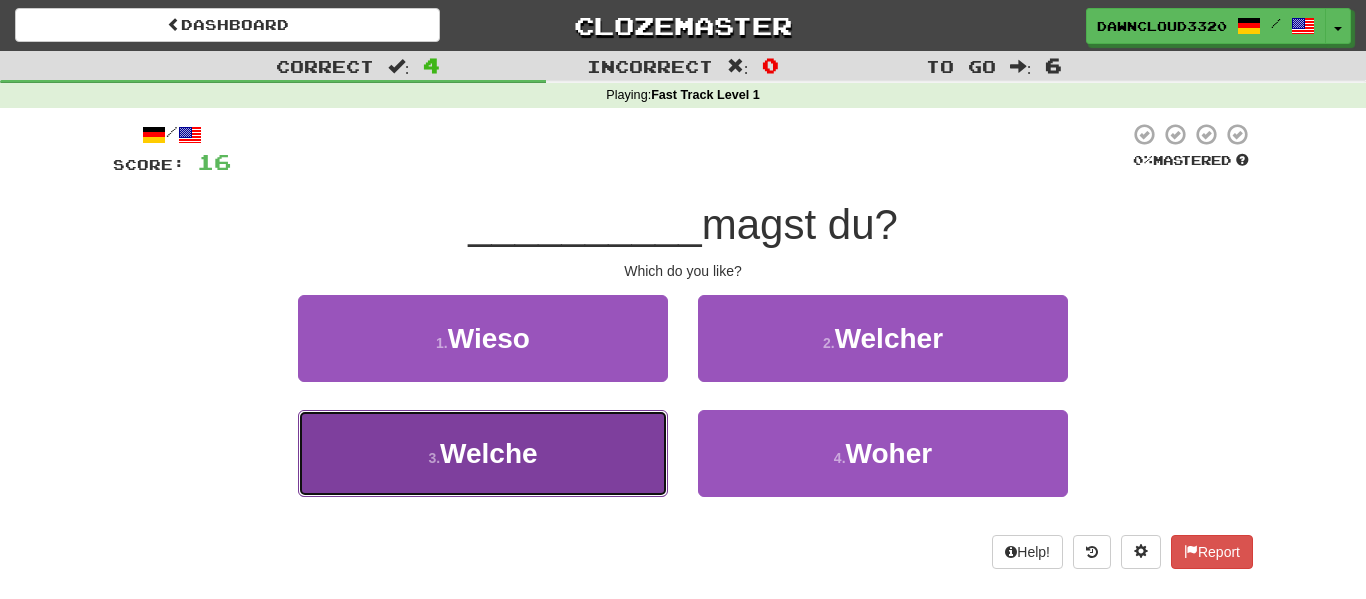 click on "Welche" at bounding box center (489, 453) 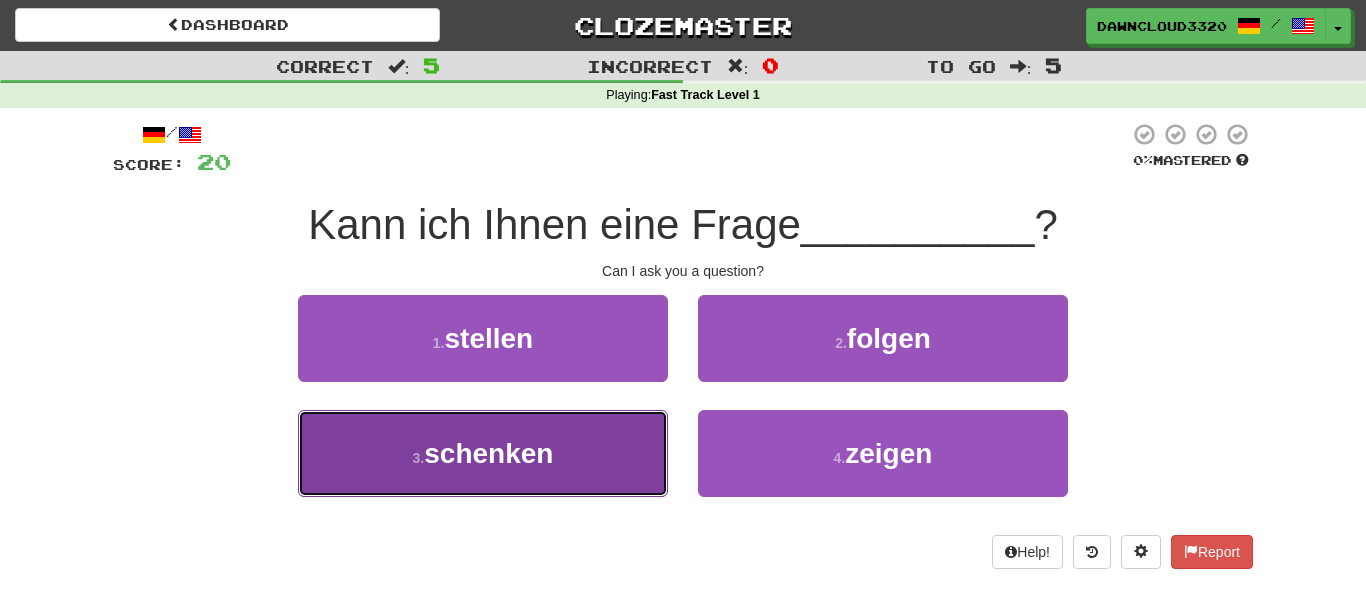 click on "schenken" at bounding box center [488, 453] 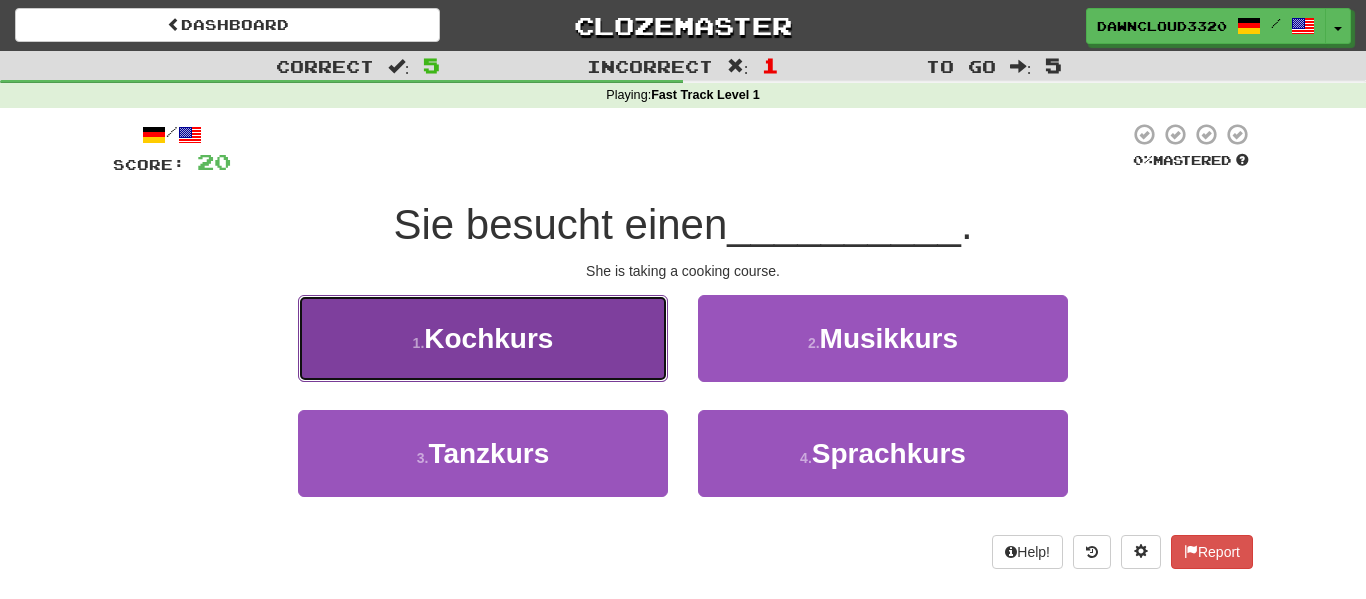 click on "1 .  Kochkurs" at bounding box center [483, 338] 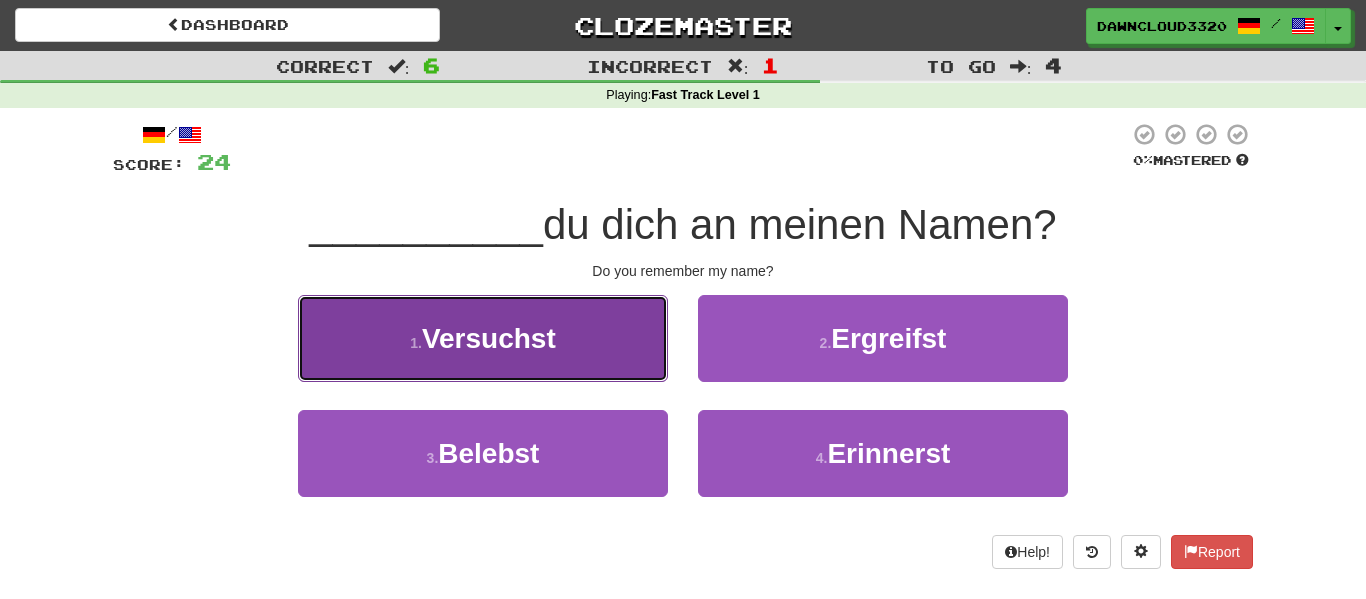 click on "1 .  Versuchst" at bounding box center [483, 338] 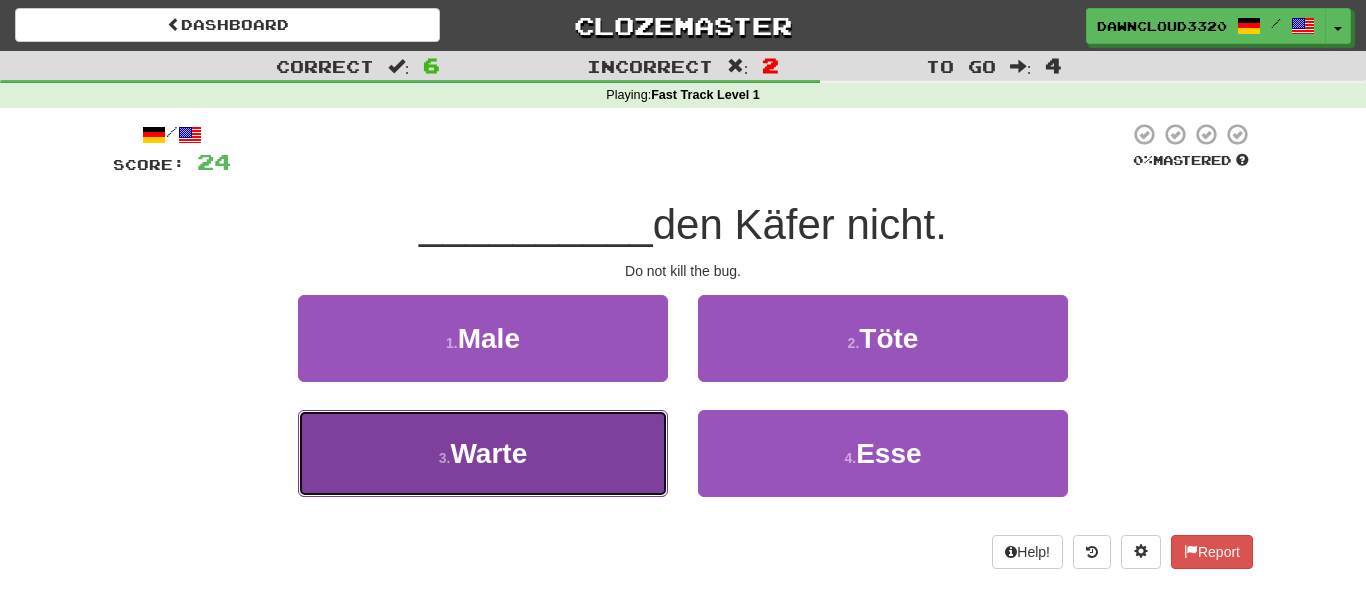 click on "3 .  Warte" at bounding box center (483, 453) 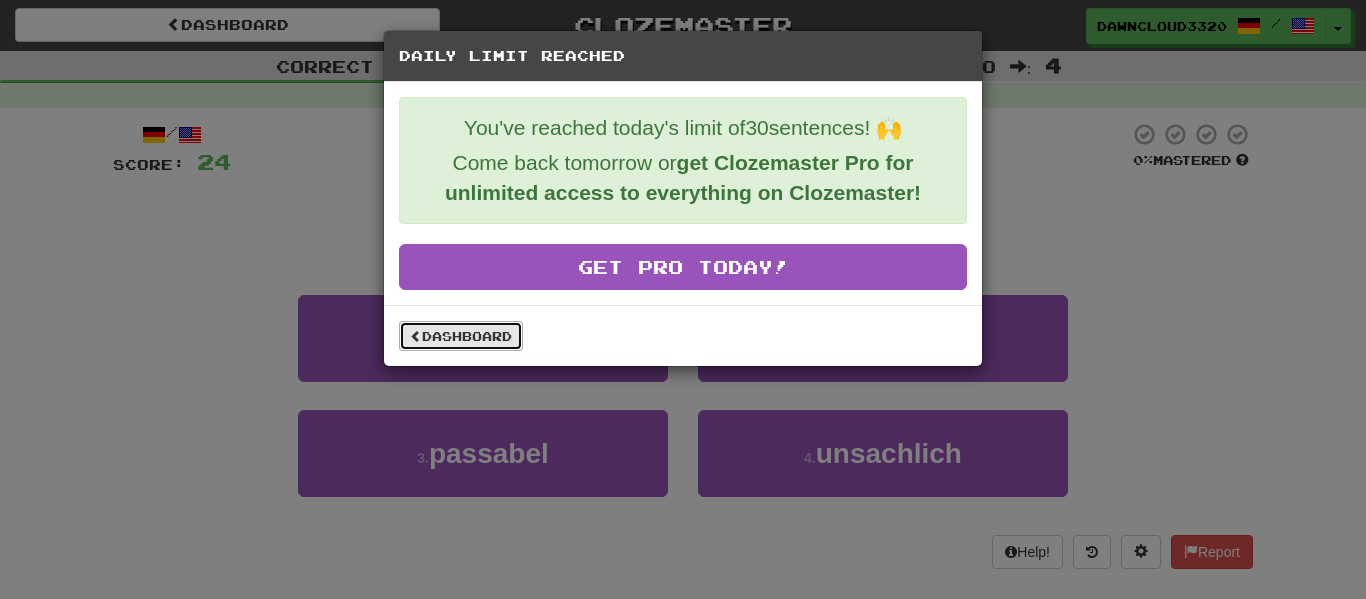 click on "Dashboard" at bounding box center (461, 336) 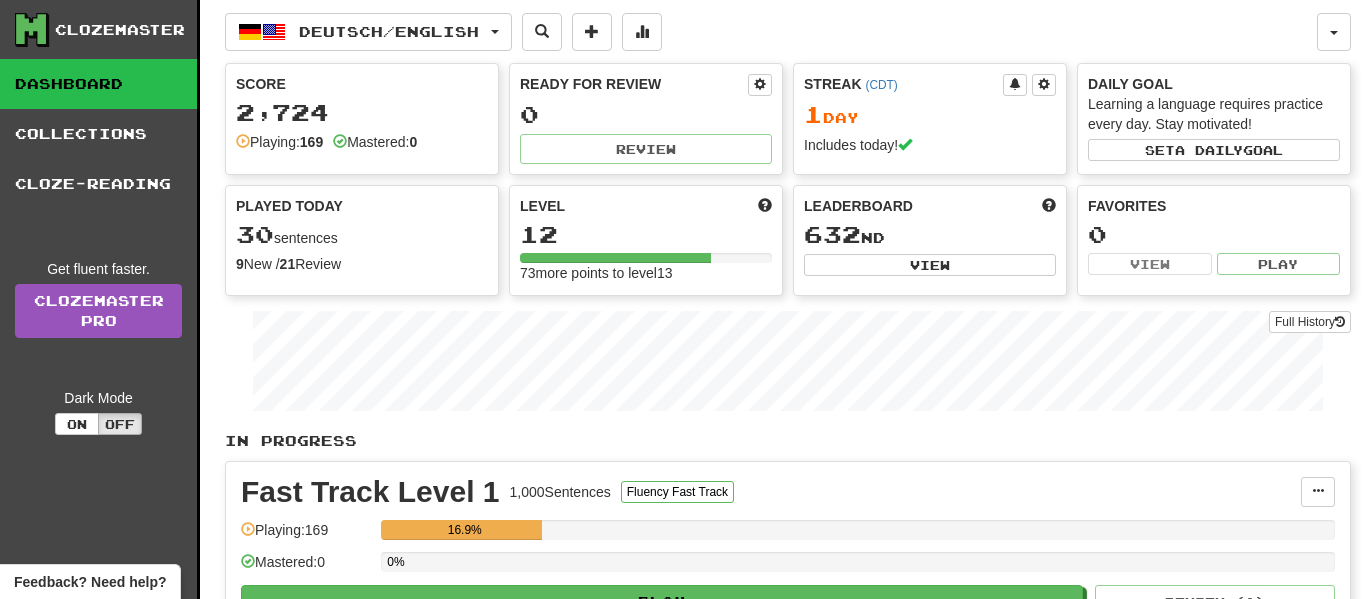 scroll, scrollTop: 0, scrollLeft: 0, axis: both 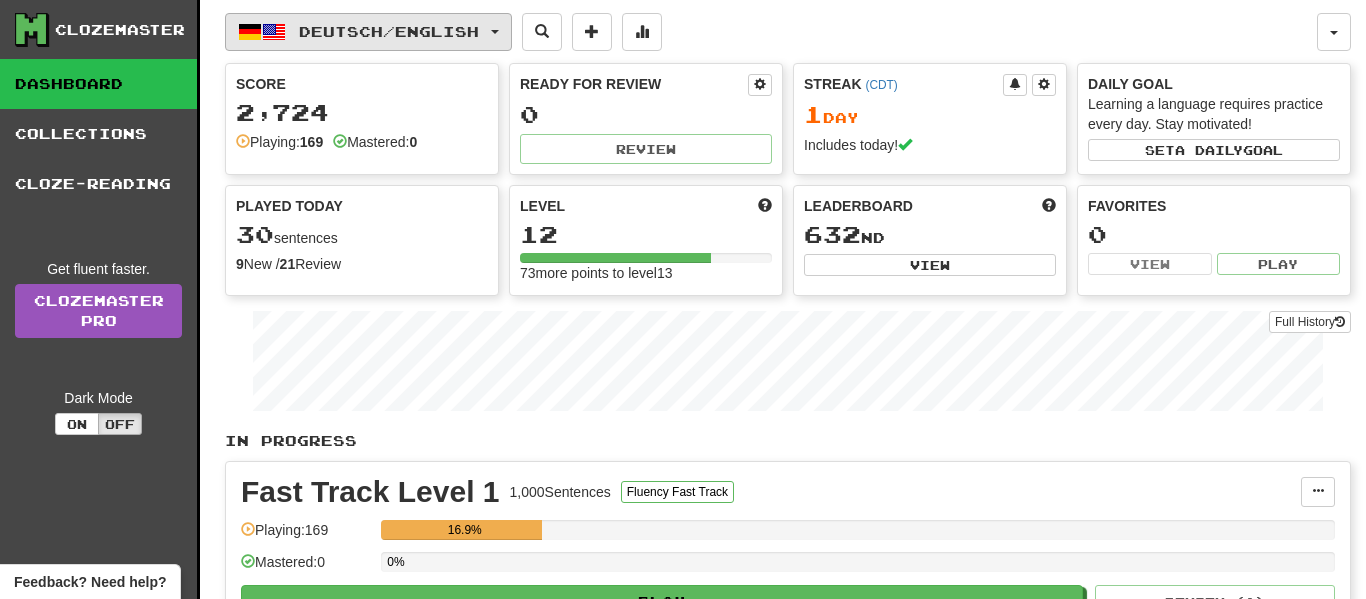 click on "Deutsch  /  English" at bounding box center [368, 32] 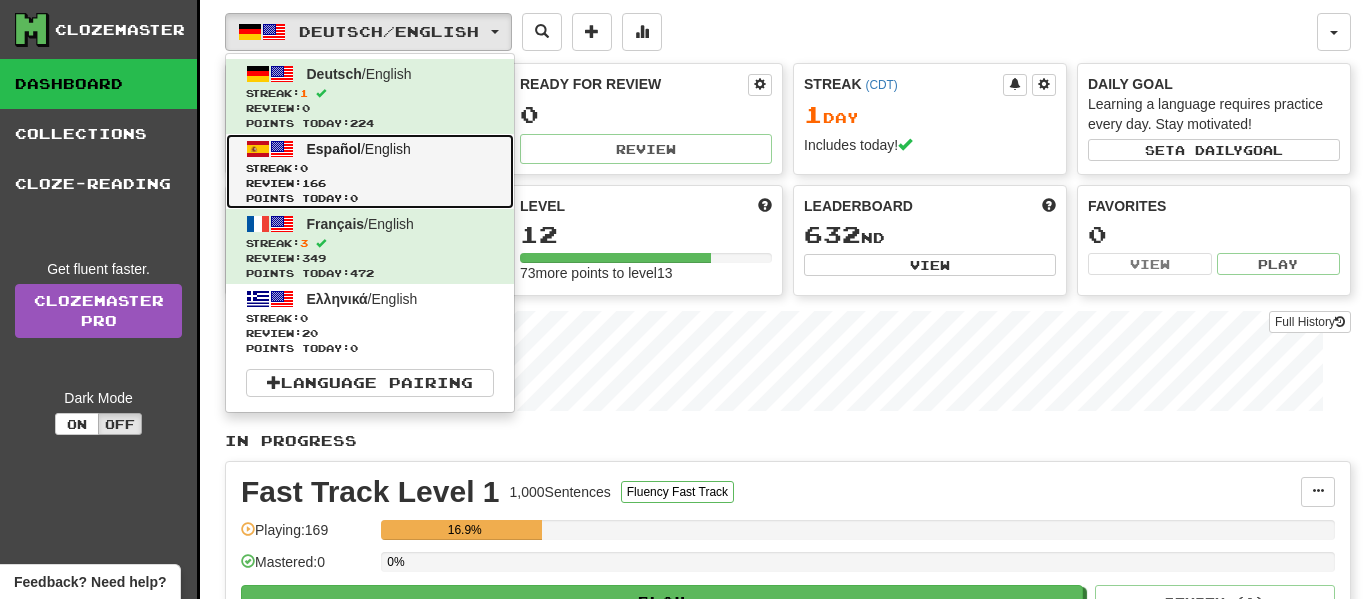 click on "Español  /  English Streak:  0   Review:  166 Points today:  0" at bounding box center [370, 171] 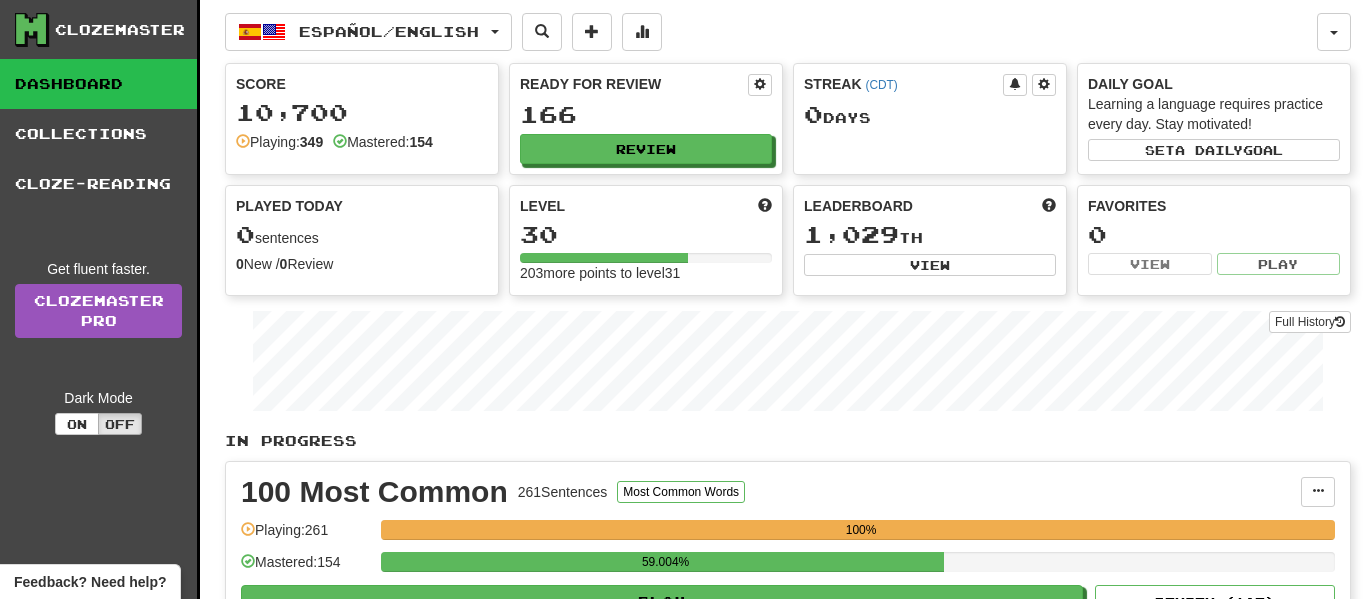 scroll, scrollTop: 0, scrollLeft: 0, axis: both 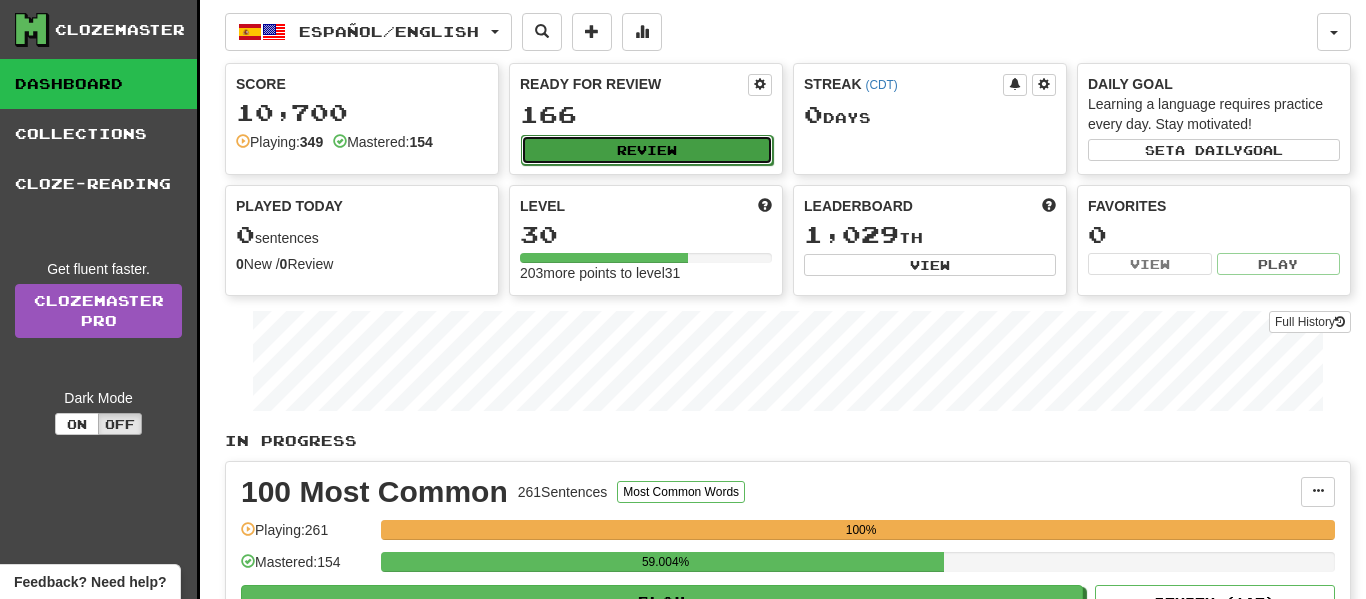 click on "Review" at bounding box center (647, 150) 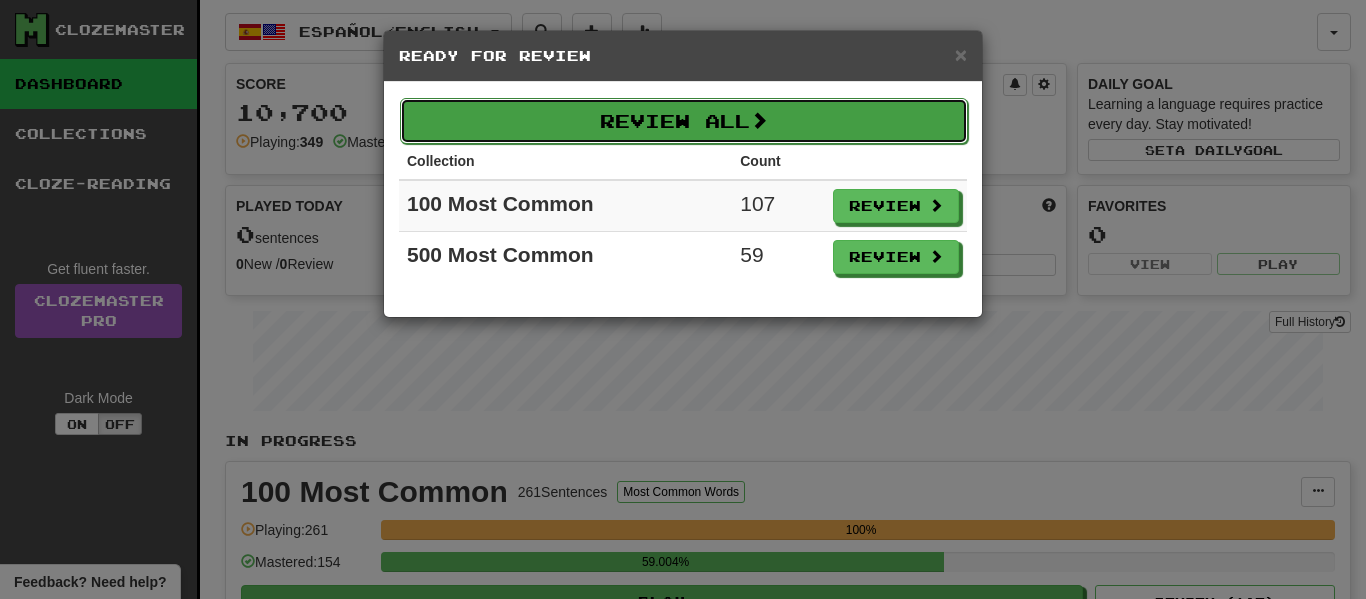 click on "Review All" at bounding box center [684, 121] 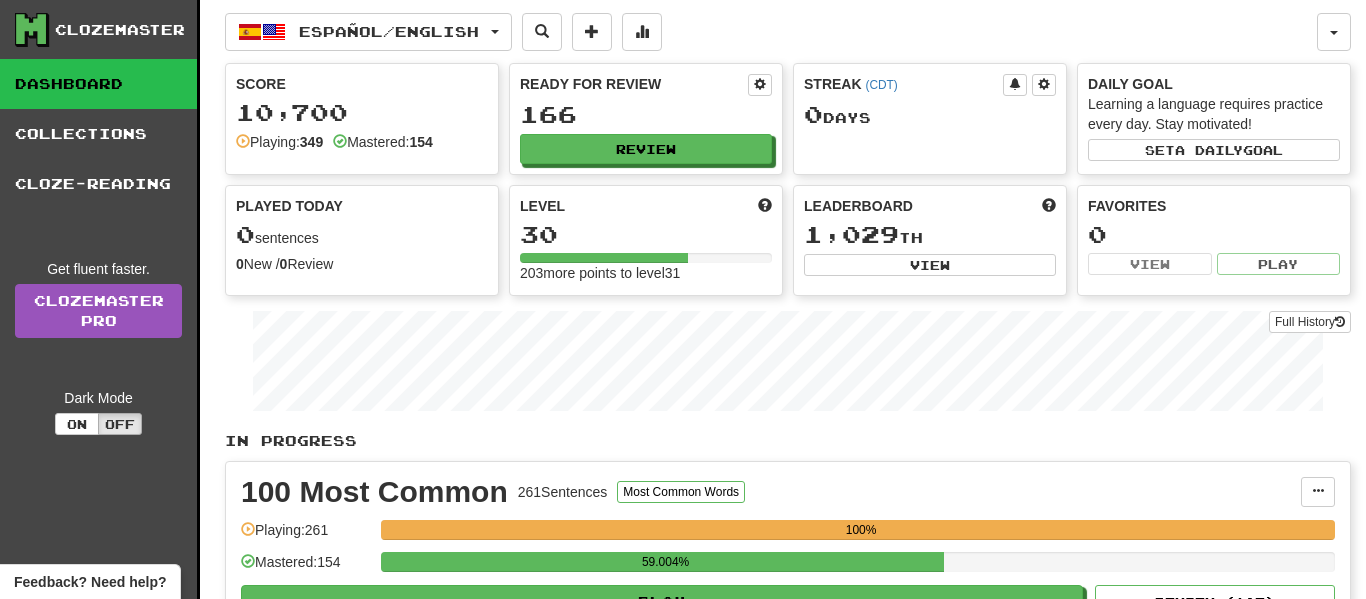 select on "**" 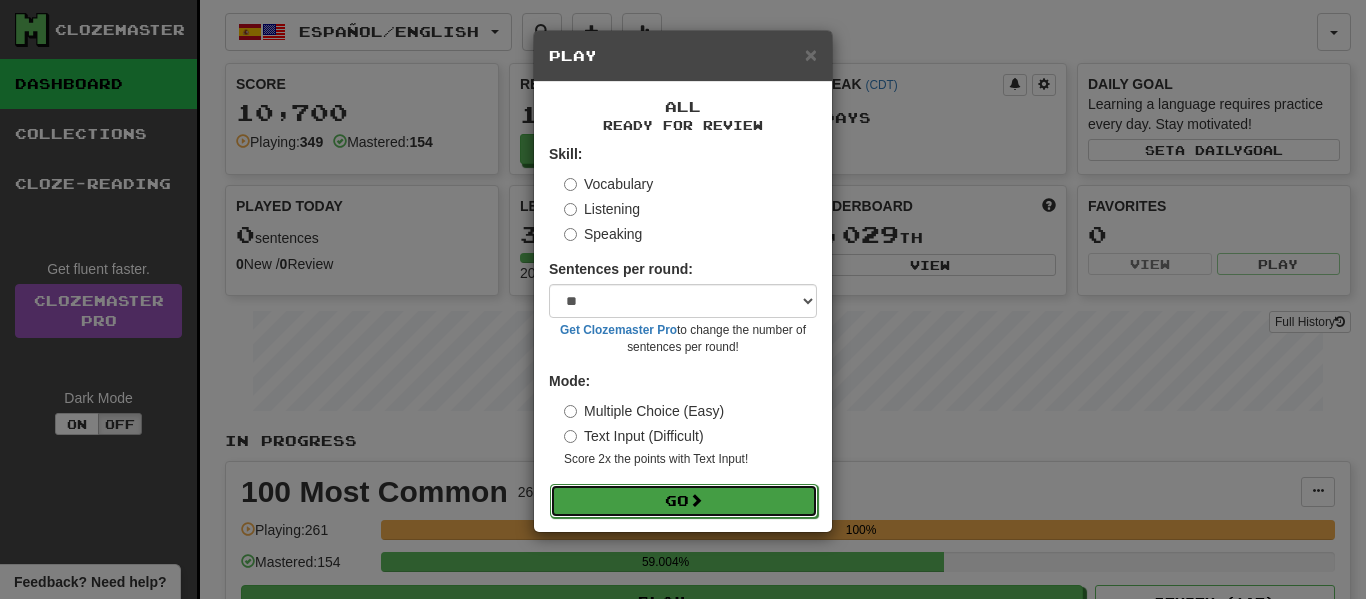 click on "Go" at bounding box center (684, 501) 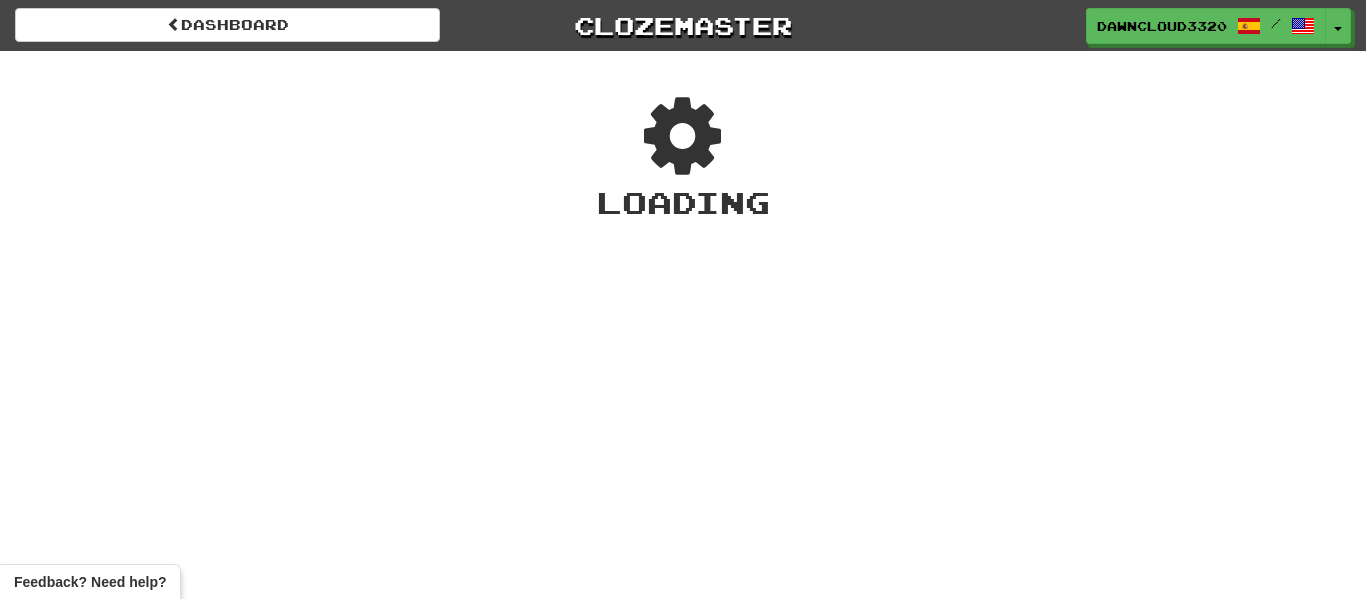 scroll, scrollTop: 0, scrollLeft: 0, axis: both 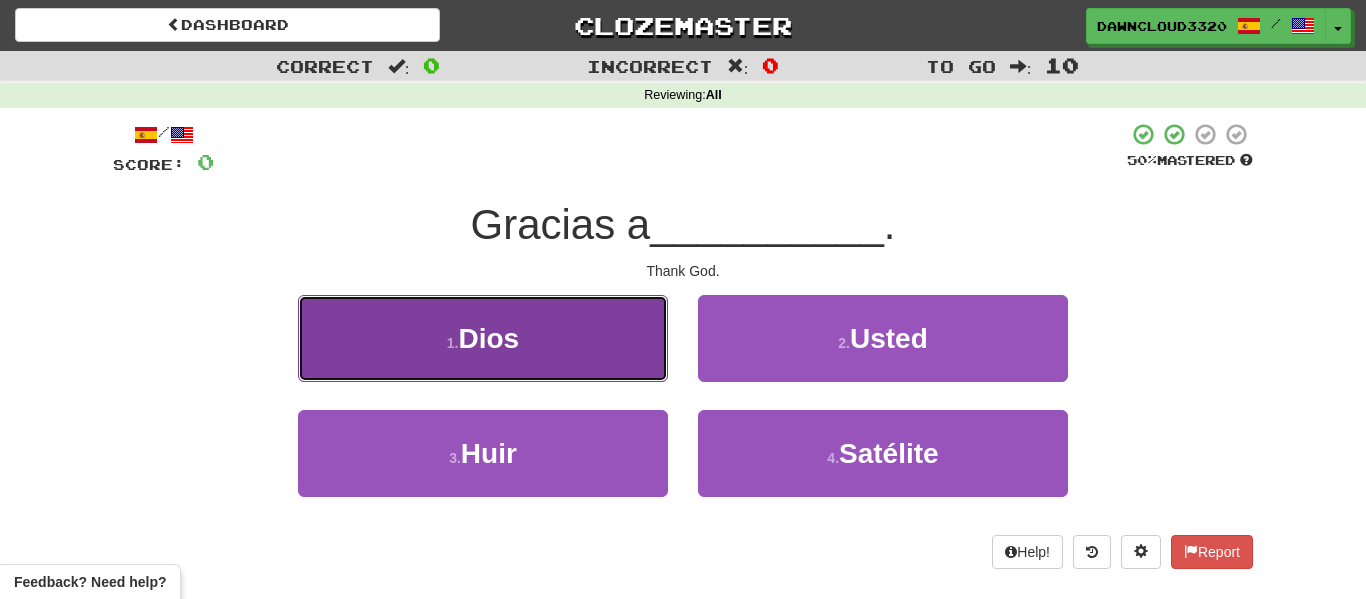 click on "1 .  Dios" at bounding box center [483, 338] 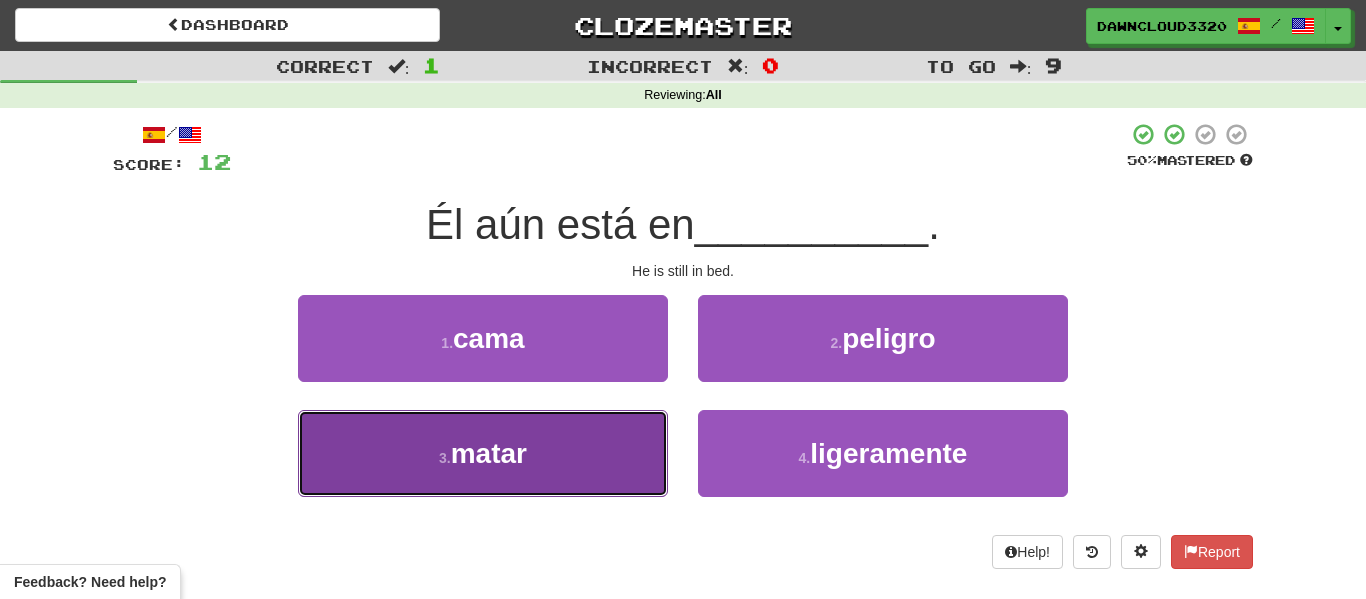 click on "matar" at bounding box center (489, 453) 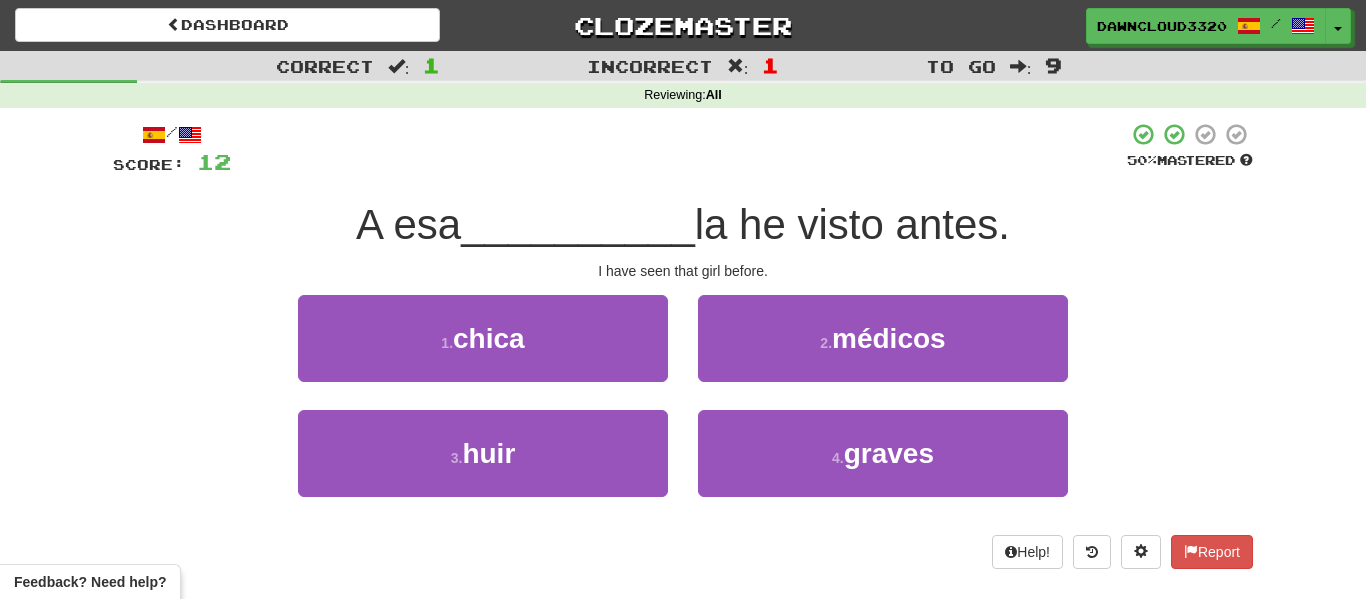 click on "1 .  chica" at bounding box center (483, 352) 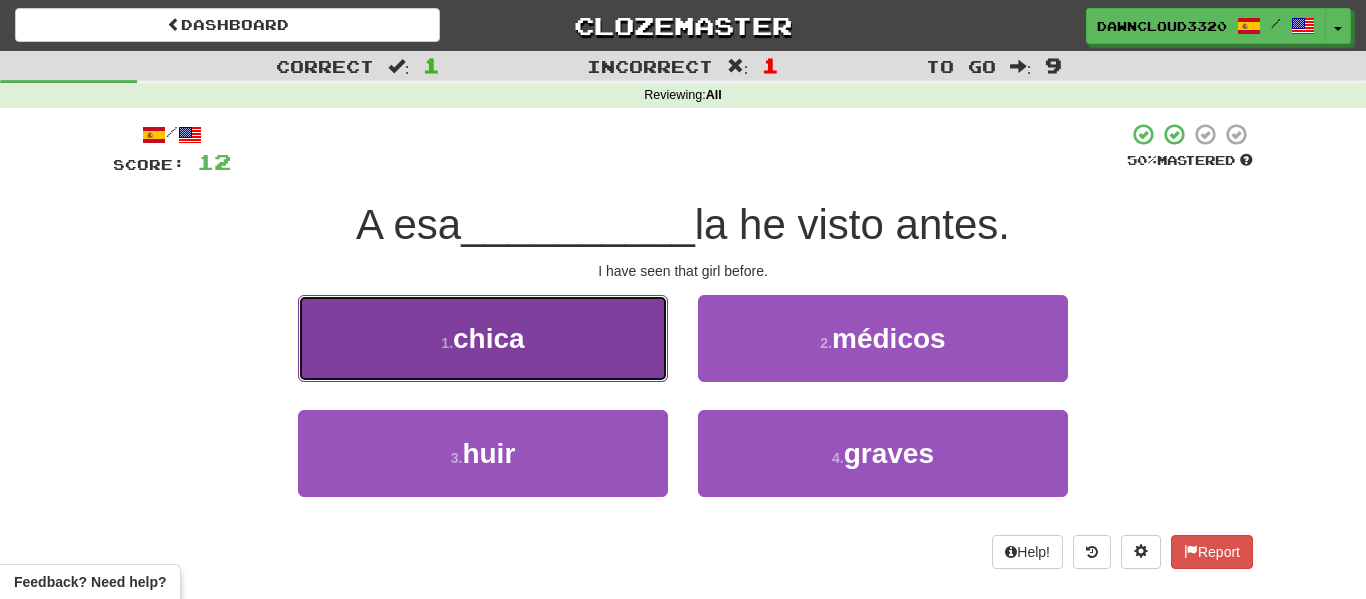 click on "1 .  chica" at bounding box center [483, 338] 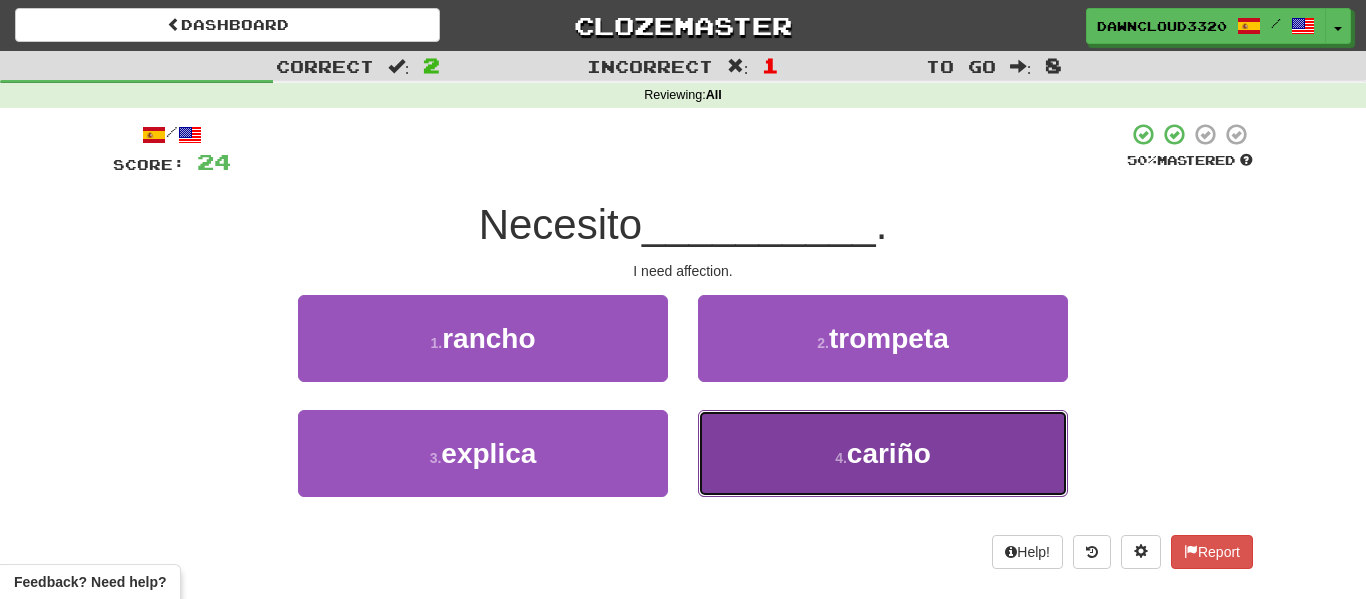 click on "4 .  cariño" at bounding box center (883, 453) 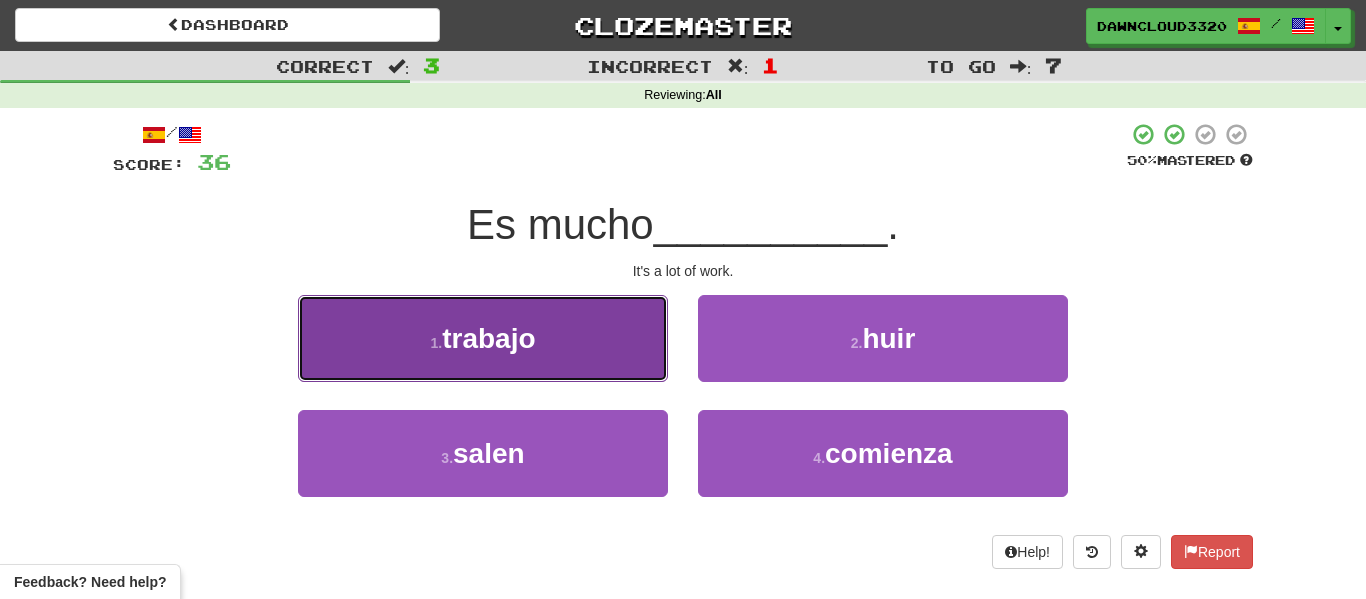 click on "trabajo" at bounding box center [488, 338] 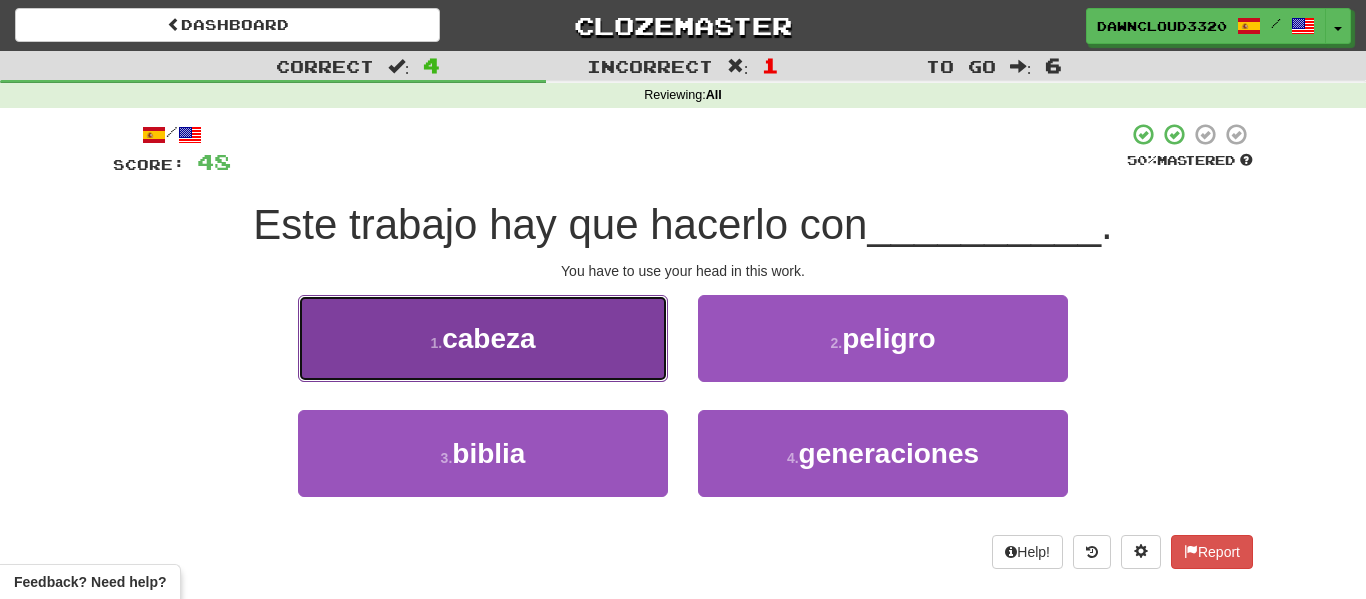 click on "1 .  cabeza" at bounding box center (483, 338) 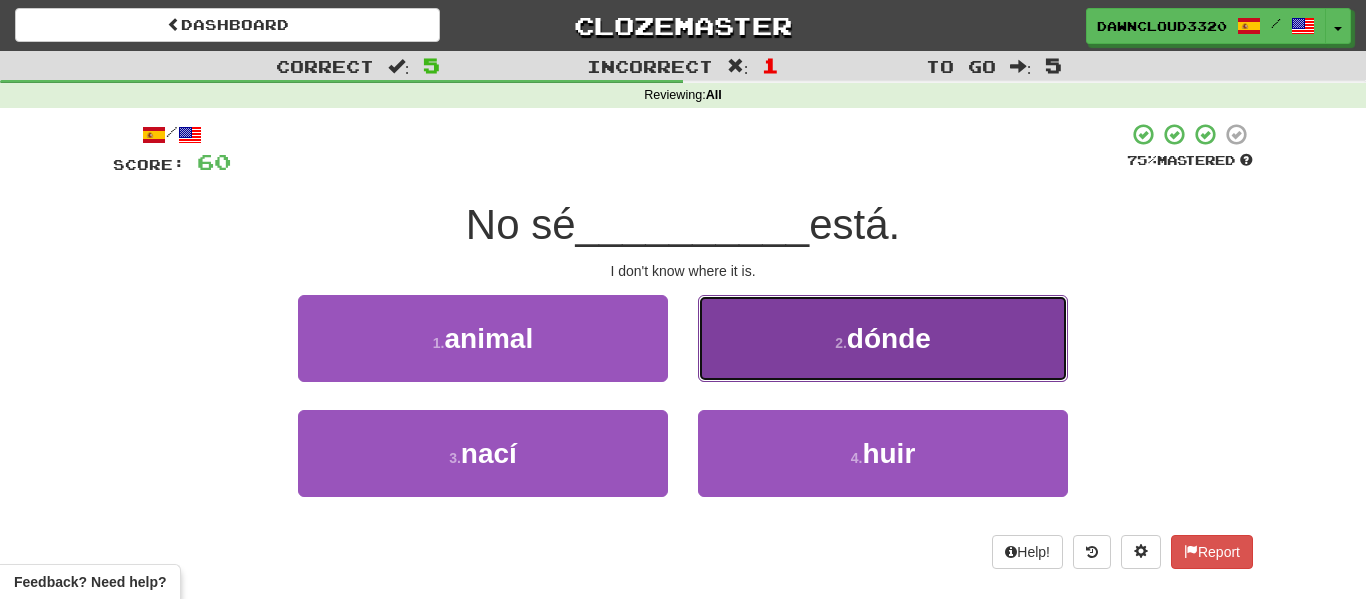 click on "dónde" at bounding box center (889, 338) 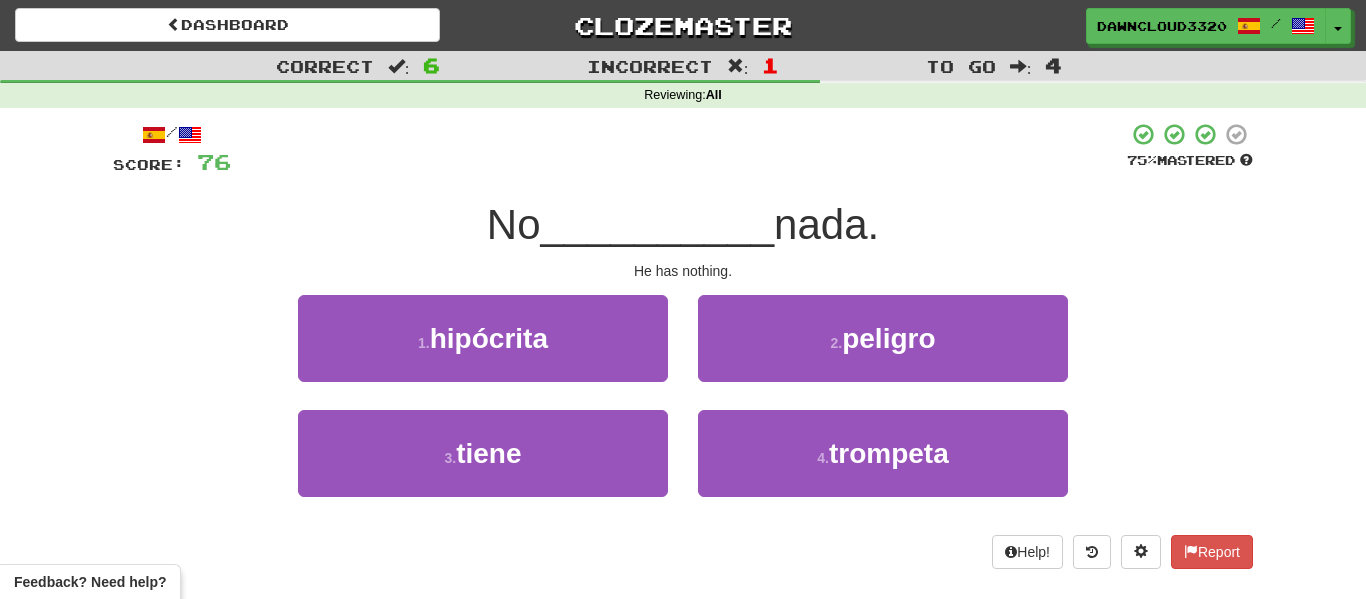 click on "1 .  hipócrita" at bounding box center [483, 352] 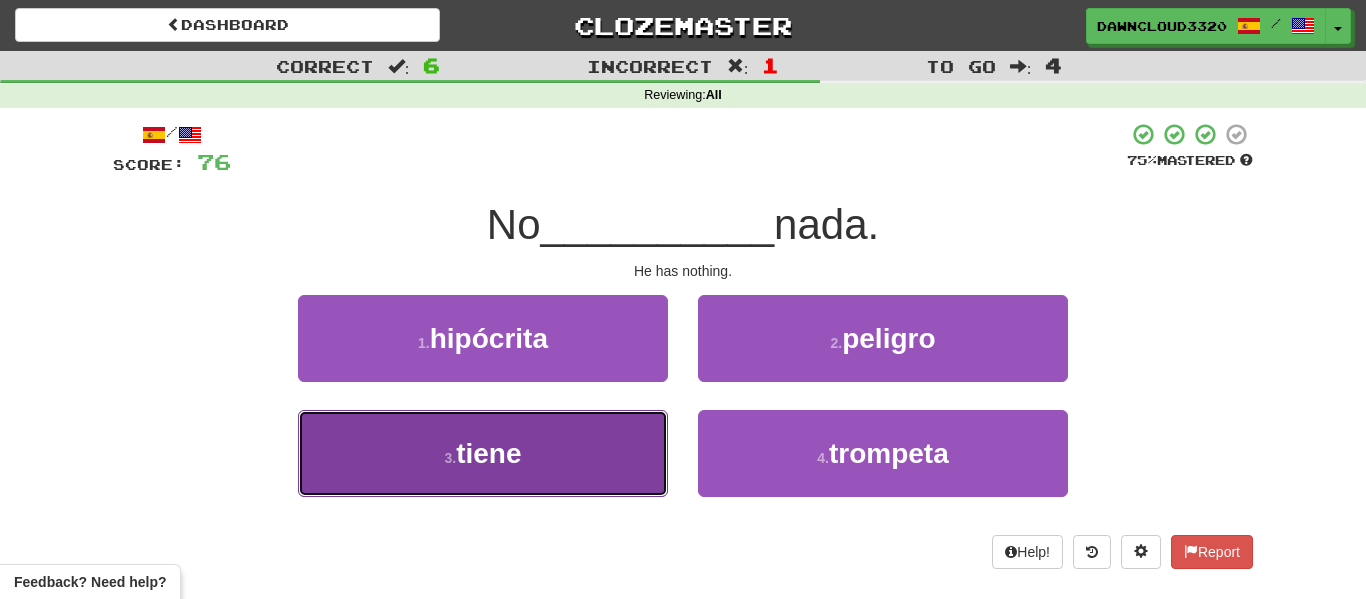 click on "tiene" at bounding box center (488, 453) 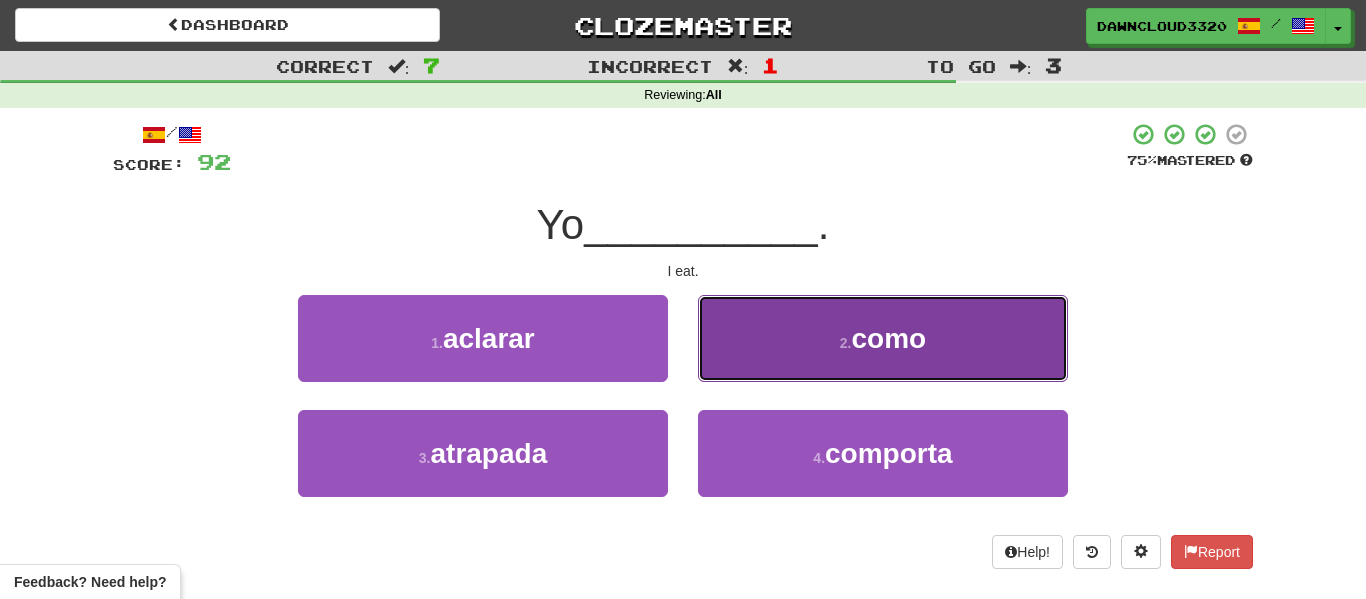 click on "2 .  como" at bounding box center (883, 338) 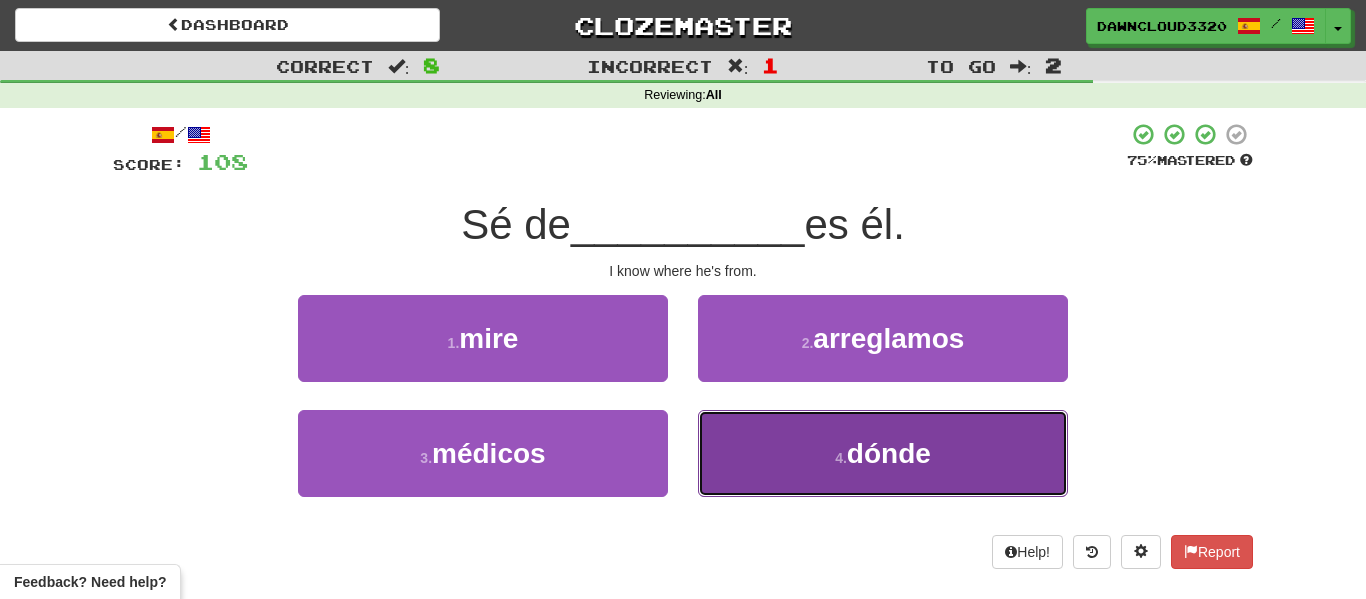 click on "4 .  dónde" at bounding box center [883, 453] 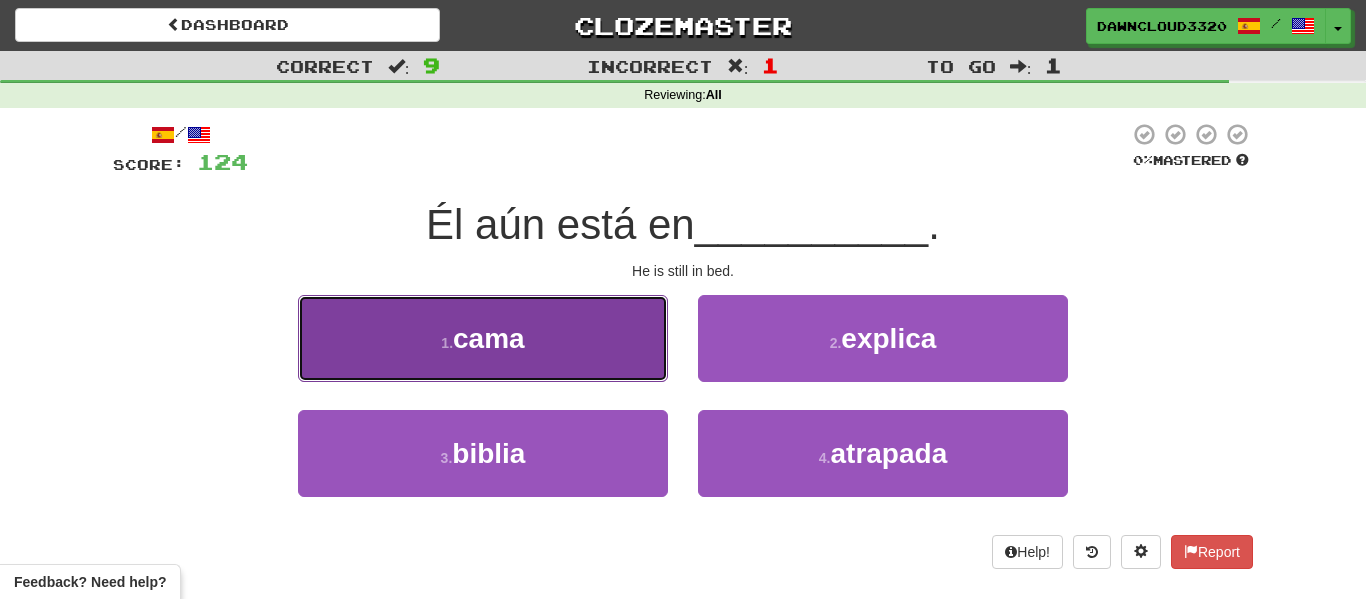 click on "1 .  cama" at bounding box center (483, 338) 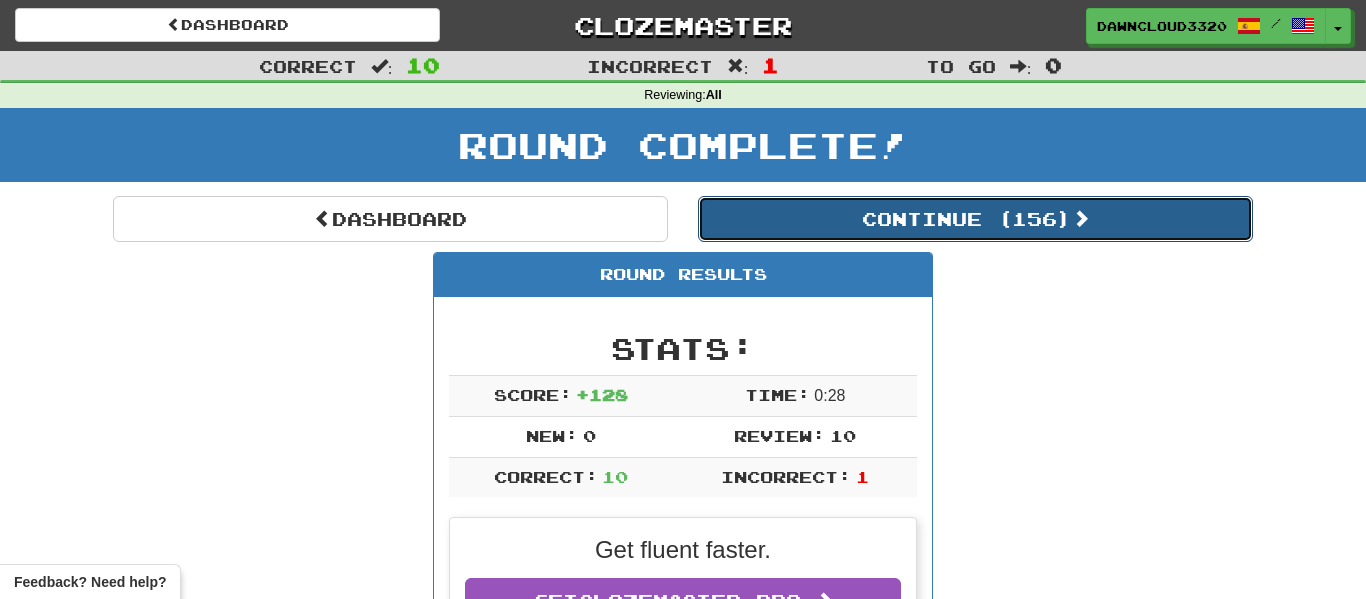 click on "Continue ( 156 )" at bounding box center [975, 219] 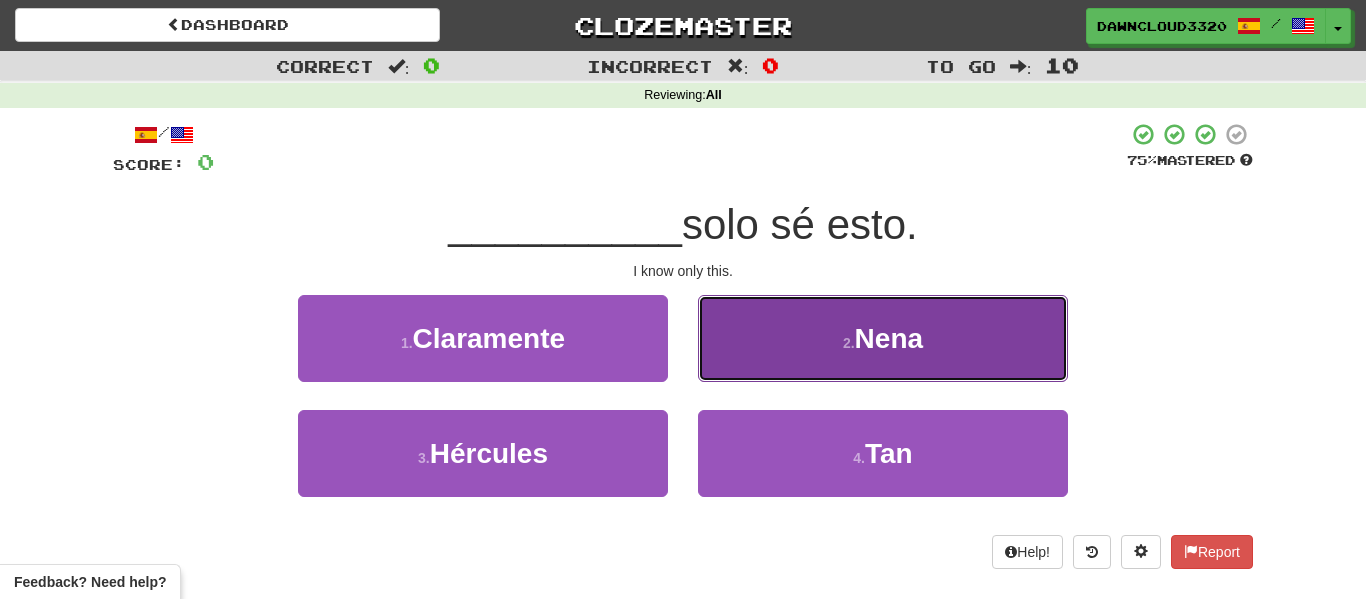 click on "2 .  Nena" at bounding box center [883, 338] 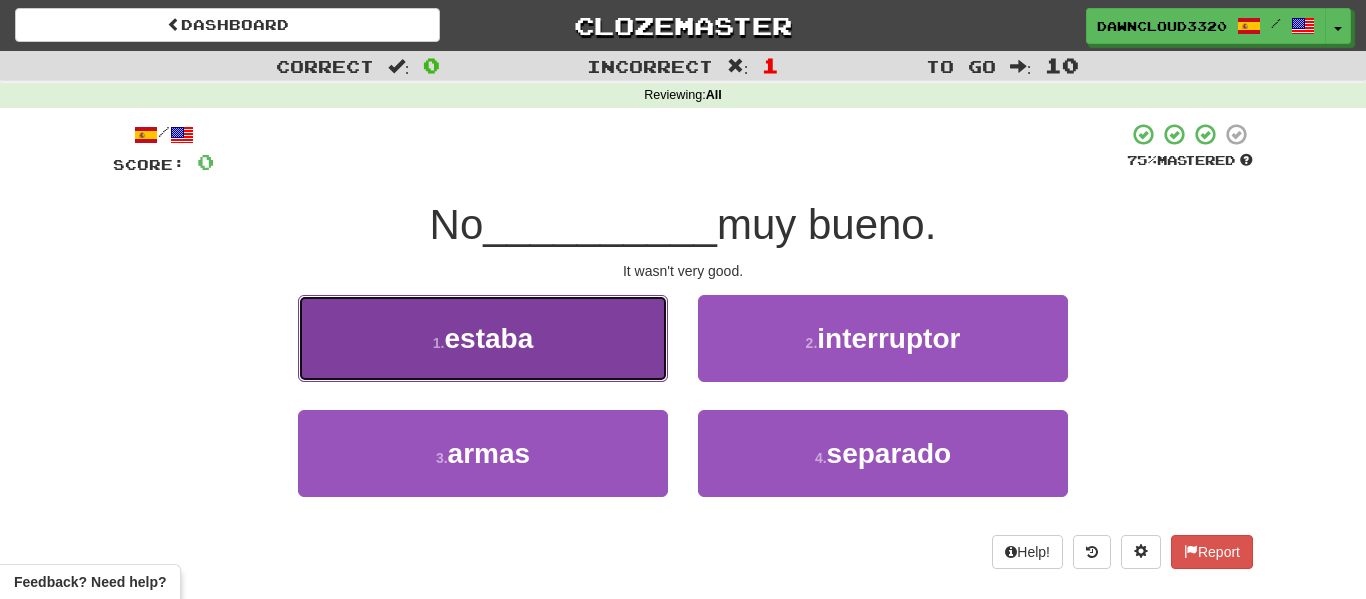 click on "estaba" at bounding box center [488, 338] 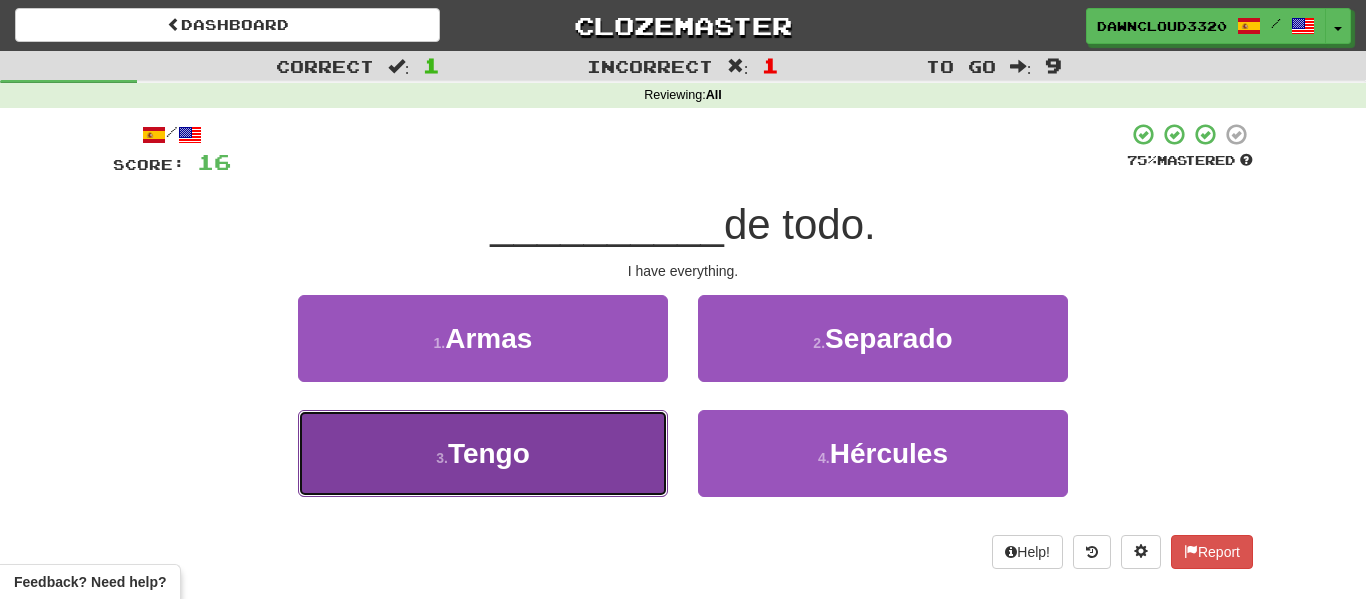 click on "3 .  Tengo" at bounding box center (483, 453) 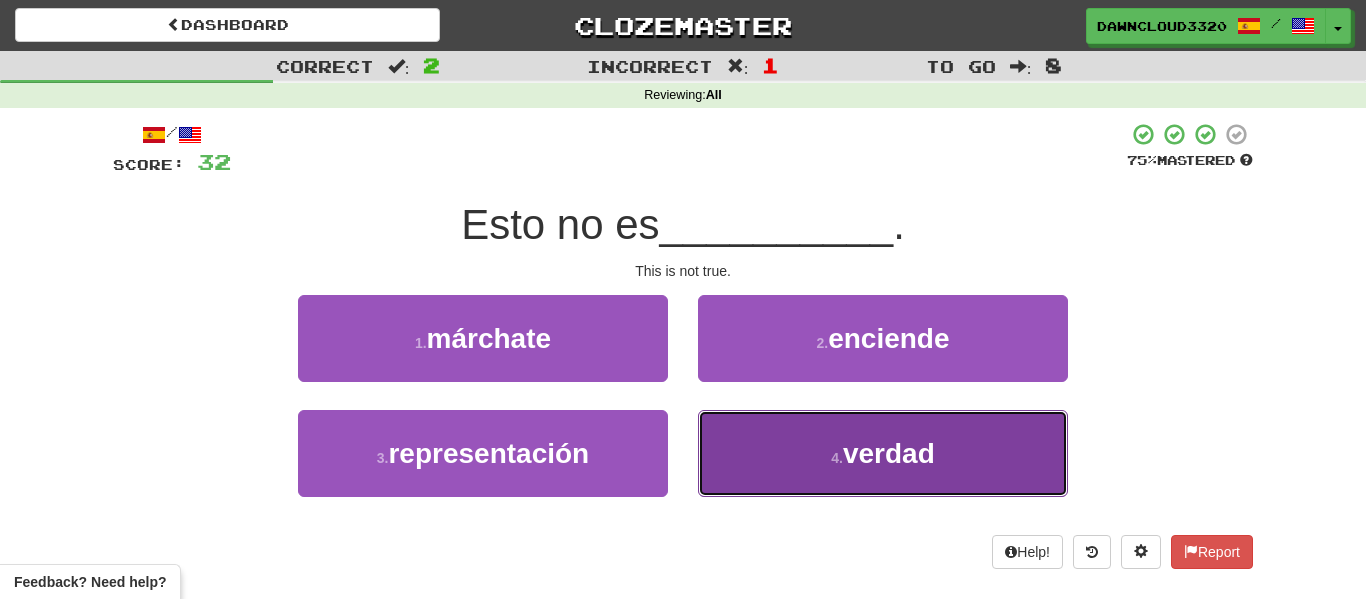 click on "4 .  verdad" at bounding box center (883, 453) 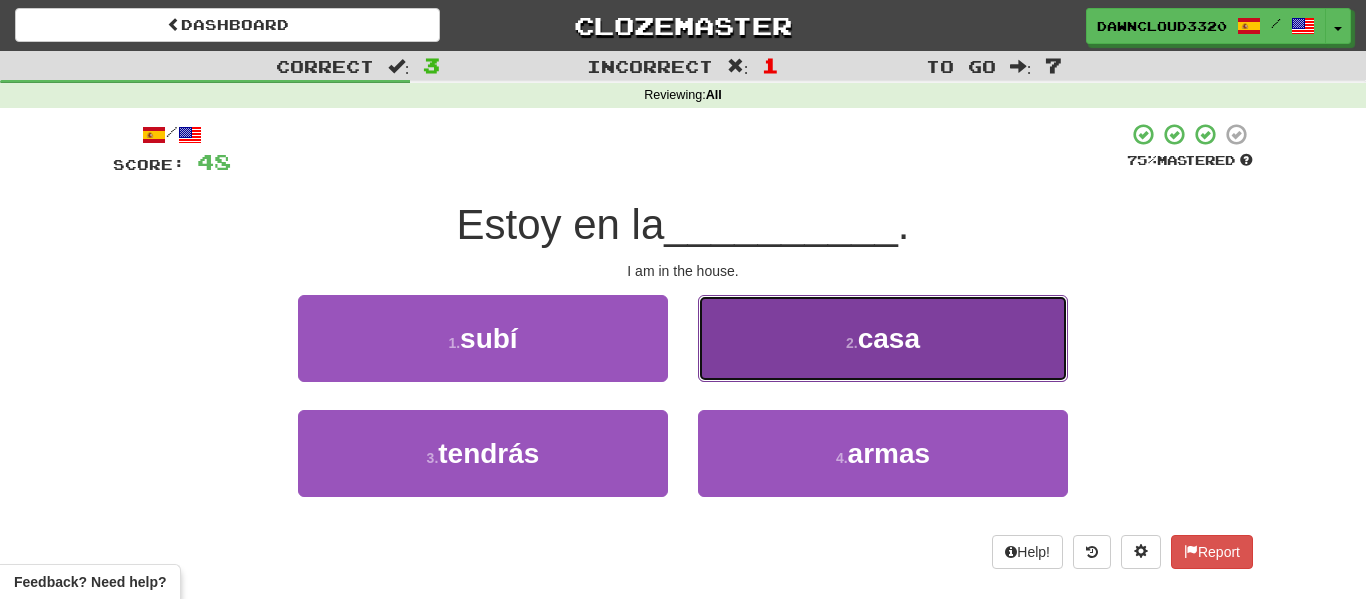 click on "2 .  casa" at bounding box center [883, 338] 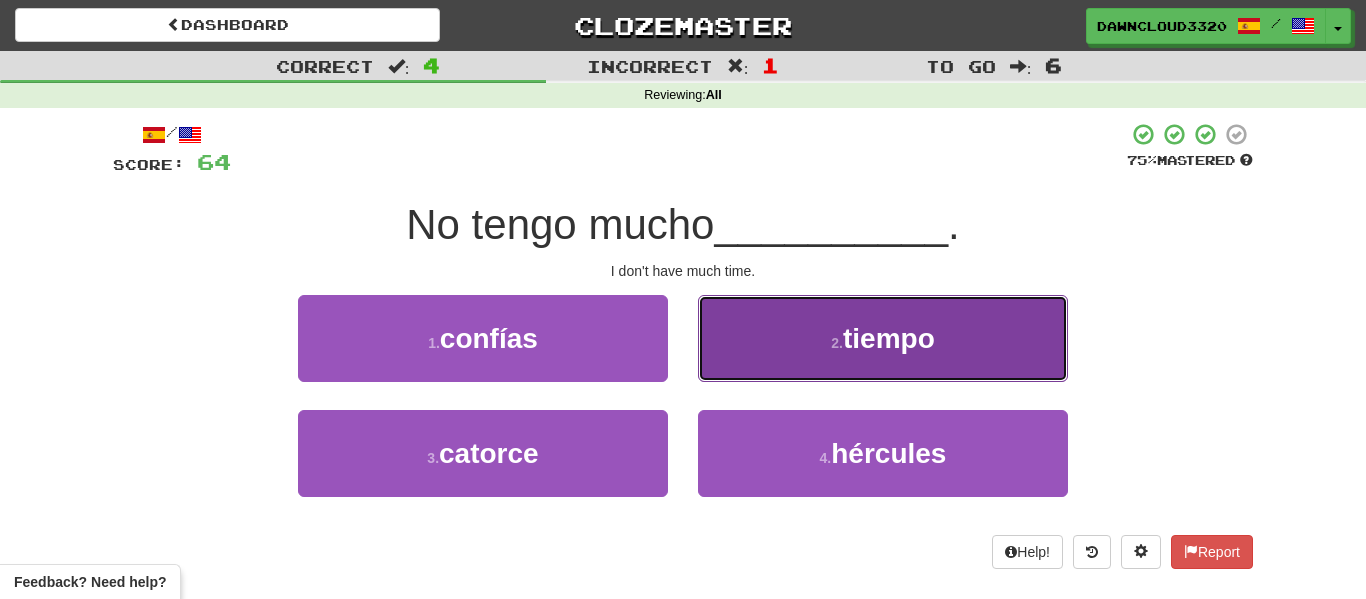 click on "2 .  tiempo" at bounding box center (883, 338) 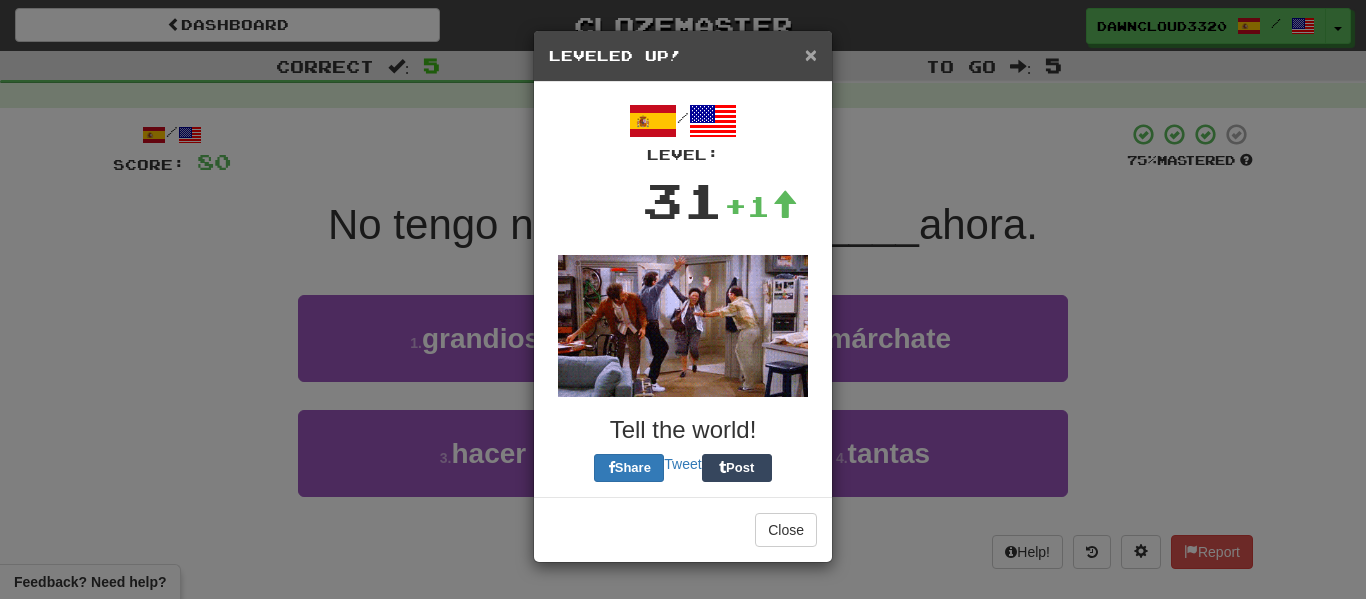 click on "×" at bounding box center (811, 54) 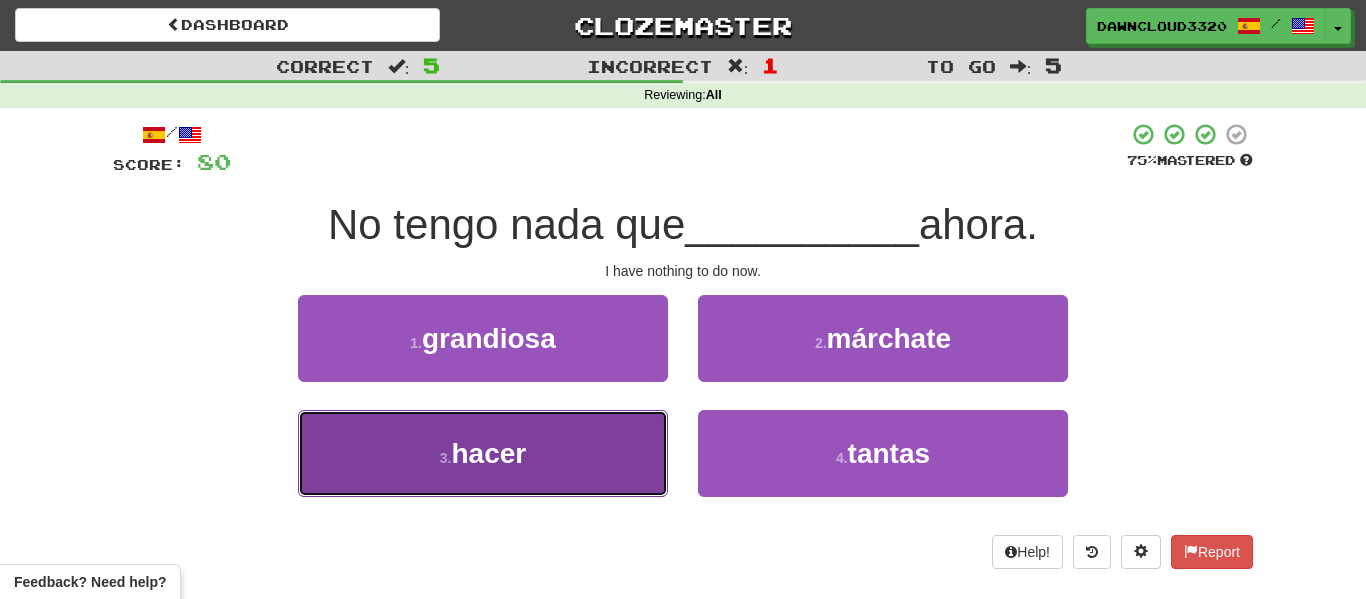 click on "3 .  hacer" at bounding box center (483, 453) 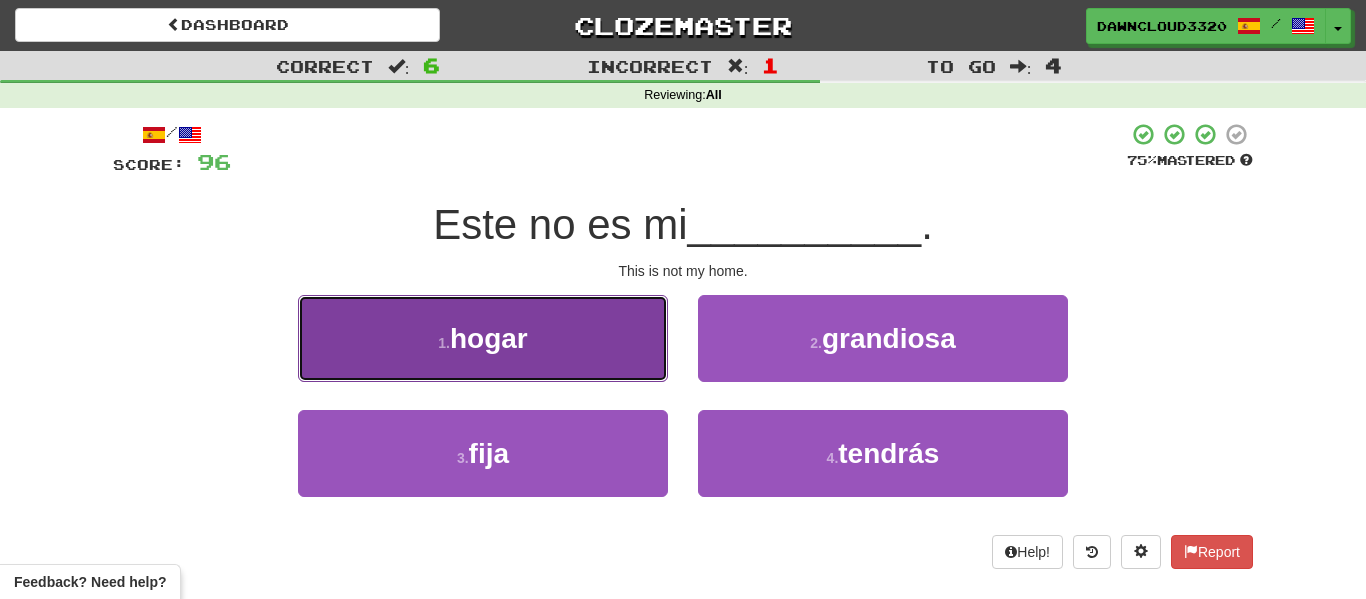 click on "1 .  hogar" at bounding box center [483, 338] 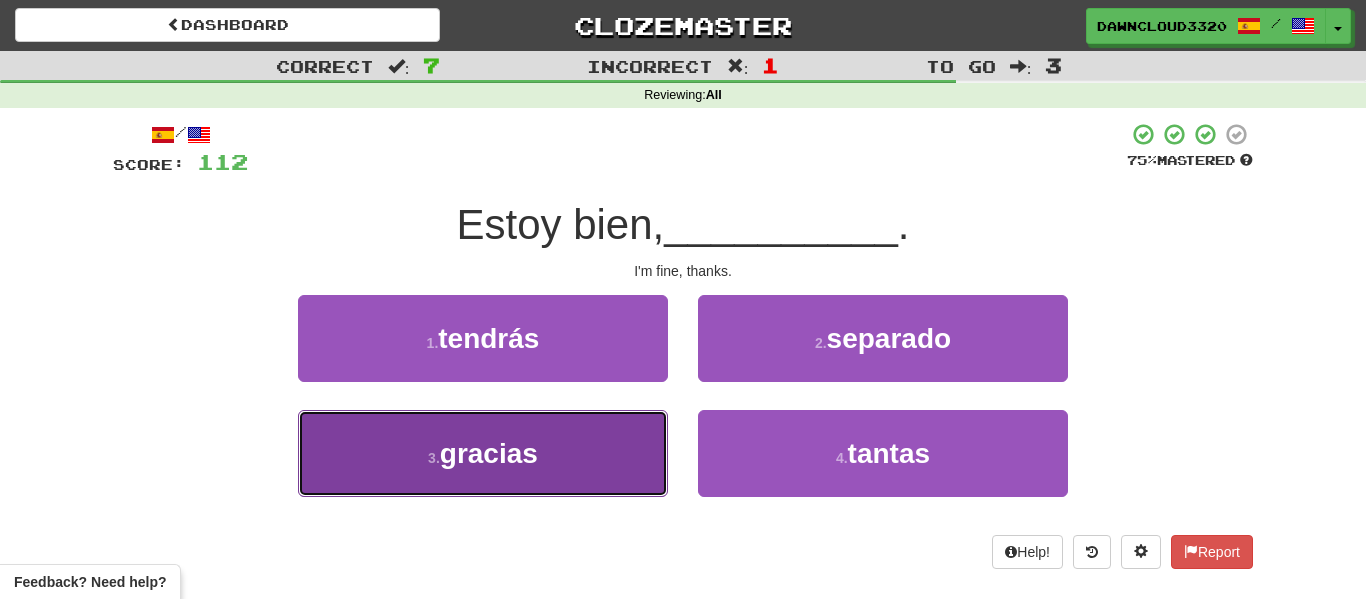 click on "3 .  gracias" at bounding box center [483, 453] 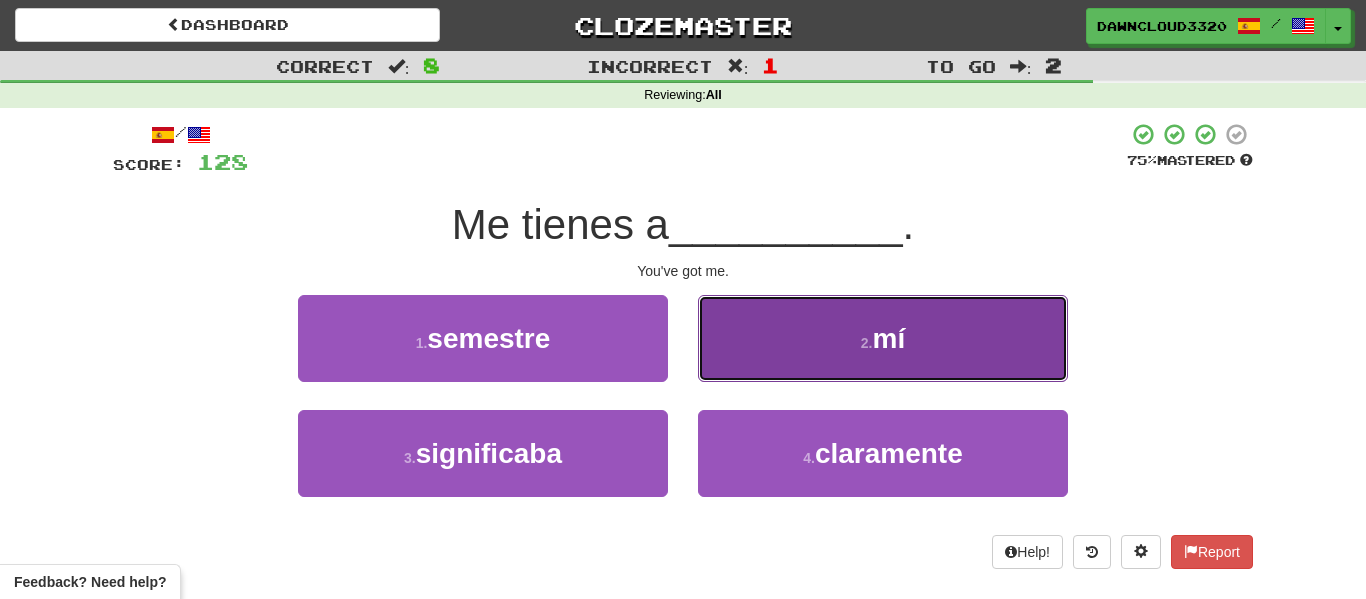 click on "2 .  mí" at bounding box center (883, 338) 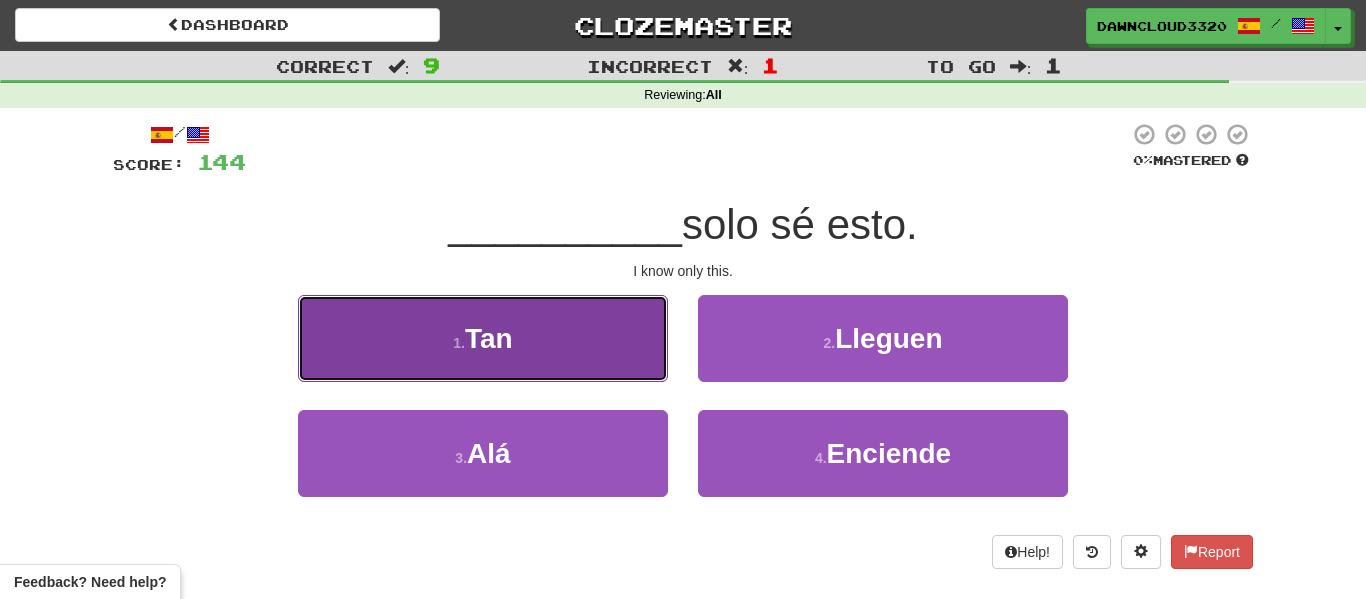 click on "1 .  Tan" at bounding box center (483, 338) 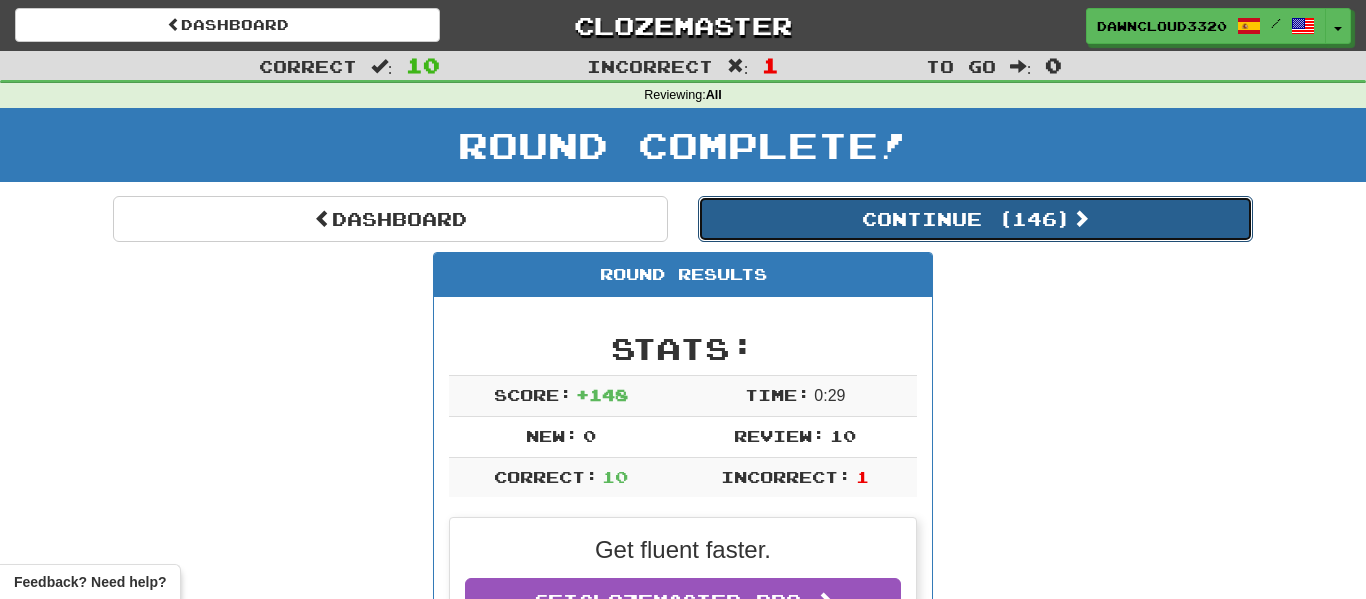 click on "Continue ( 146 )" at bounding box center [975, 219] 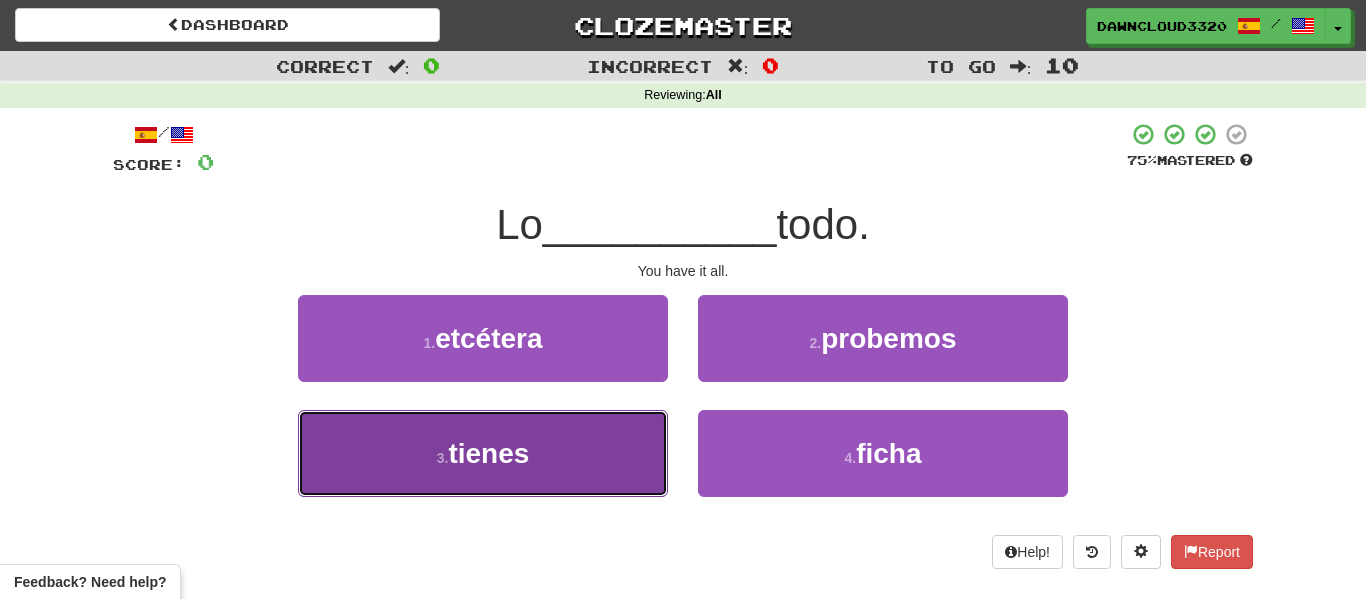click on "3 .  tienes" at bounding box center [483, 453] 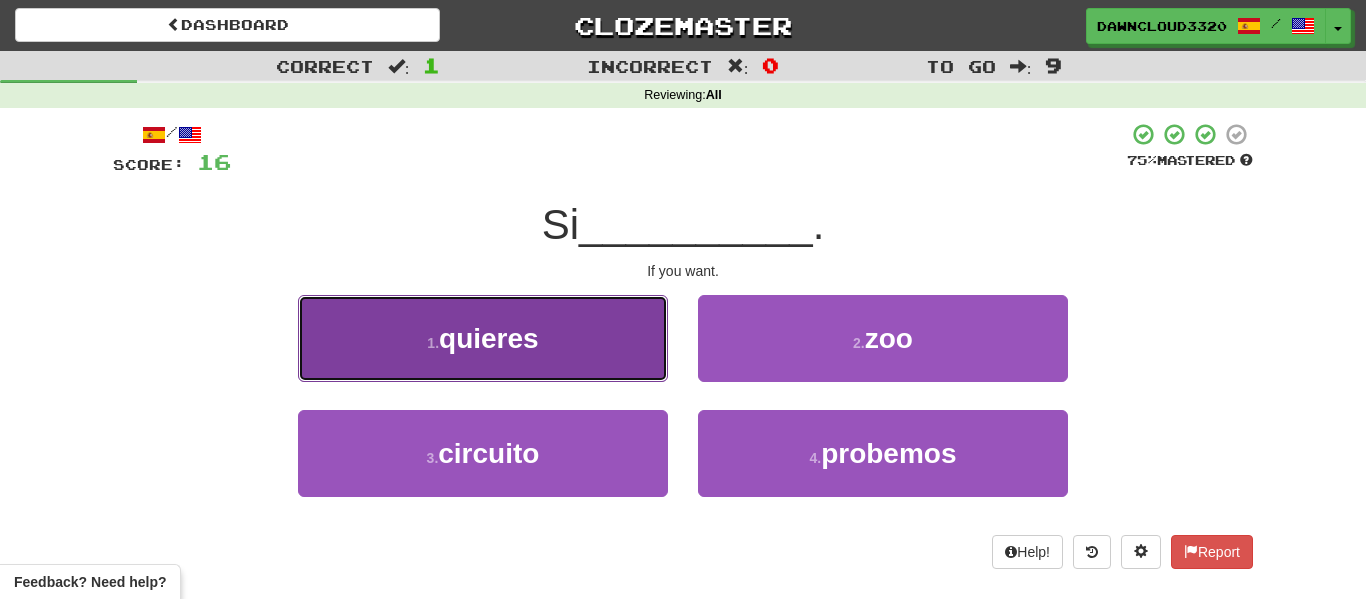 click on "1 .  quieres" at bounding box center [483, 338] 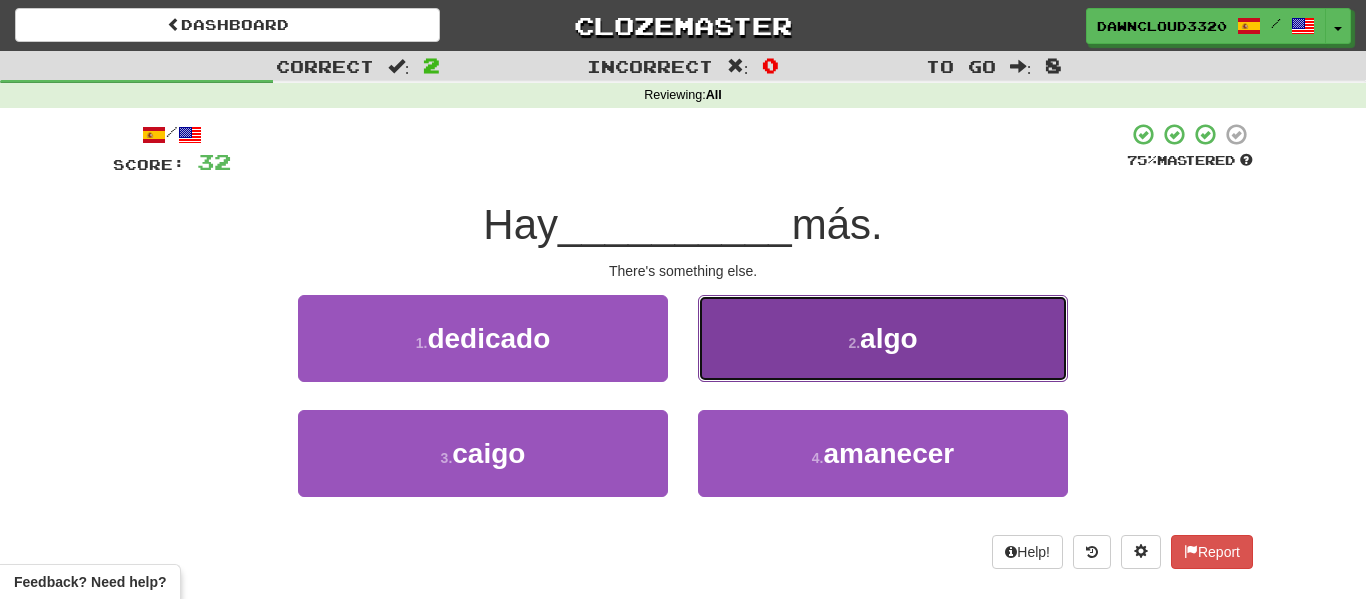 click on "2 .  algo" at bounding box center [883, 338] 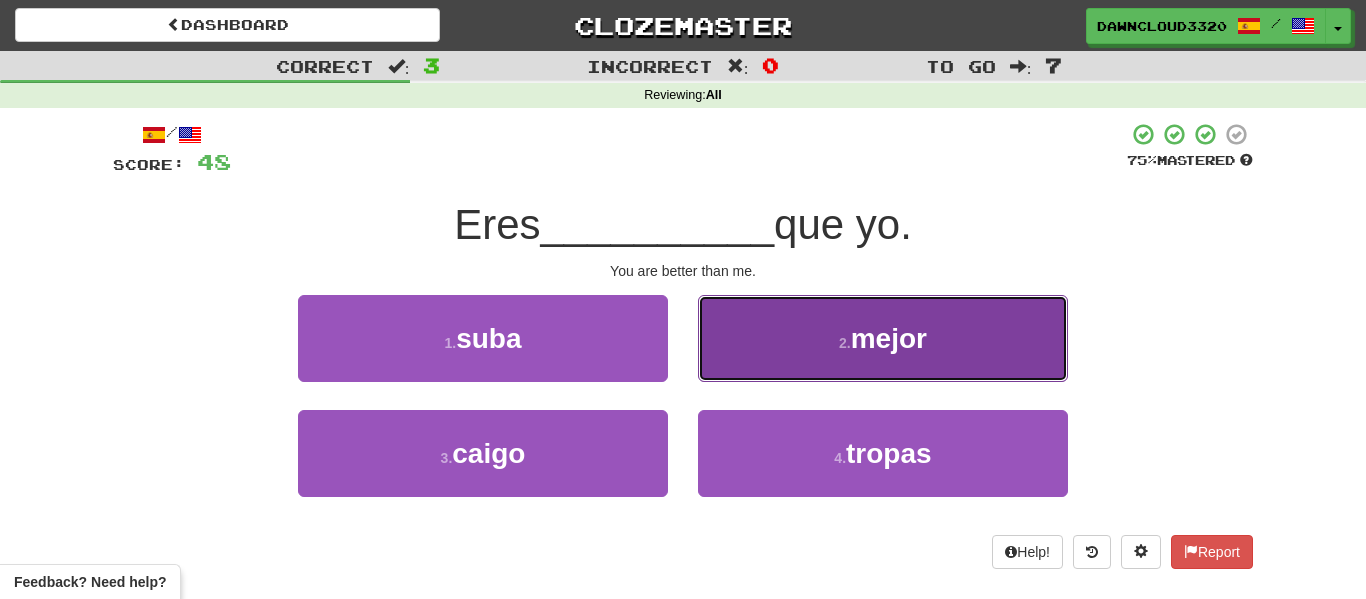 click on "mejor" at bounding box center [889, 338] 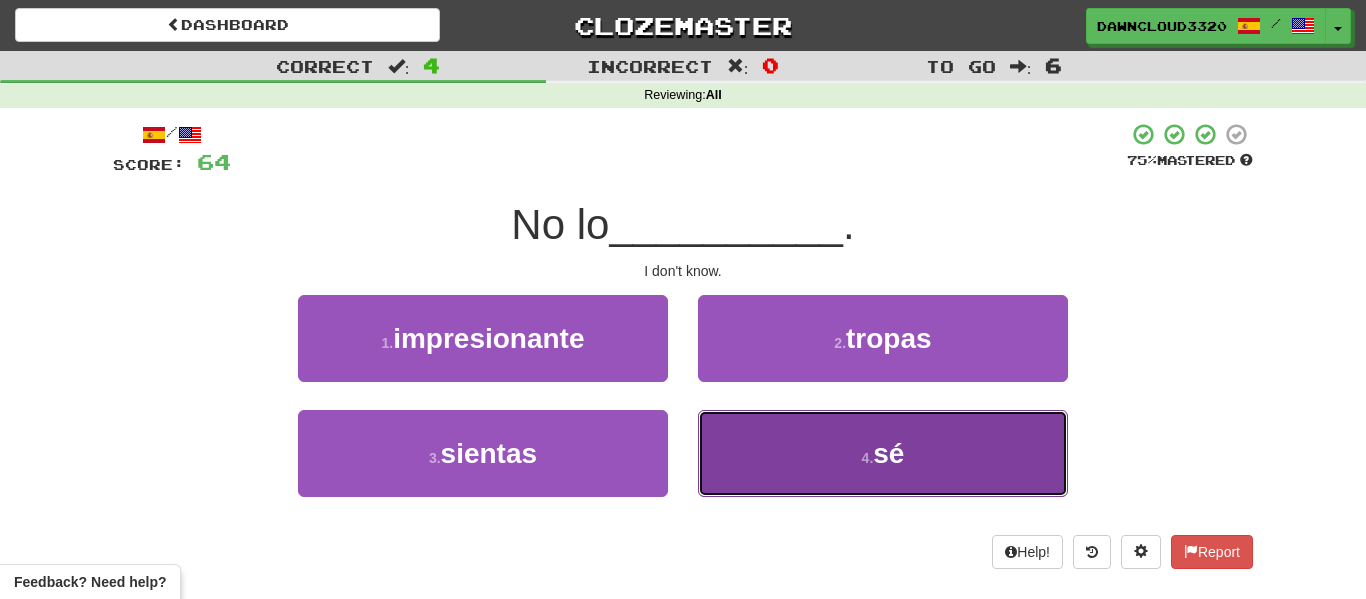 click on "4 .  sé" at bounding box center (883, 453) 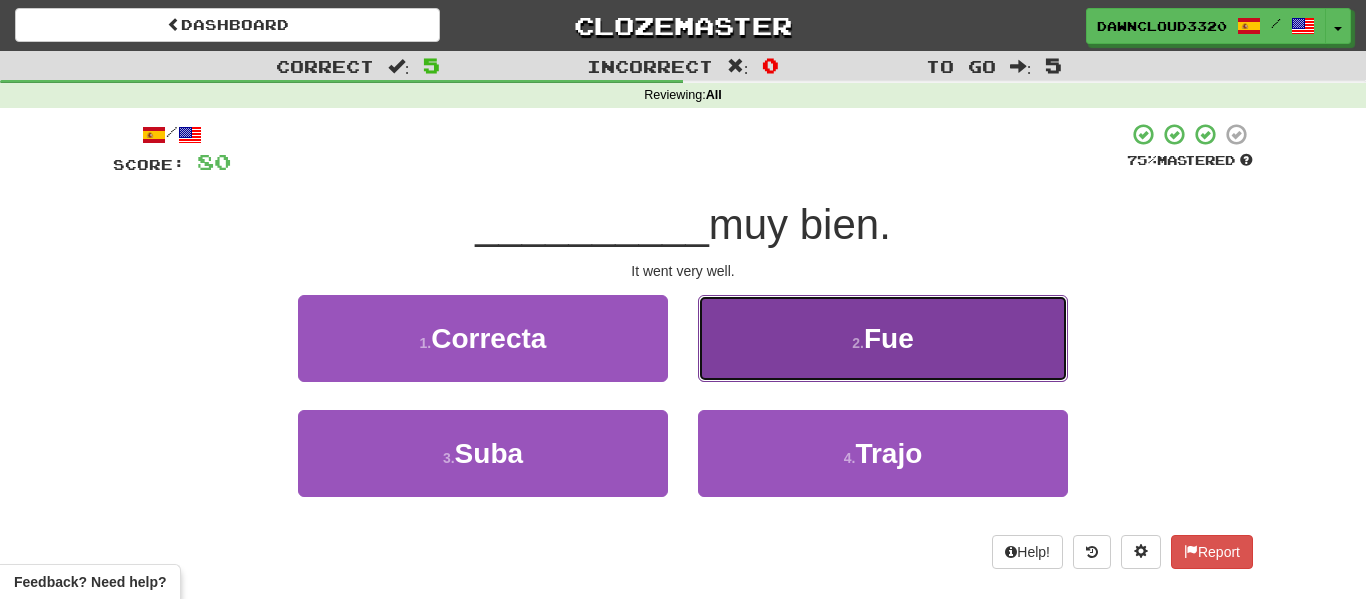 click on "2 .  Fue" at bounding box center [883, 338] 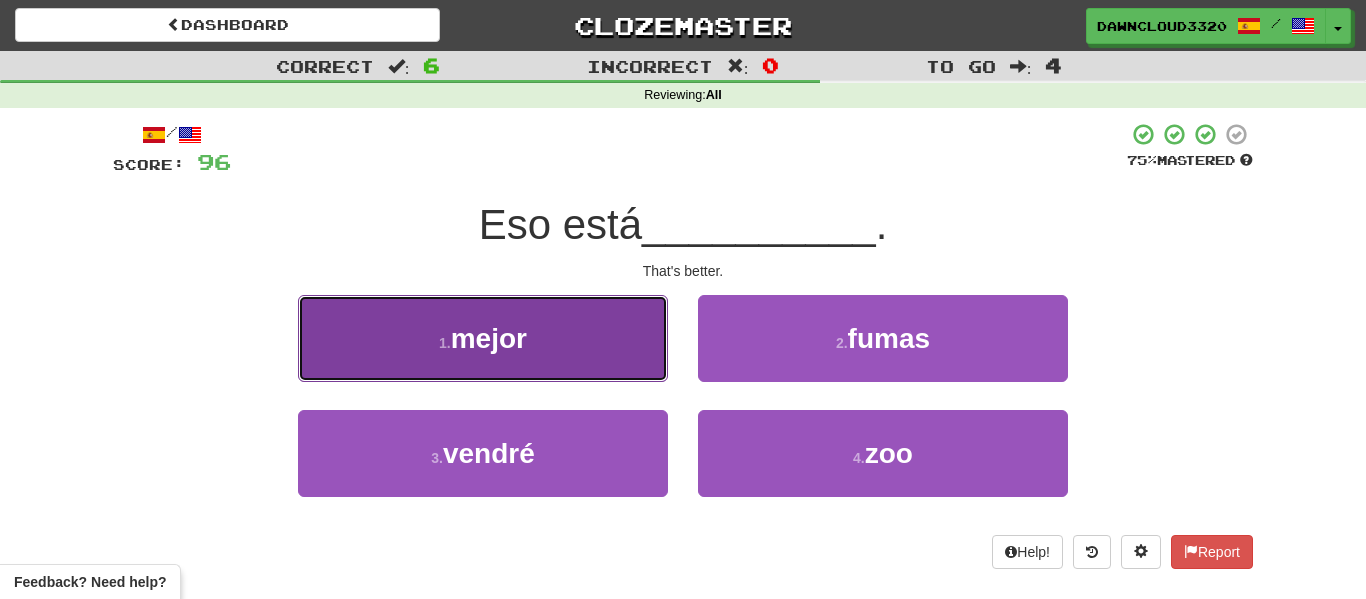click on "1 .  mejor" at bounding box center (483, 338) 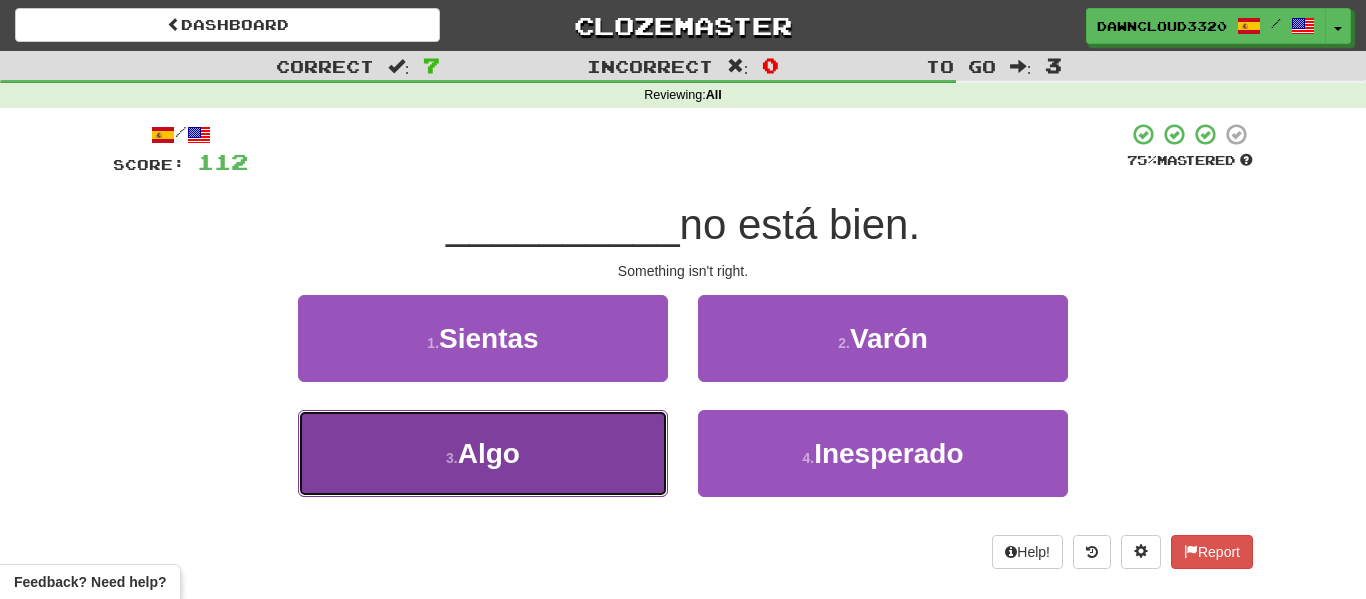 click on "3 .  Algo" at bounding box center [483, 453] 